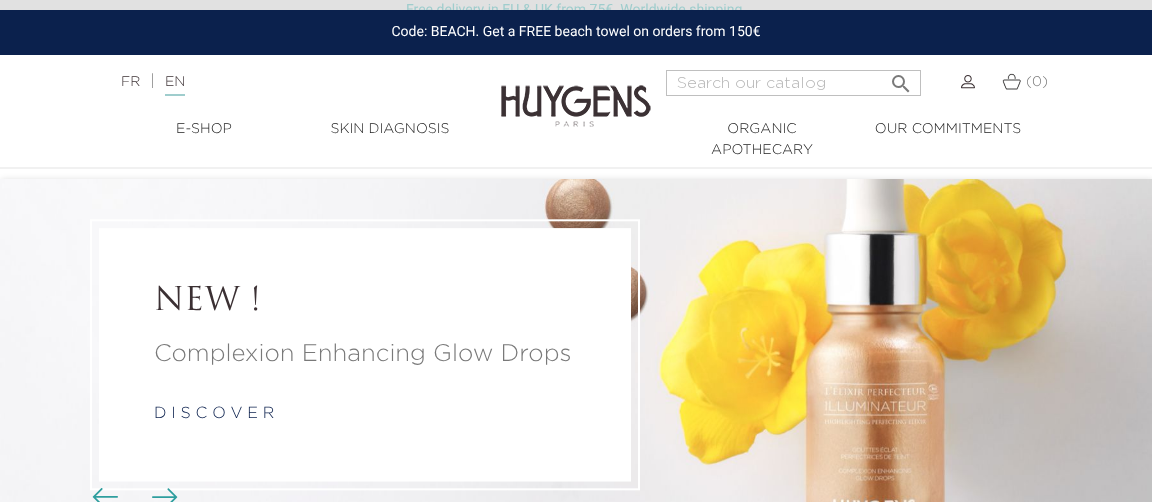 scroll, scrollTop: 27, scrollLeft: 0, axis: vertical 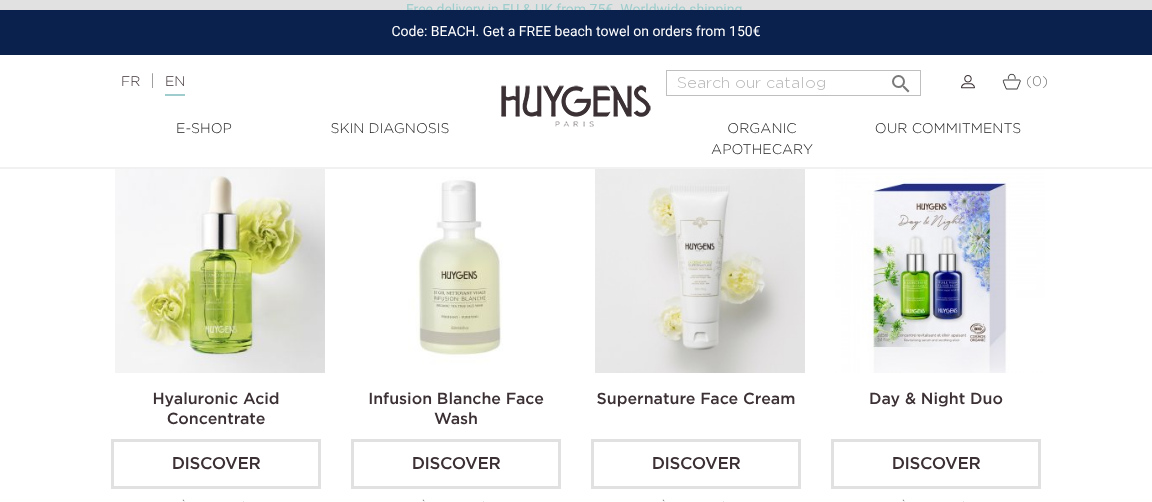 click at bounding box center (220, 268) 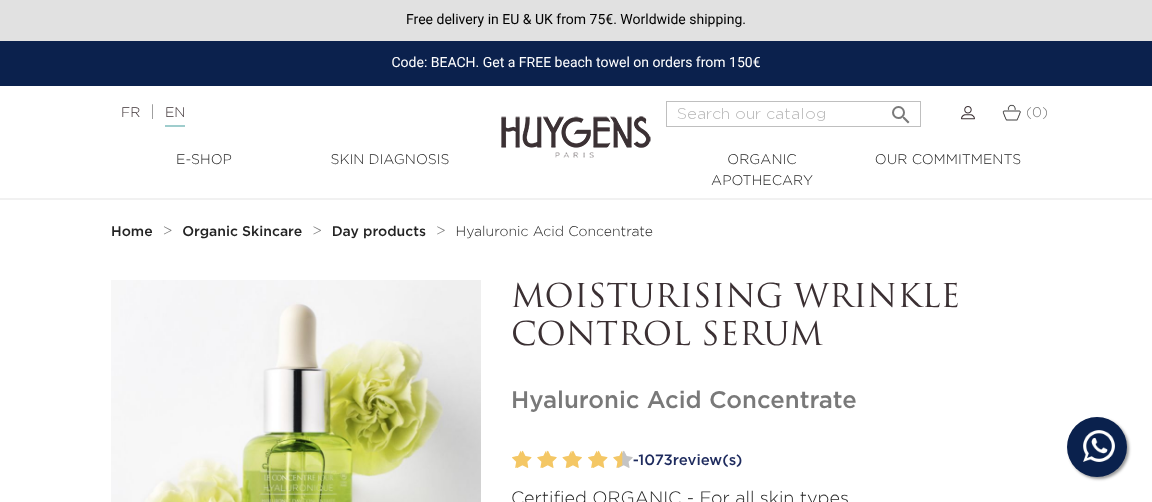 scroll, scrollTop: 0, scrollLeft: 0, axis: both 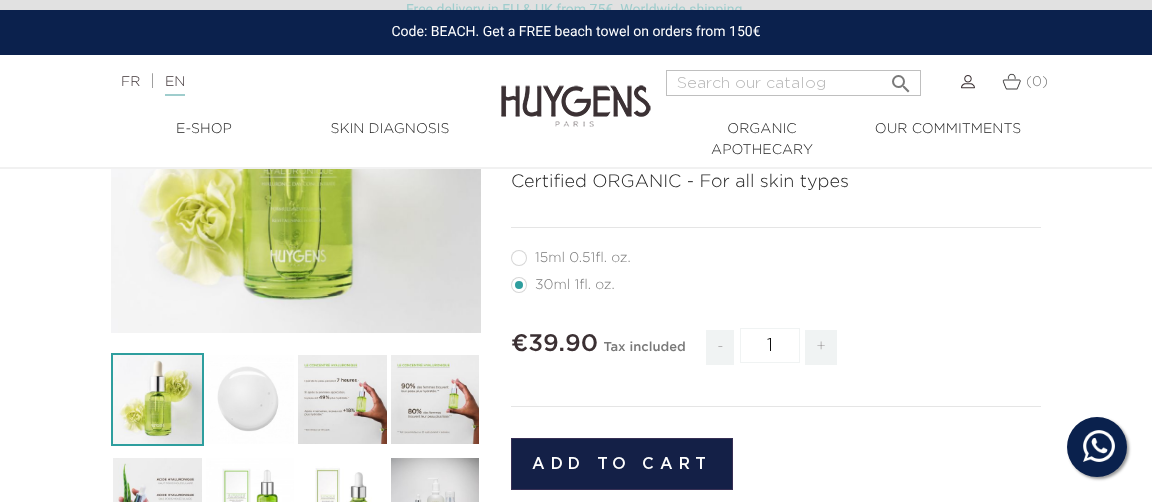 click on "15ml 0.51fl. oz." at bounding box center (583, 258) 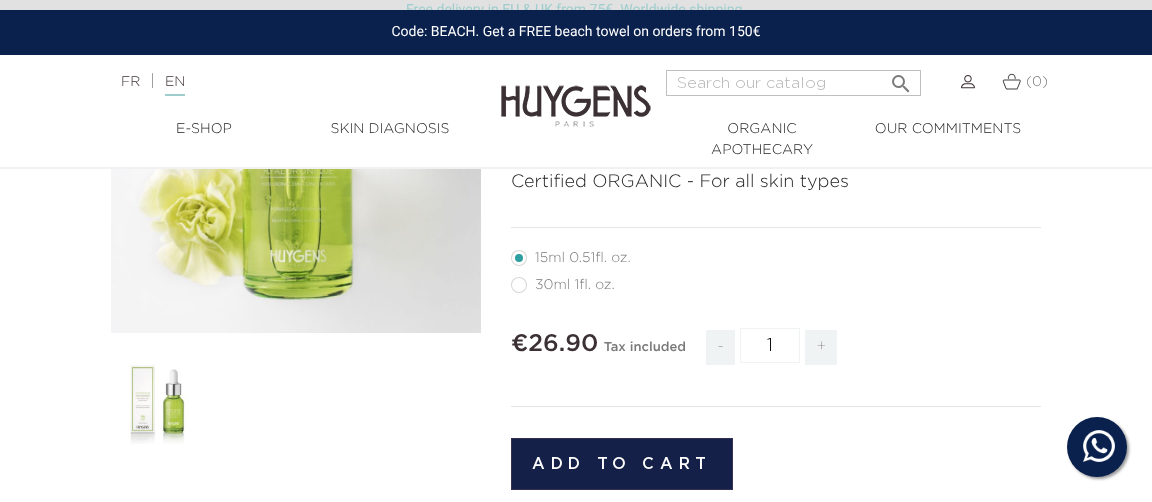 scroll, scrollTop: 307, scrollLeft: 0, axis: vertical 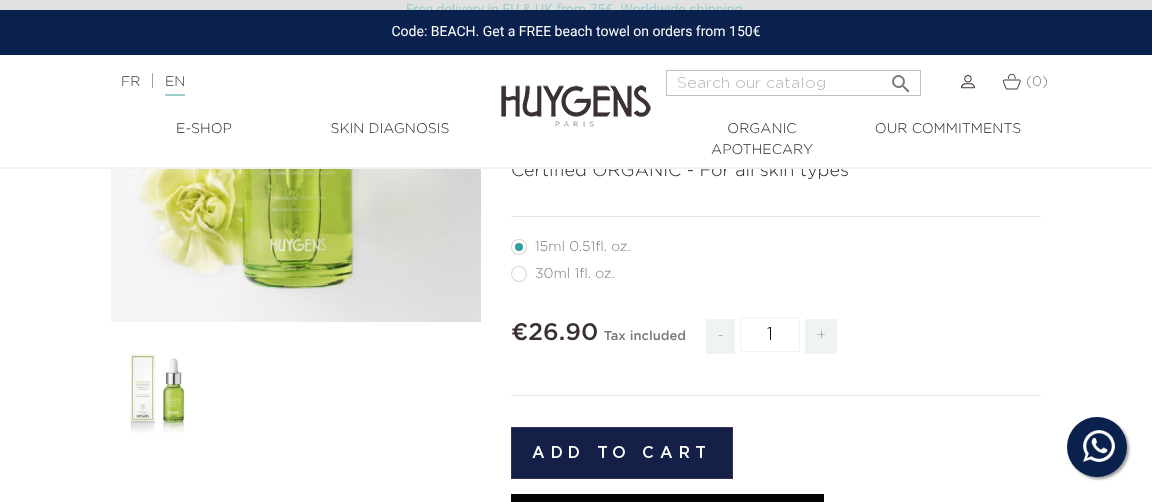 radio on "true" 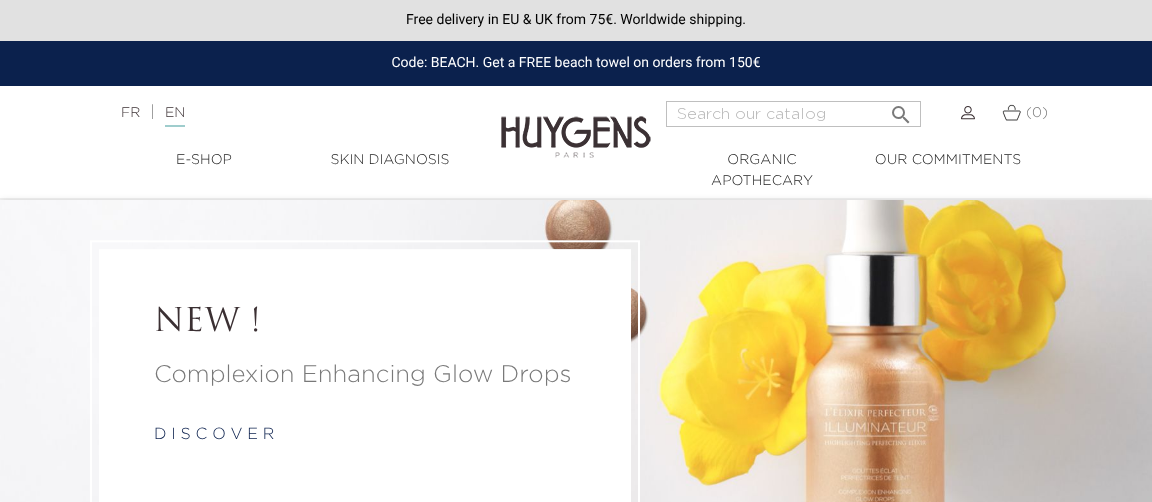 scroll, scrollTop: 0, scrollLeft: 0, axis: both 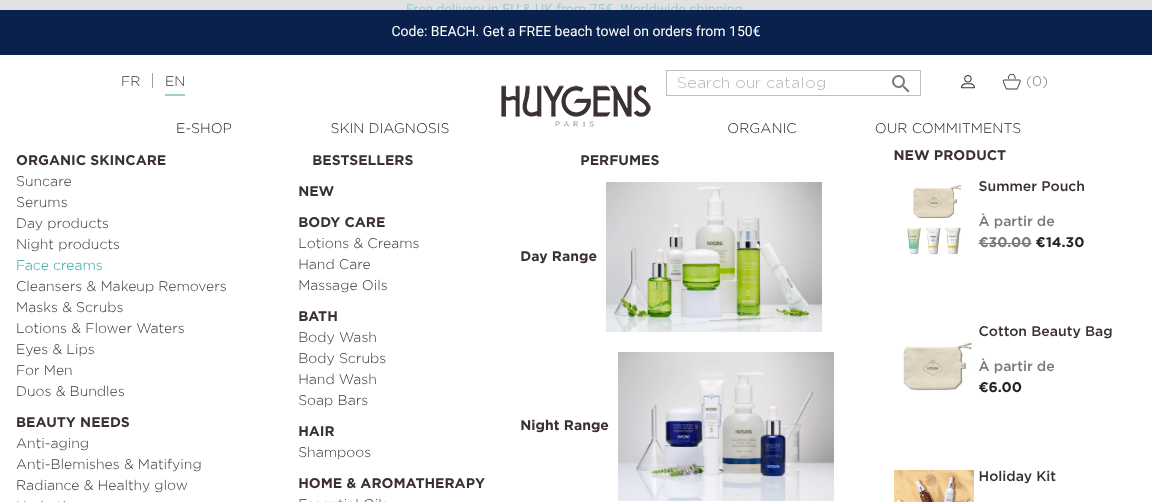 click on "Face creams" at bounding box center [150, 266] 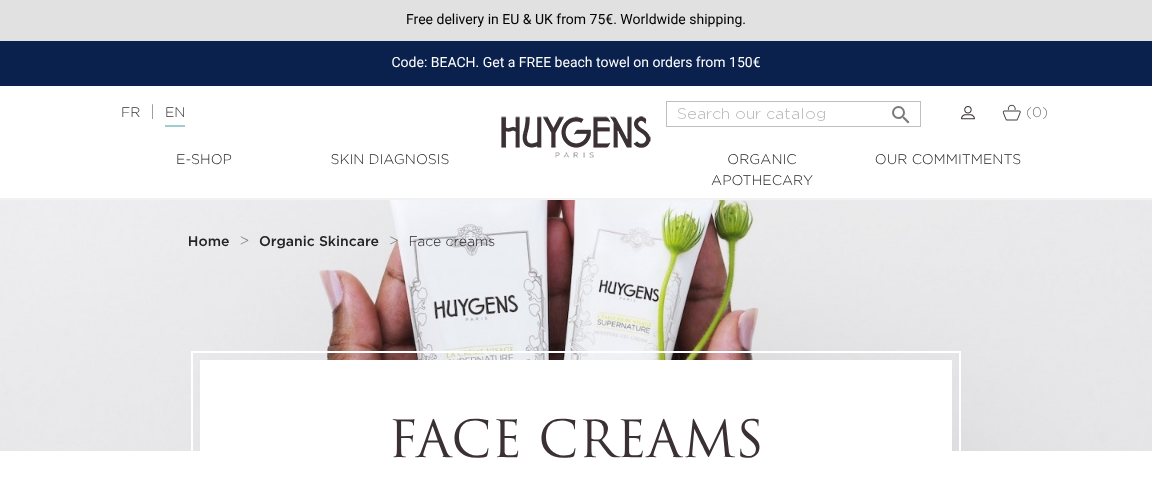scroll, scrollTop: 0, scrollLeft: 0, axis: both 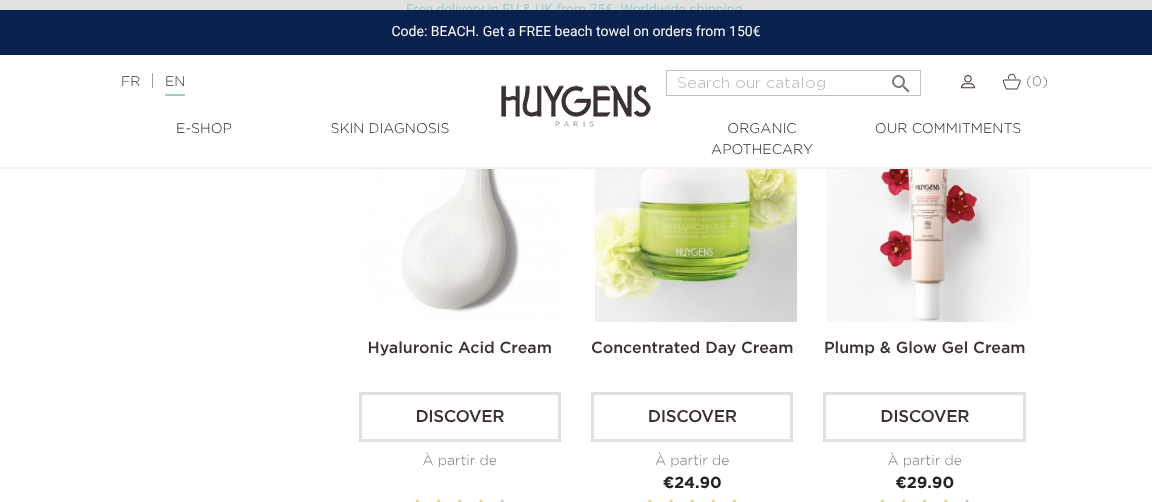 click at bounding box center (464, 221) 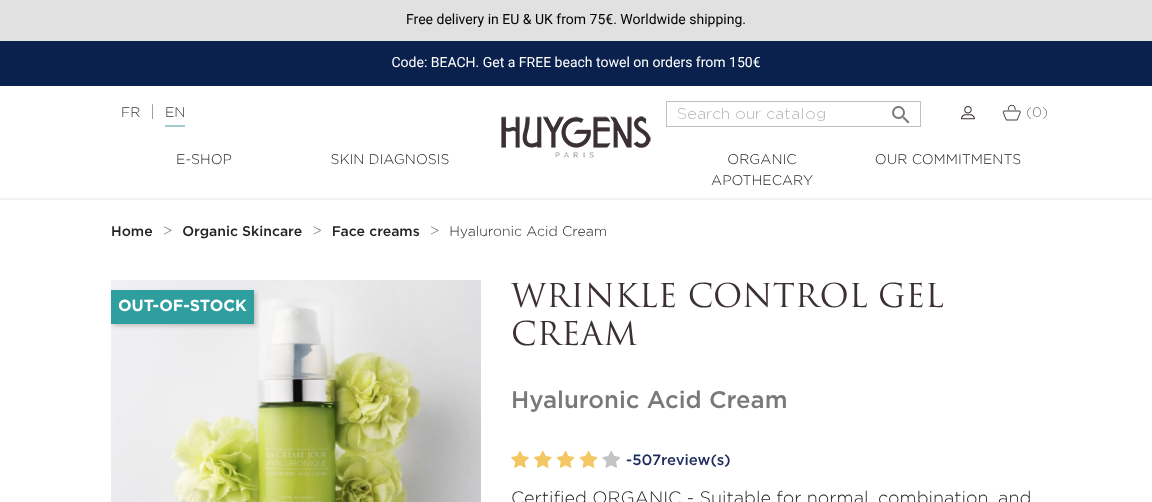 scroll, scrollTop: 0, scrollLeft: 0, axis: both 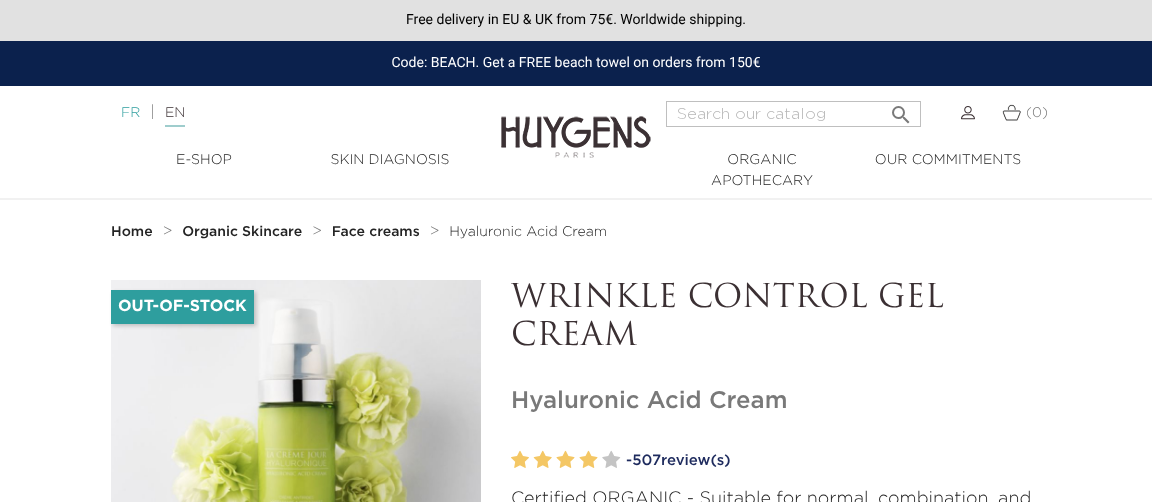 click on "FR" at bounding box center (130, 113) 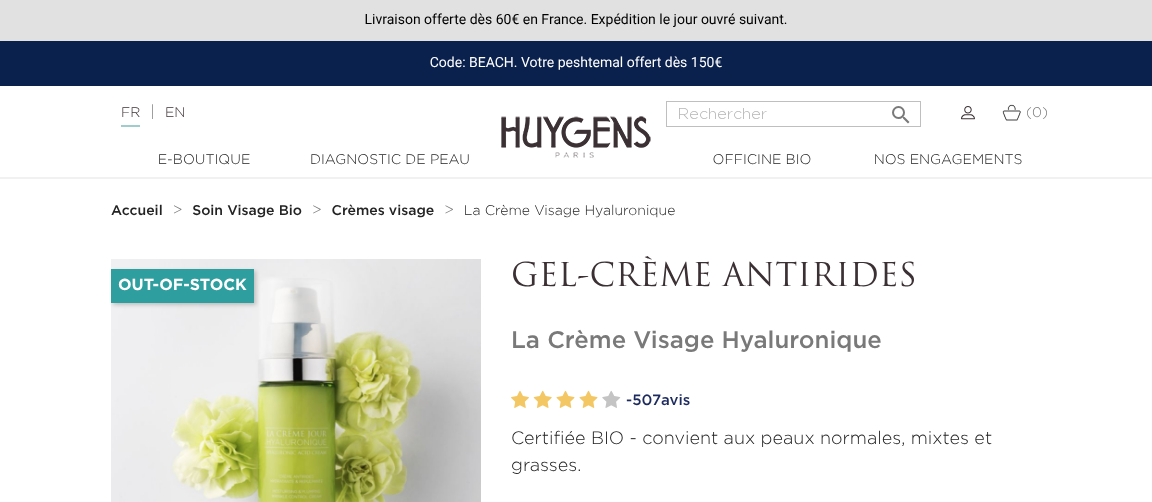 scroll, scrollTop: 0, scrollLeft: 0, axis: both 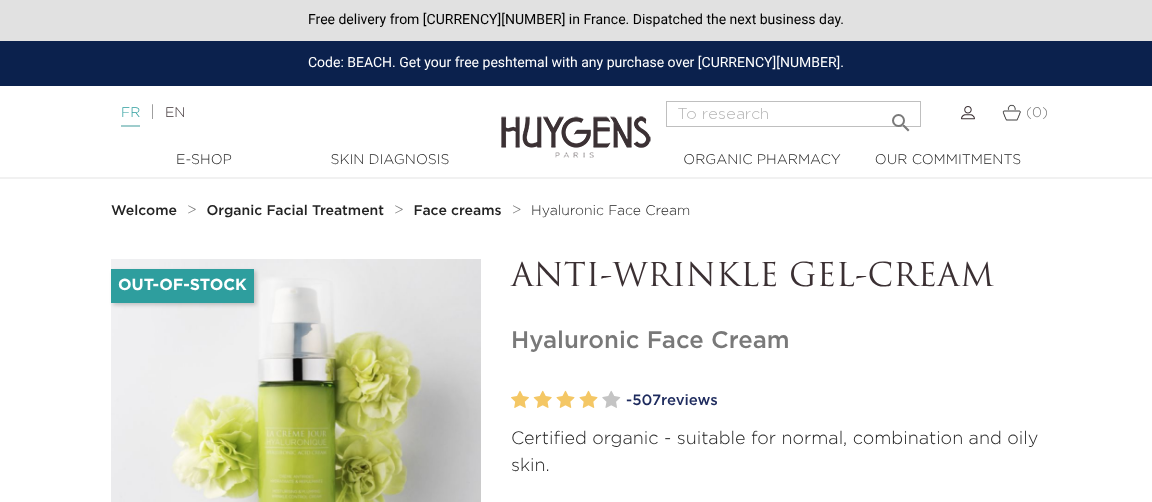 click on "FR" at bounding box center (130, 113) 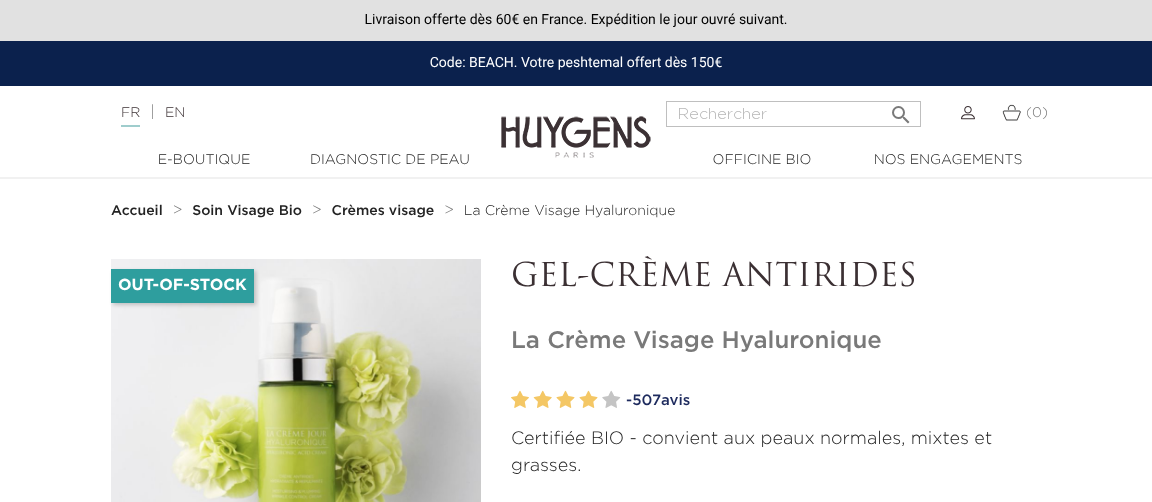 scroll, scrollTop: 0, scrollLeft: 0, axis: both 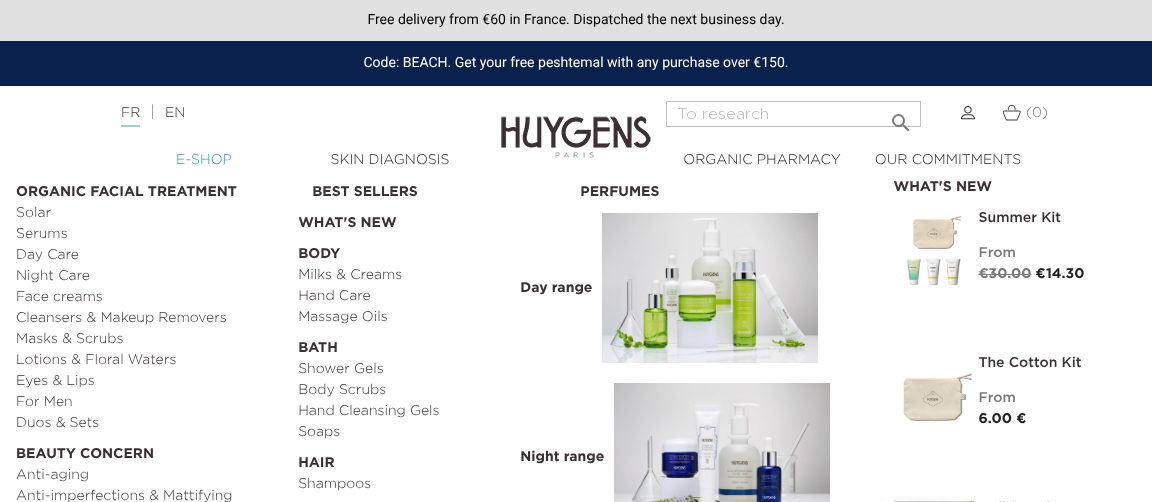 click on "E-Shop" at bounding box center [204, 160] 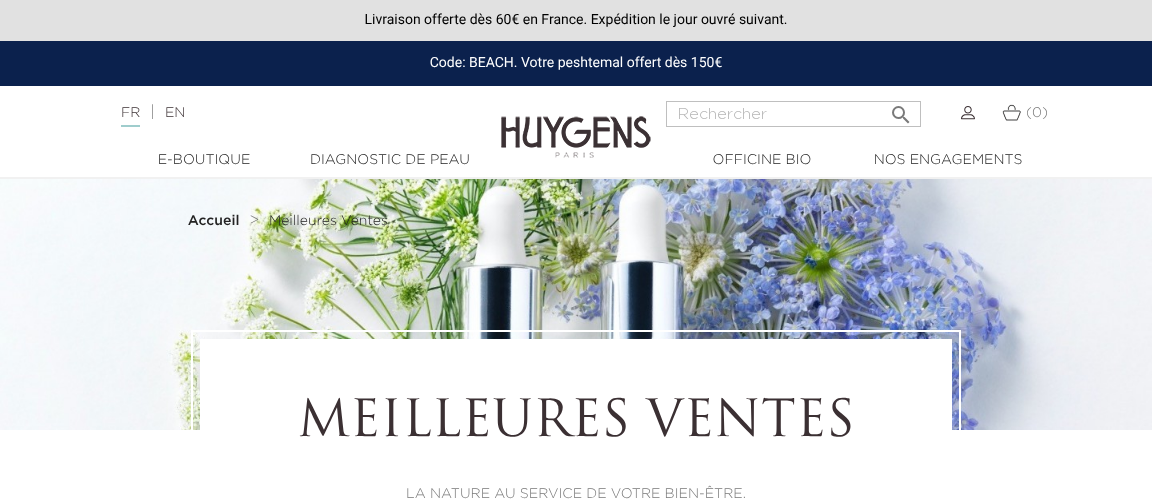 scroll, scrollTop: 0, scrollLeft: 0, axis: both 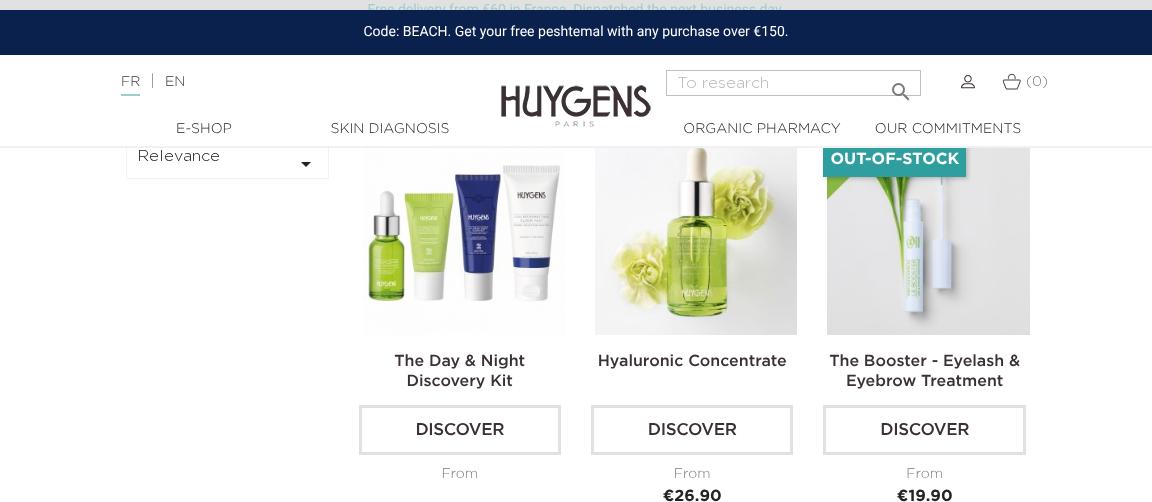 click at bounding box center [464, 234] 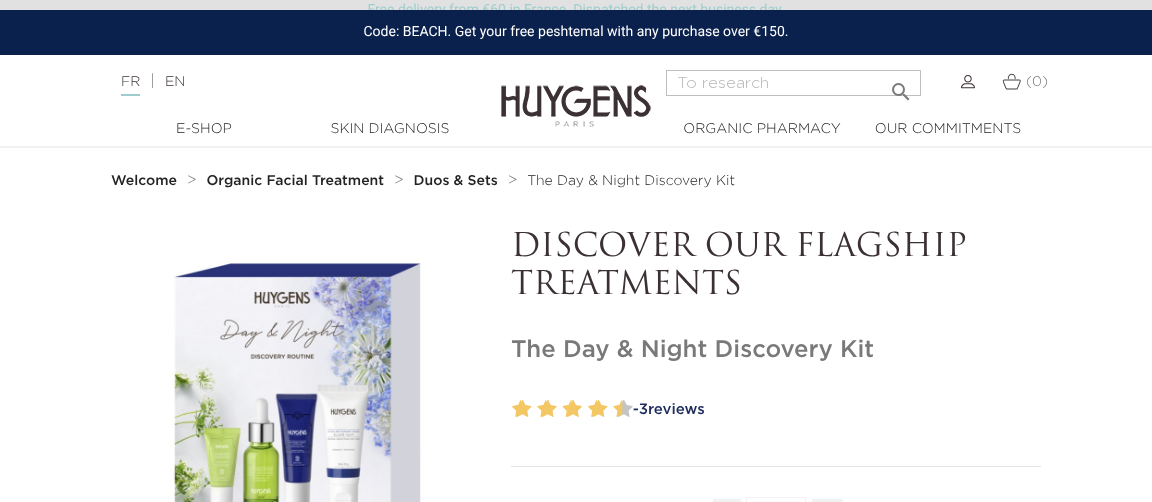 scroll, scrollTop: 148, scrollLeft: 0, axis: vertical 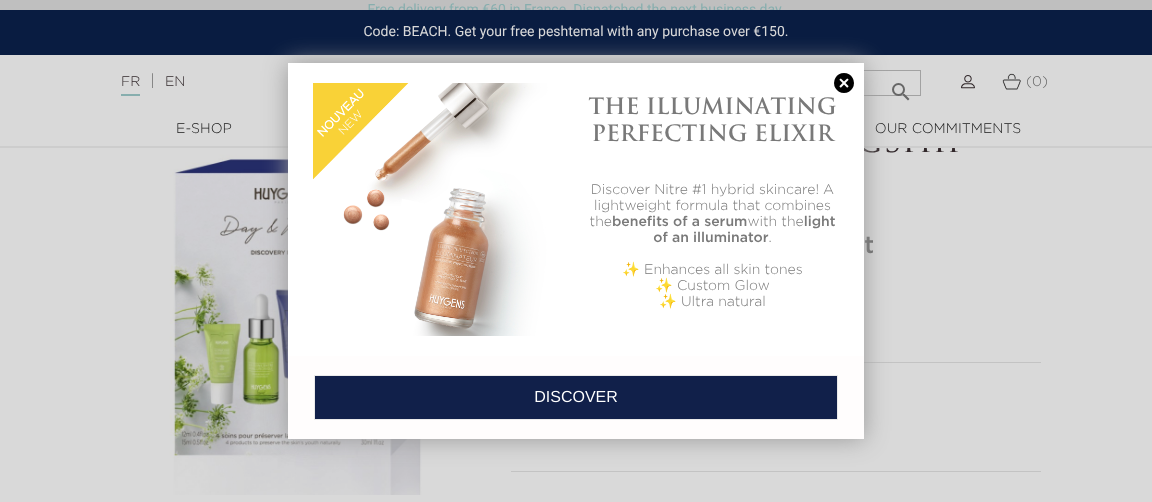 click at bounding box center (844, 83) 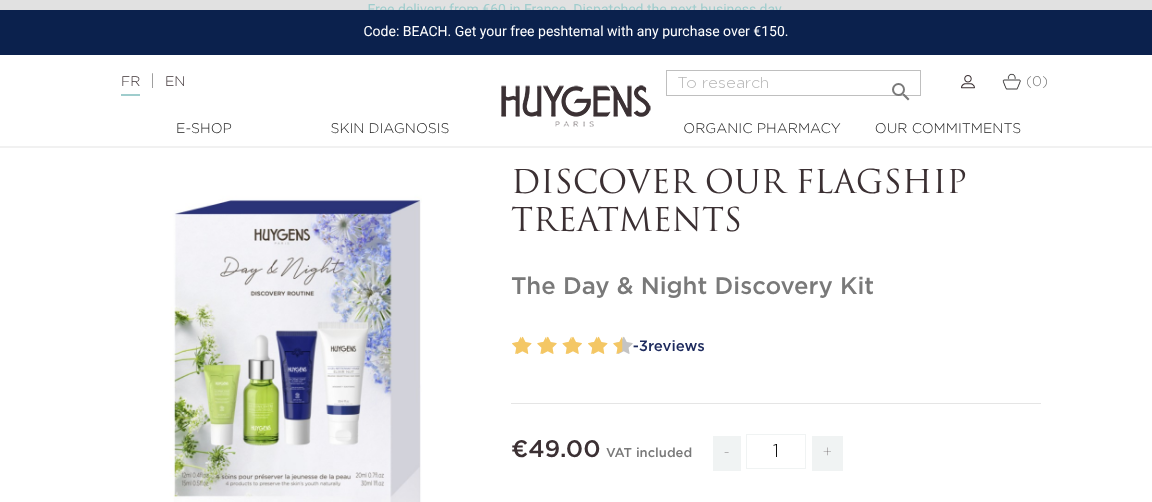 scroll, scrollTop: 0, scrollLeft: 0, axis: both 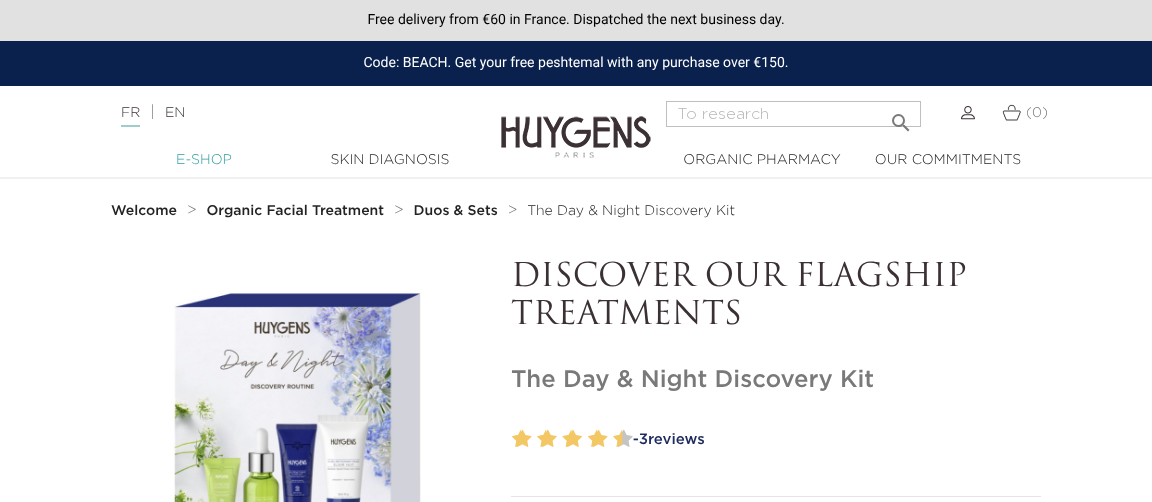 click on "E-Shop" at bounding box center [204, 160] 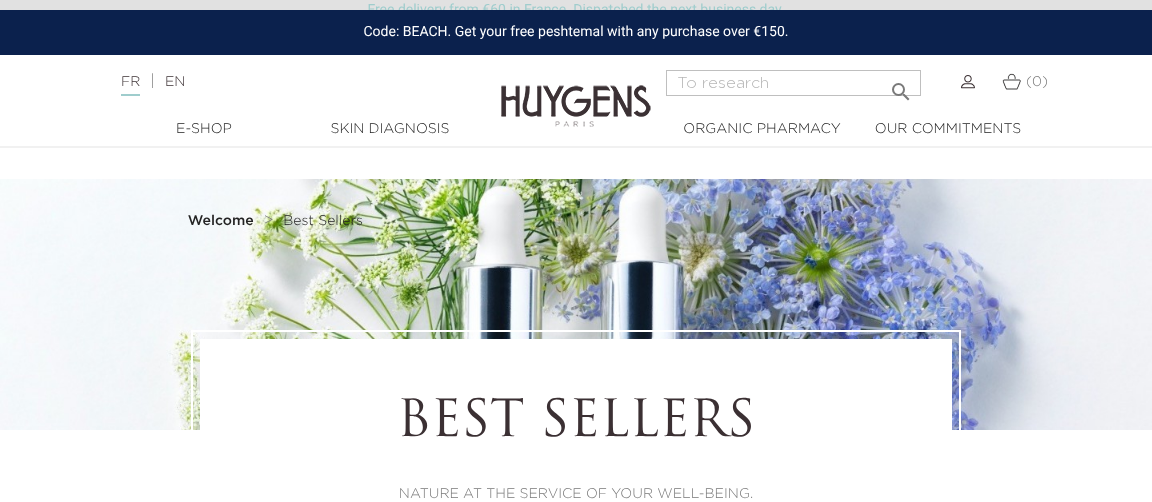 scroll, scrollTop: 477, scrollLeft: 0, axis: vertical 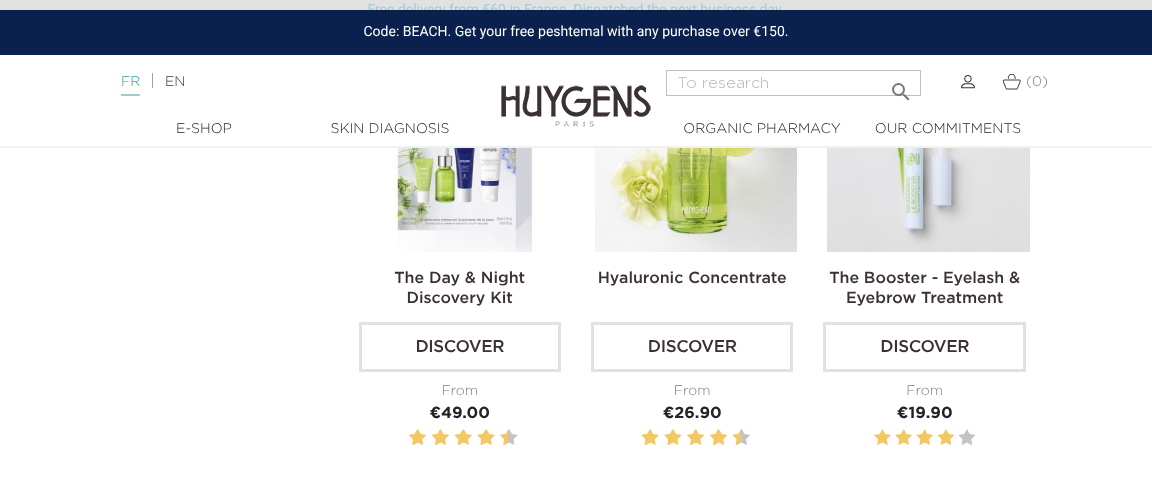click on "FR" at bounding box center [130, 82] 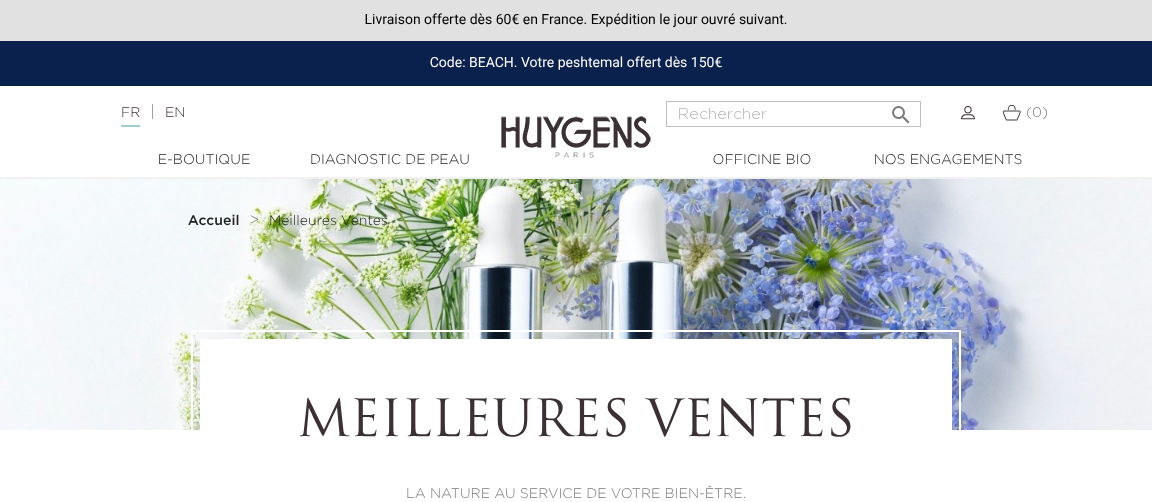 scroll, scrollTop: 0, scrollLeft: 0, axis: both 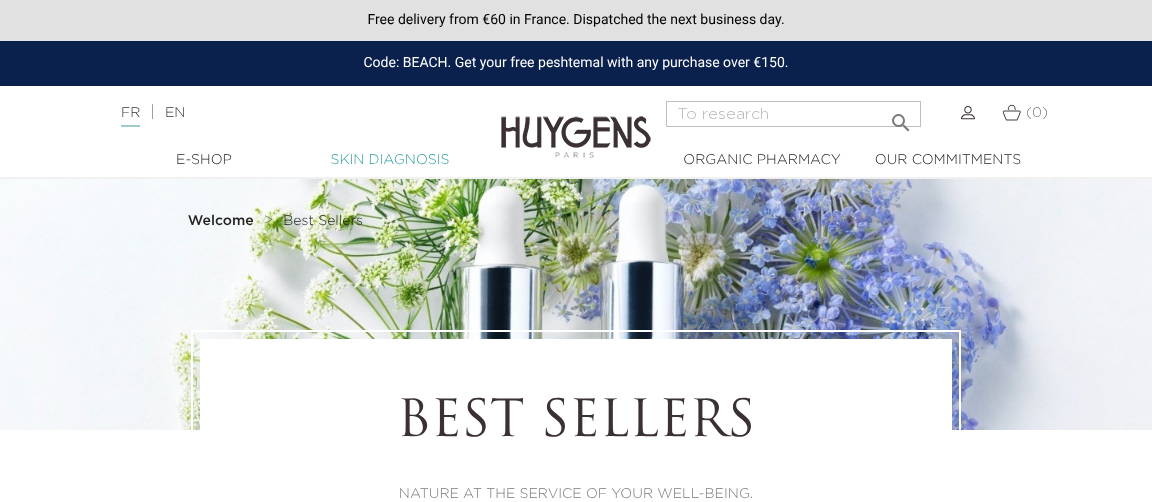 click on "Skin diagnosis" at bounding box center [390, 160] 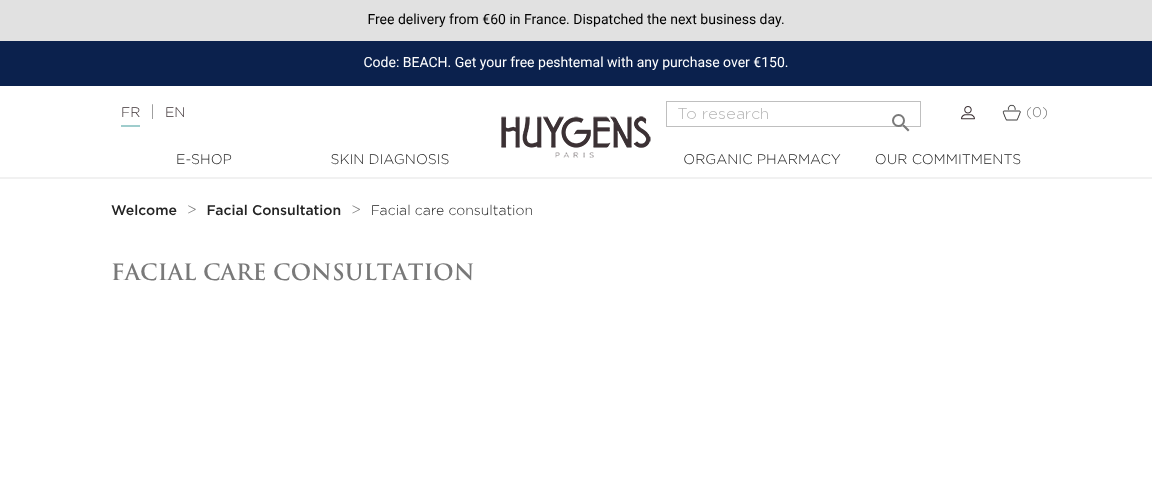 scroll, scrollTop: 0, scrollLeft: 0, axis: both 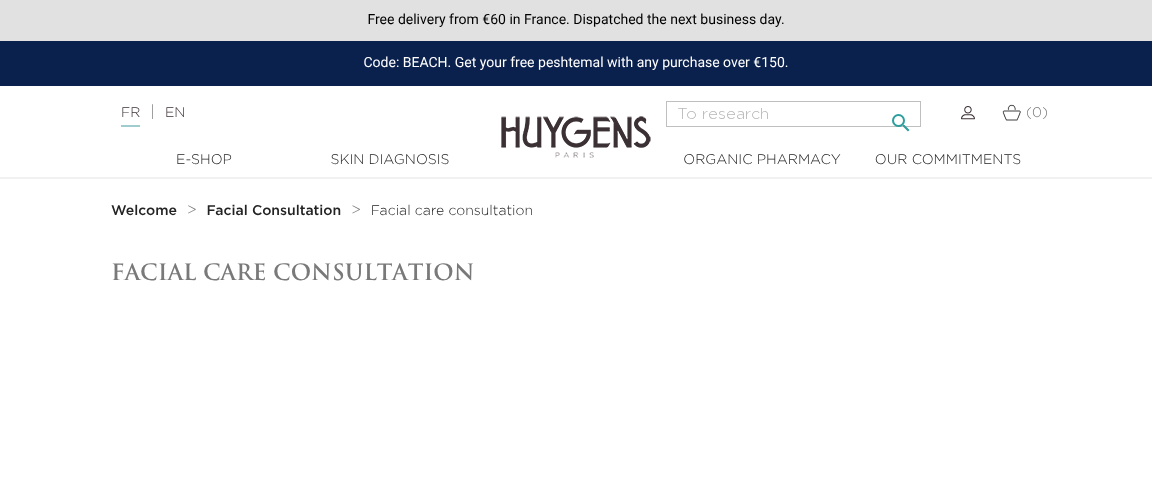click at bounding box center (793, 114) 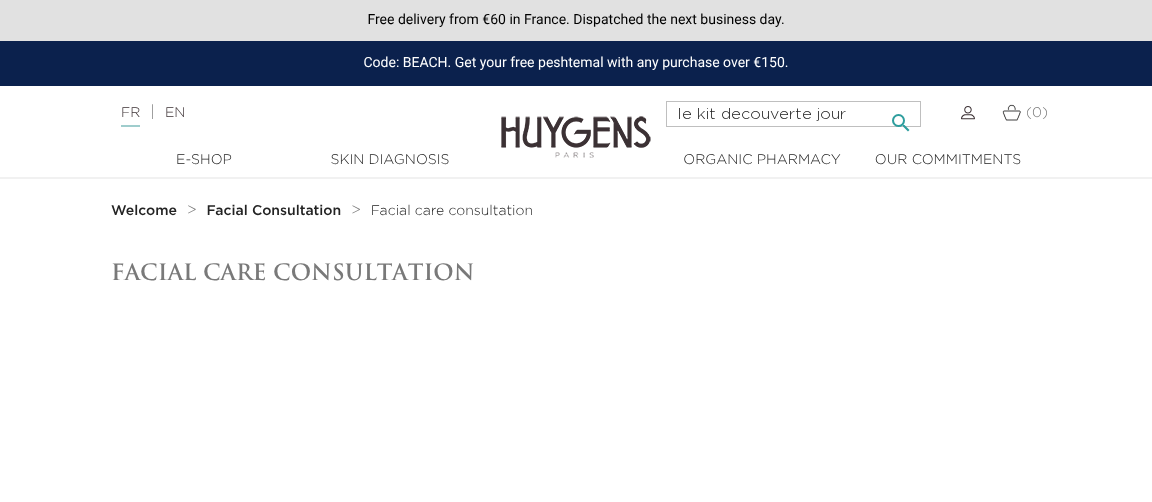 type on "le kit decouverte jour" 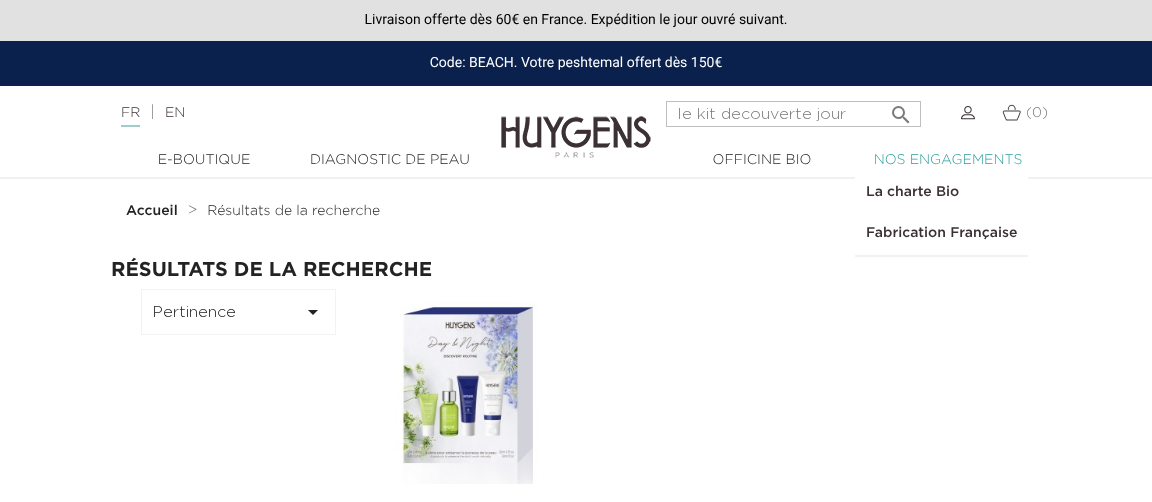 scroll, scrollTop: 0, scrollLeft: 0, axis: both 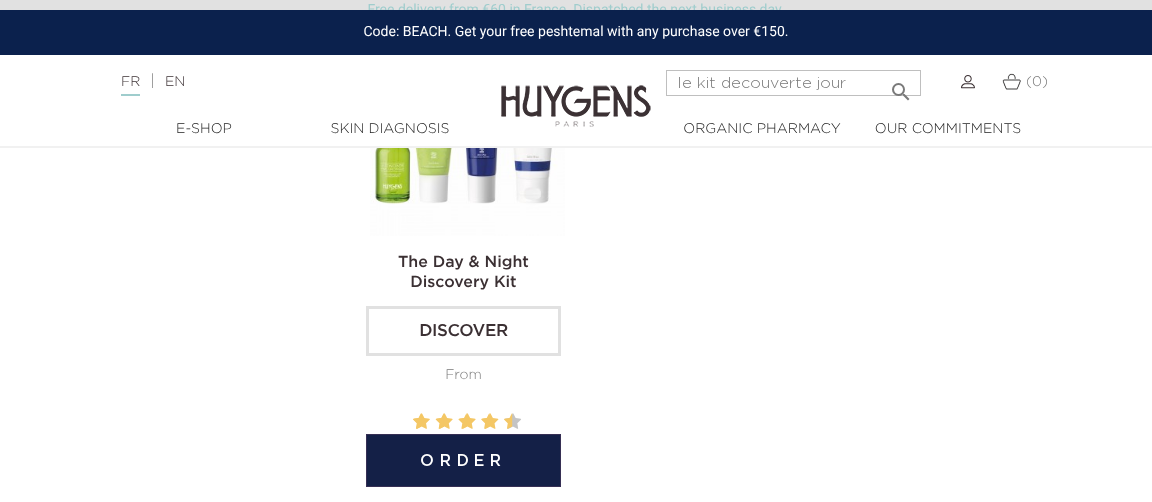 click on "Discover" at bounding box center [463, 331] 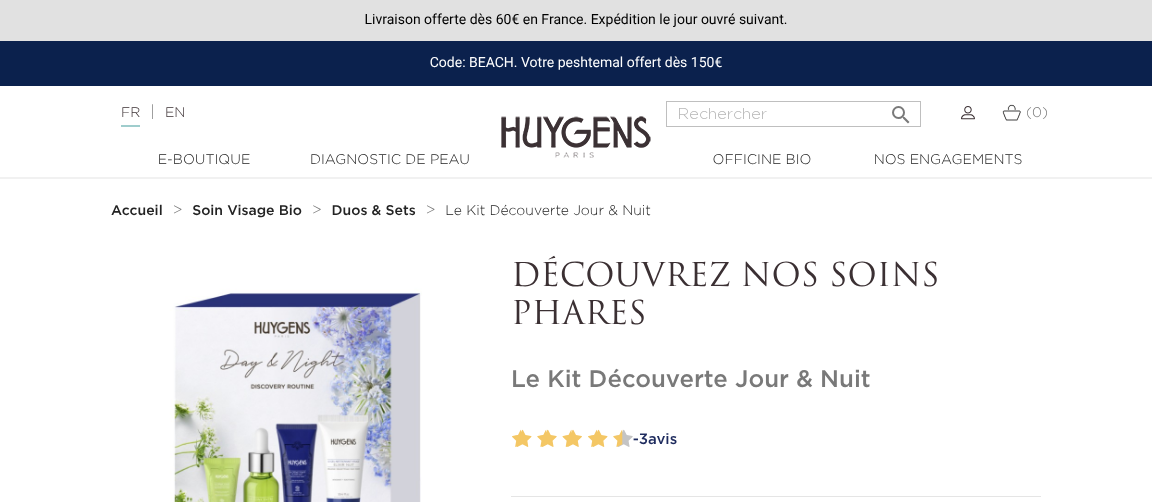 scroll, scrollTop: 0, scrollLeft: 0, axis: both 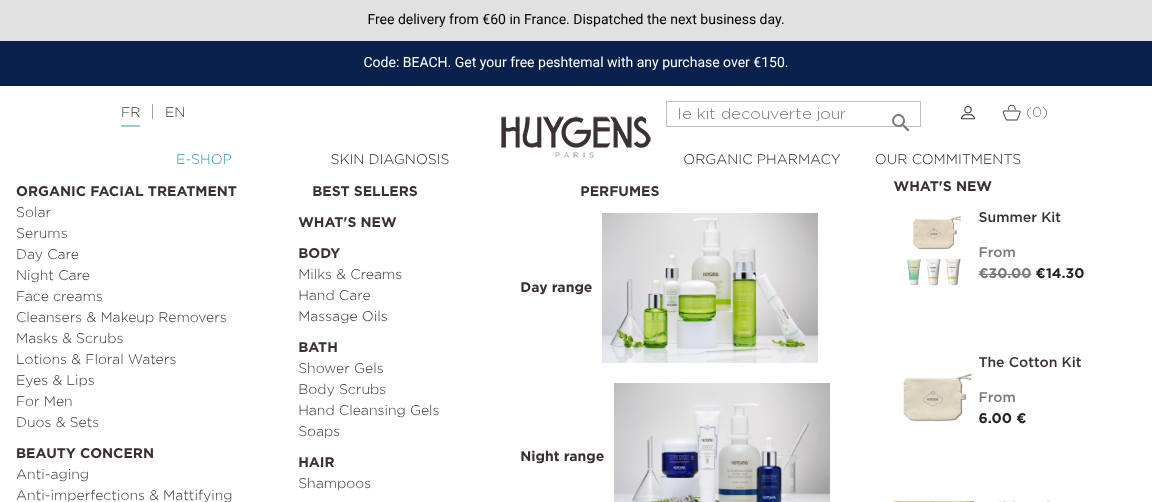 click on "E-Shop" at bounding box center (204, 160) 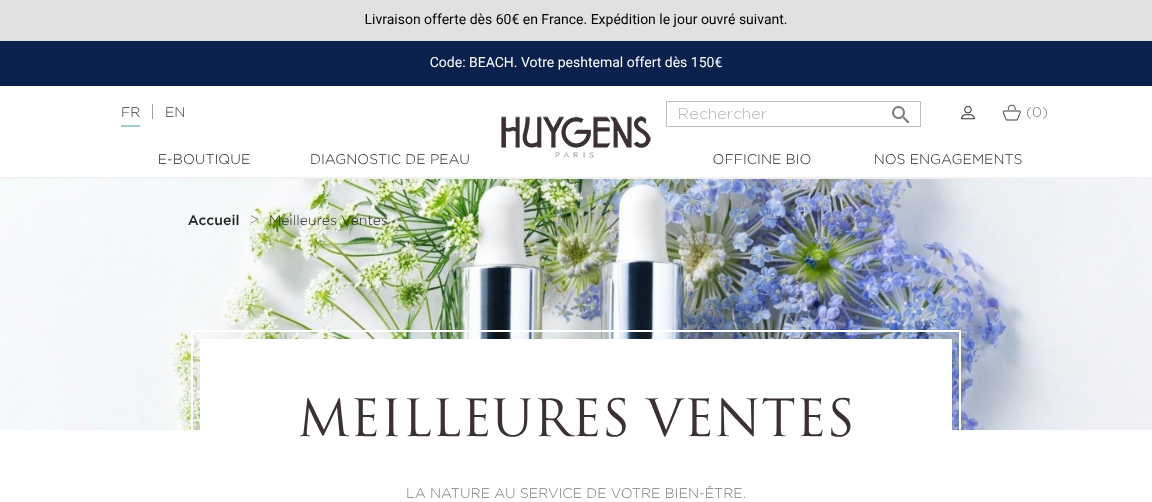 scroll, scrollTop: 0, scrollLeft: 0, axis: both 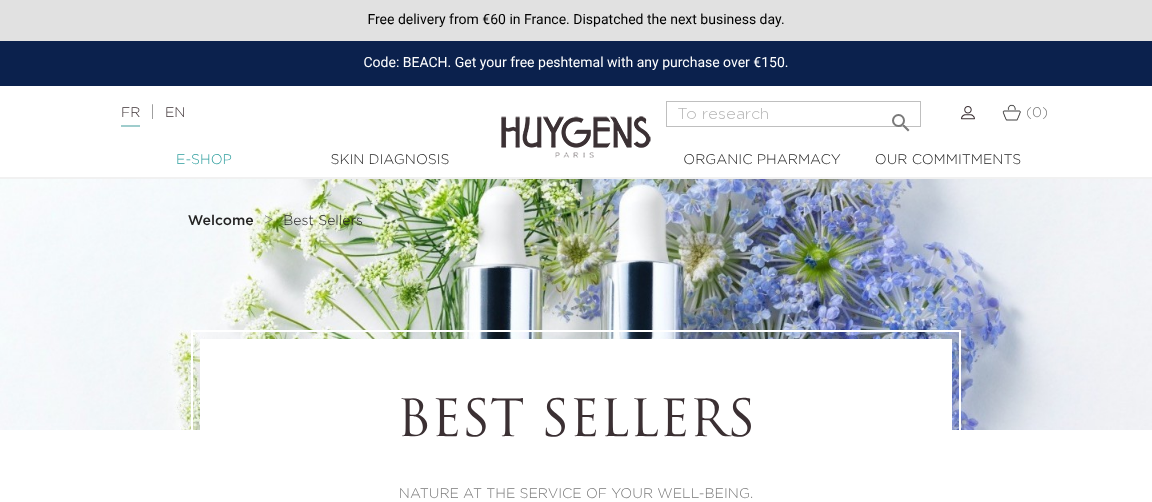 click on "E-Shop" at bounding box center [204, 160] 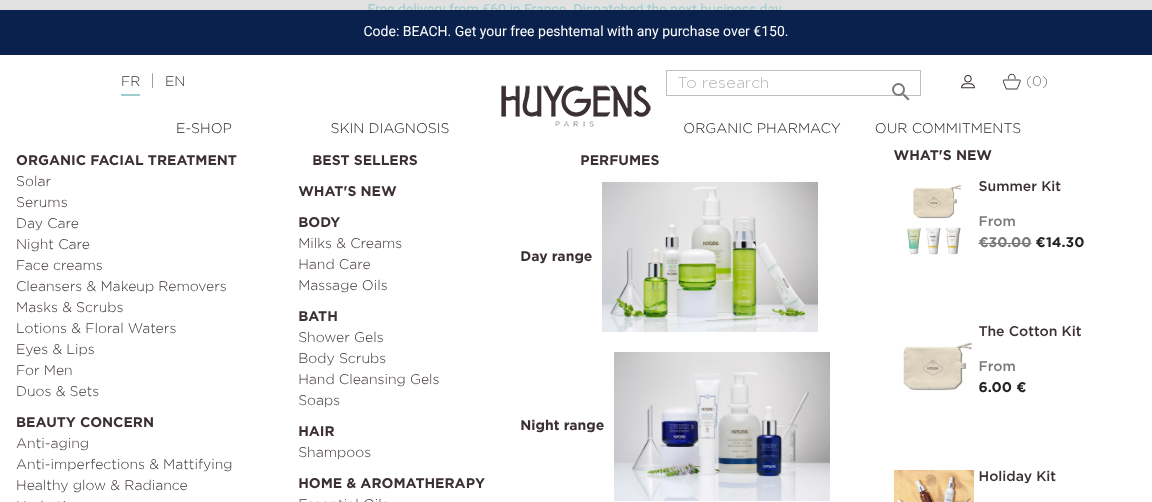 scroll, scrollTop: 359, scrollLeft: 0, axis: vertical 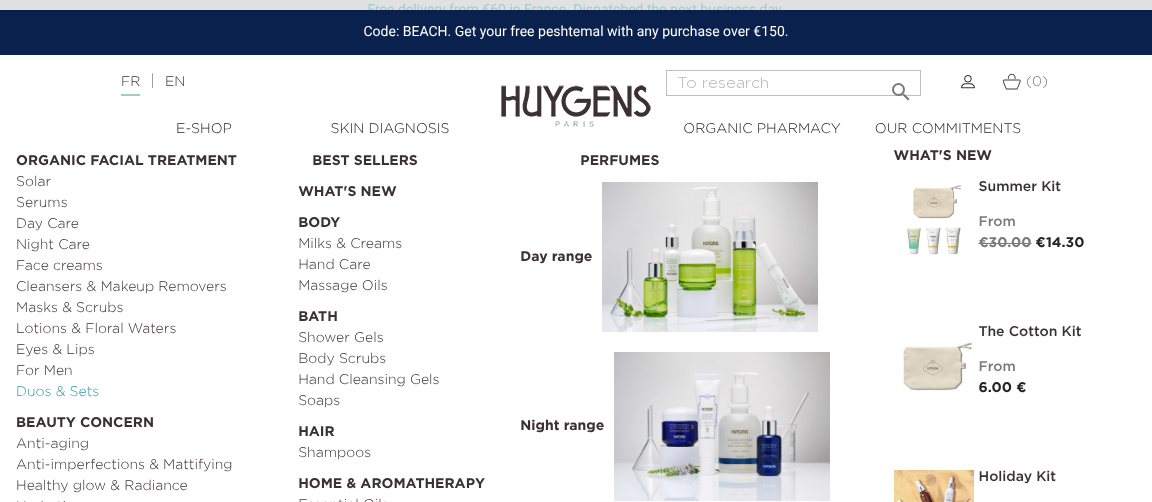 click on "Duos & Sets" at bounding box center (57, 392) 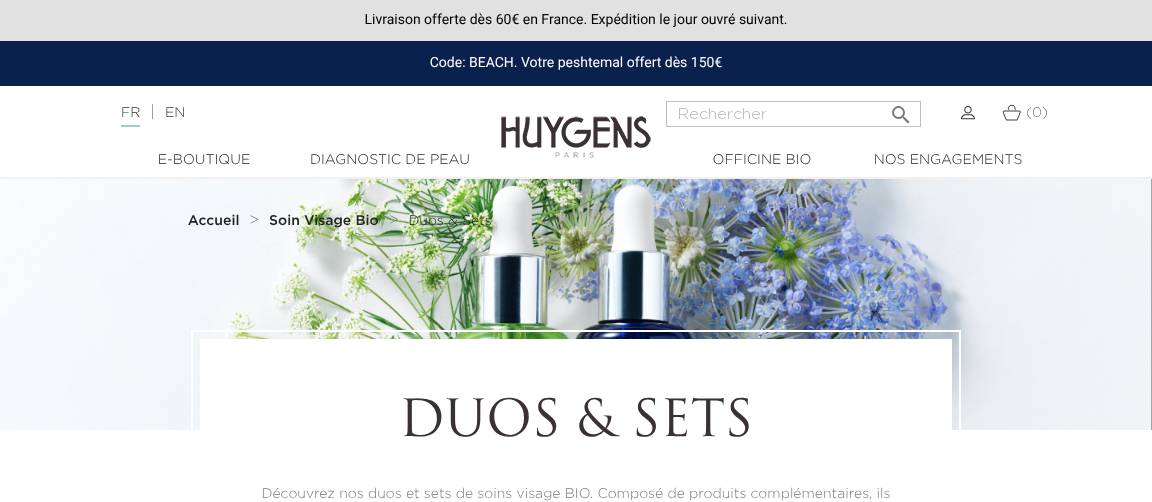 scroll, scrollTop: 0, scrollLeft: 0, axis: both 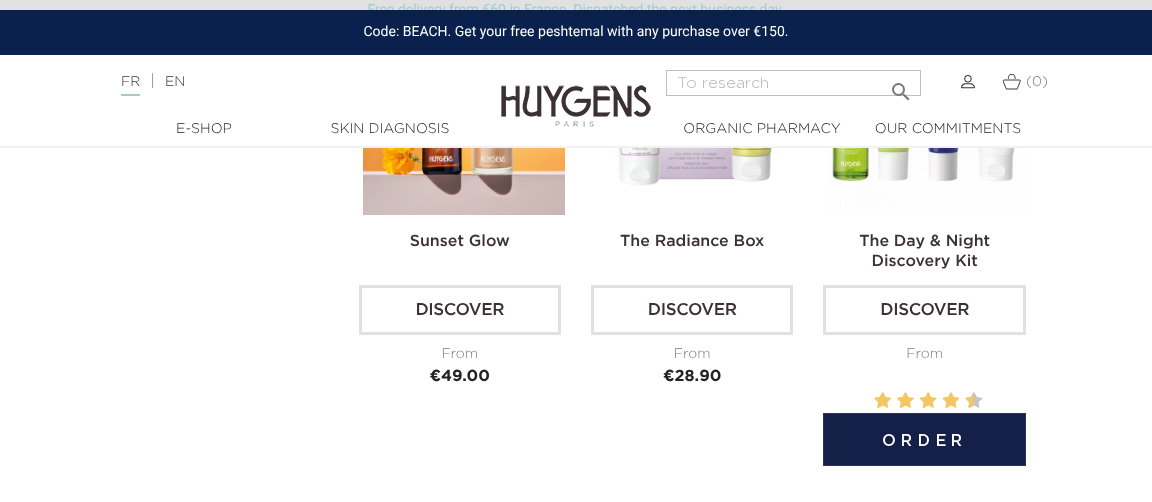 click on "Discover" at bounding box center (924, 310) 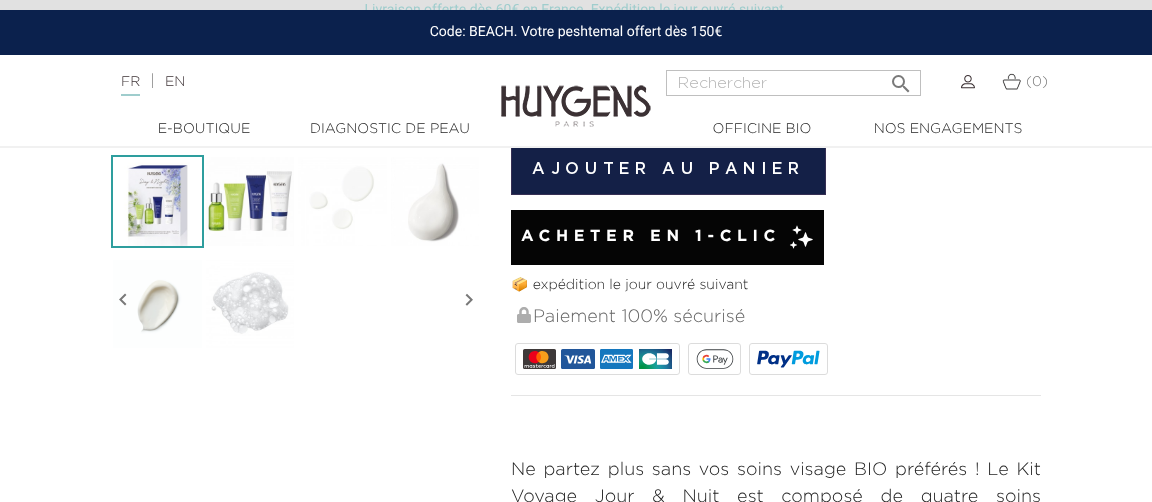 scroll, scrollTop: 502, scrollLeft: 0, axis: vertical 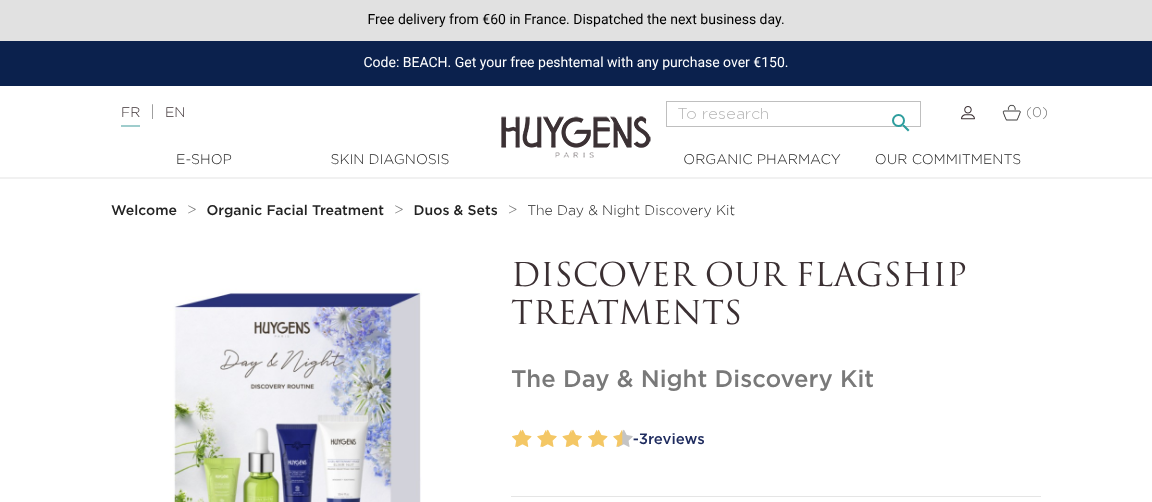 click at bounding box center (793, 114) 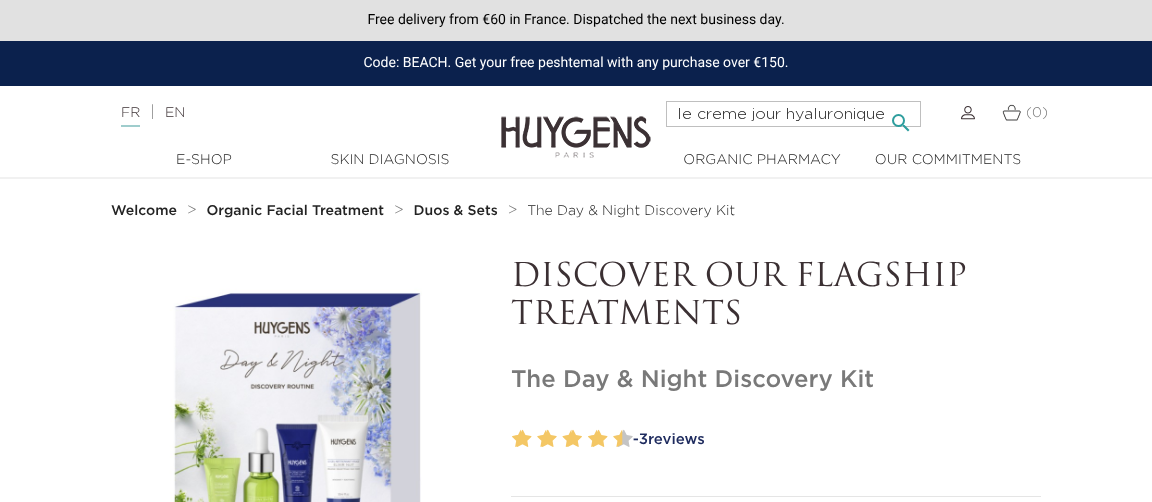 type on "le creme jour hyaluronique" 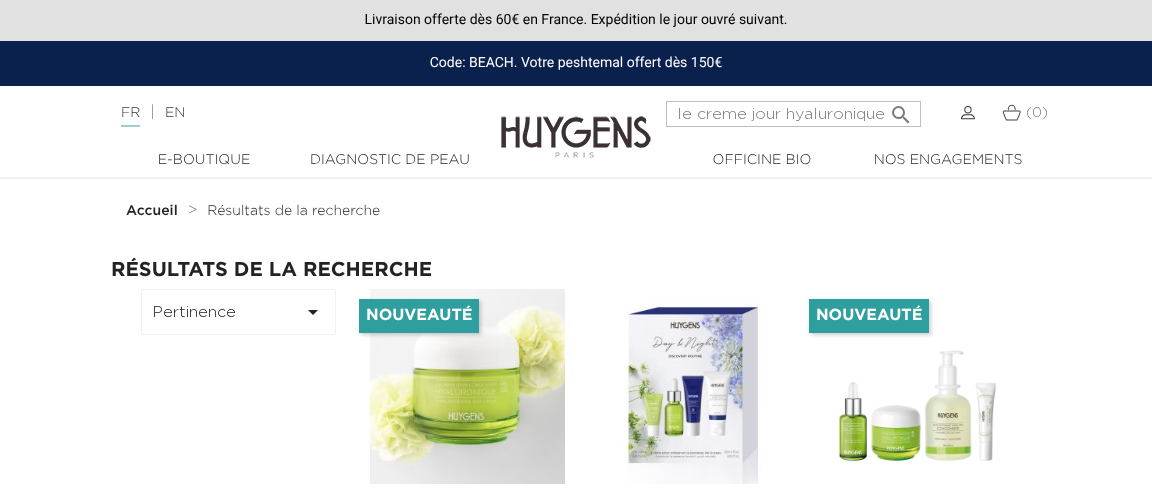 scroll, scrollTop: 0, scrollLeft: 0, axis: both 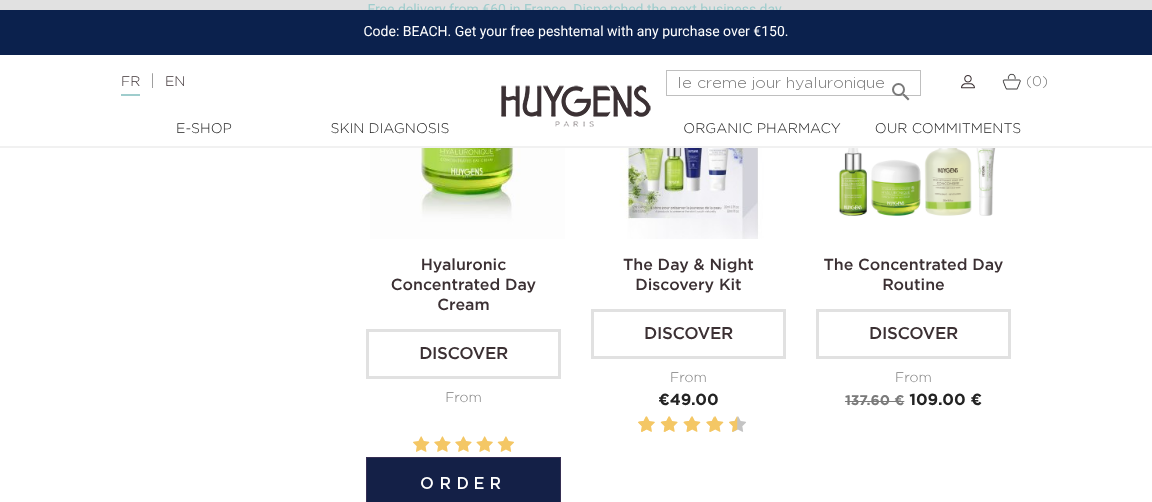 click at bounding box center [467, 141] 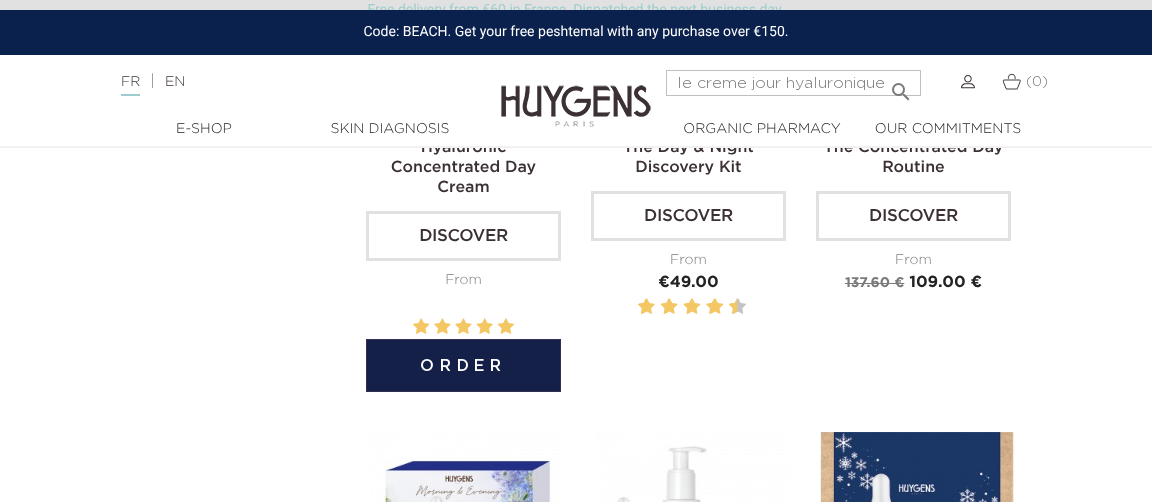 scroll, scrollTop: 402, scrollLeft: 0, axis: vertical 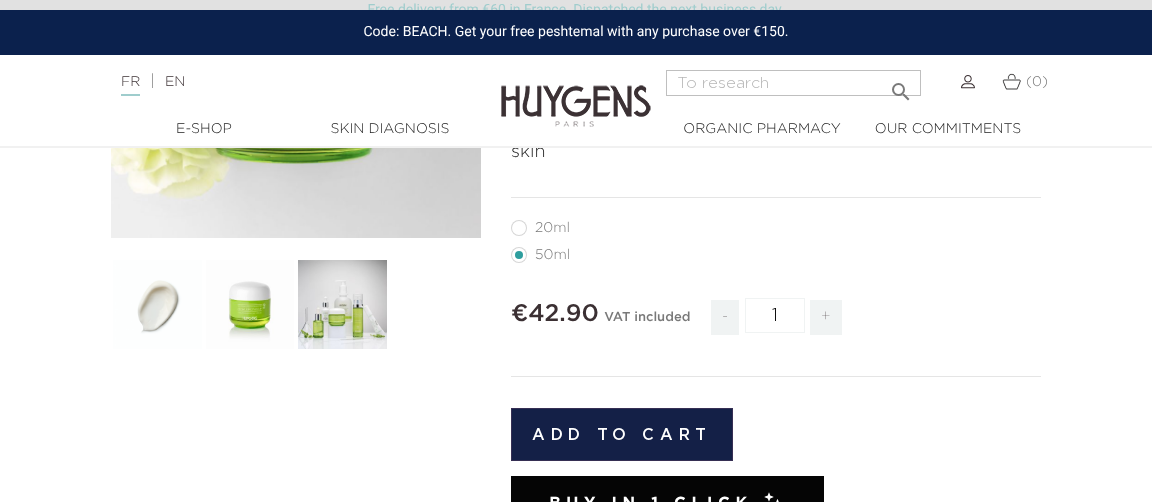 click on "20ml" at bounding box center (552, 228) 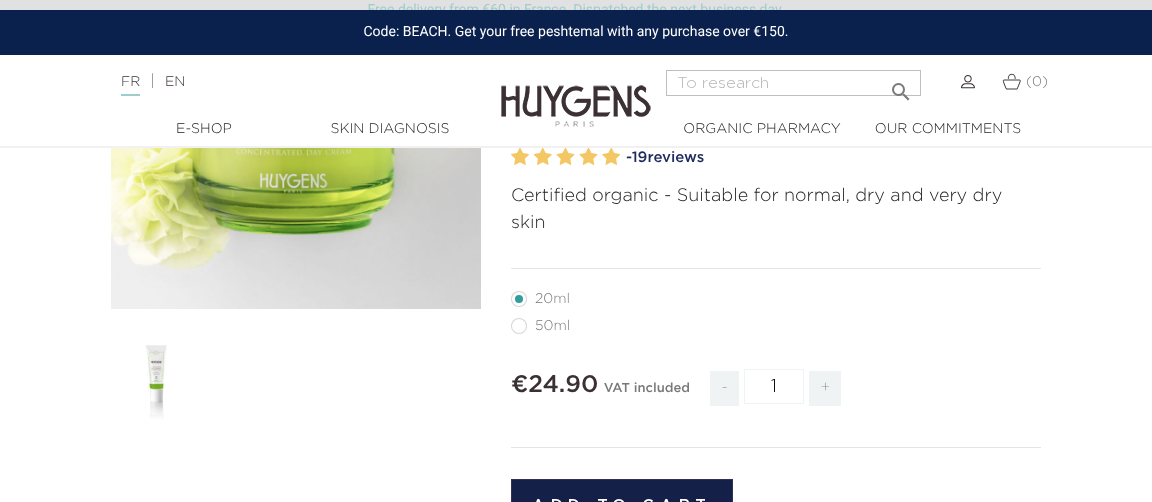 scroll, scrollTop: 325, scrollLeft: 0, axis: vertical 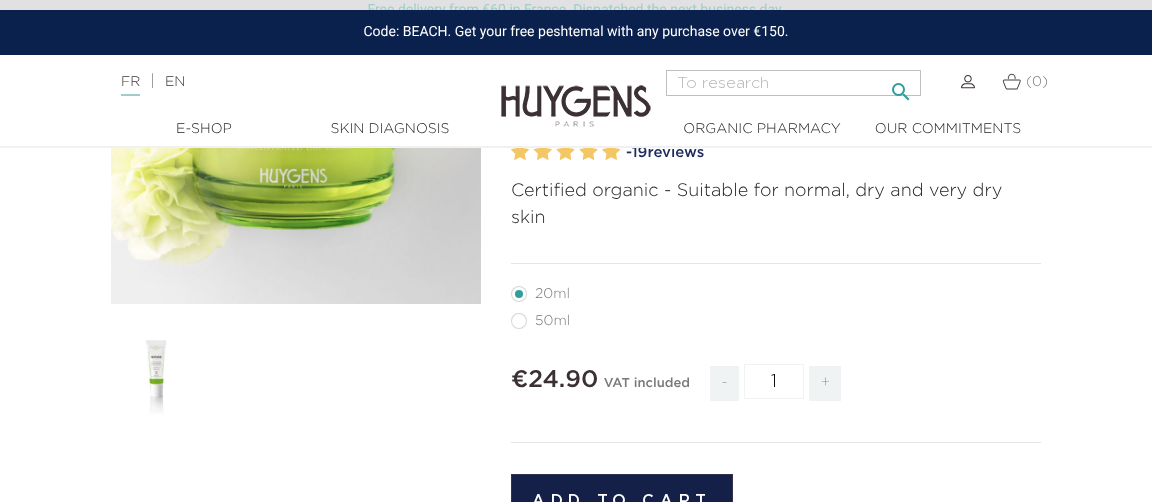 click at bounding box center (793, 83) 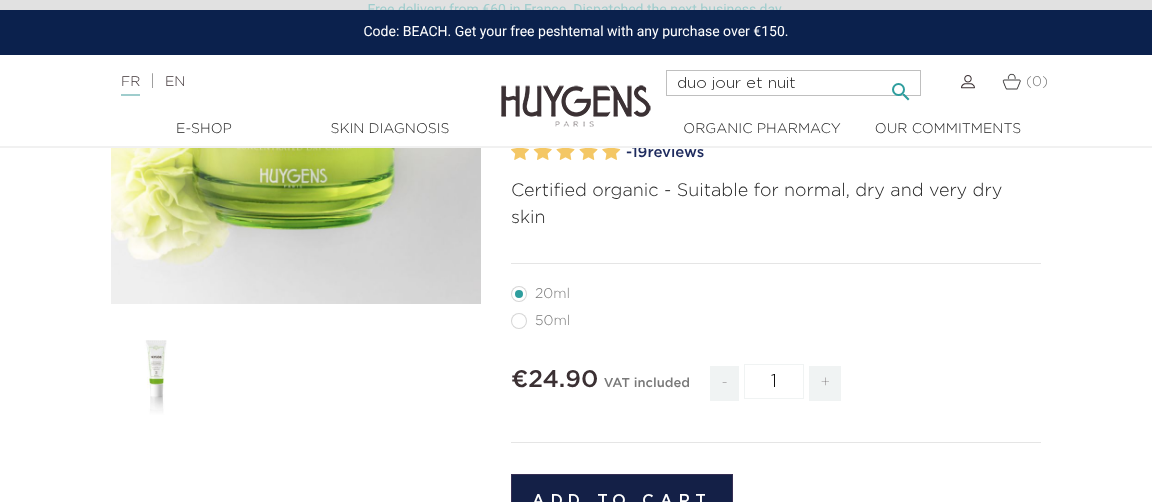 type on "duo jour et nuit" 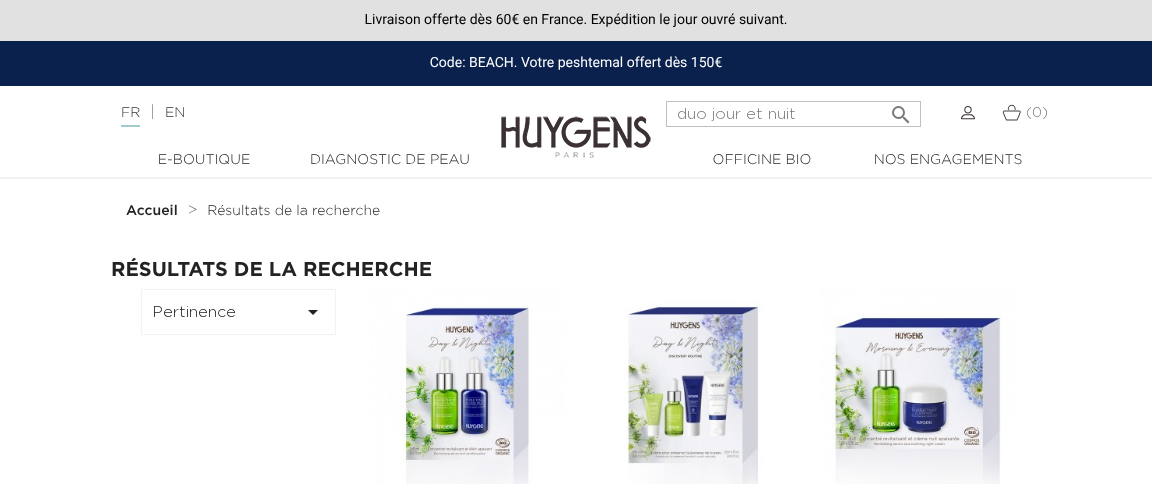 scroll, scrollTop: 0, scrollLeft: 0, axis: both 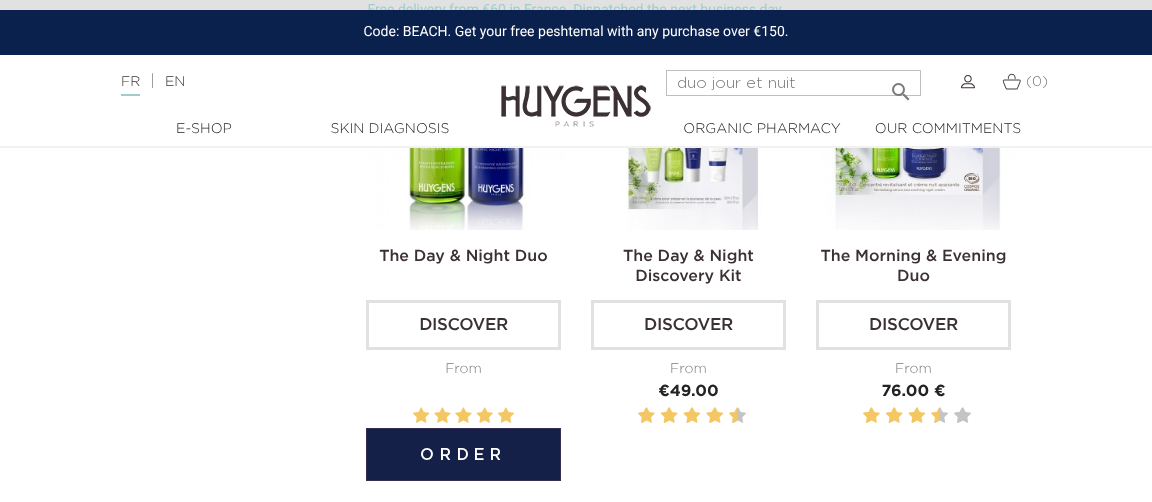 click on "Discover" at bounding box center [463, 325] 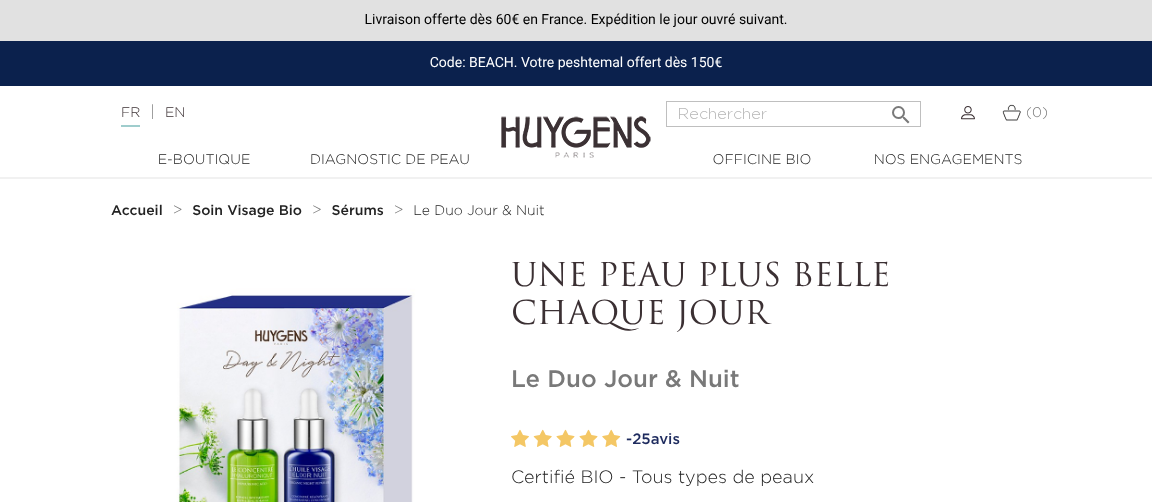 scroll, scrollTop: 0, scrollLeft: 0, axis: both 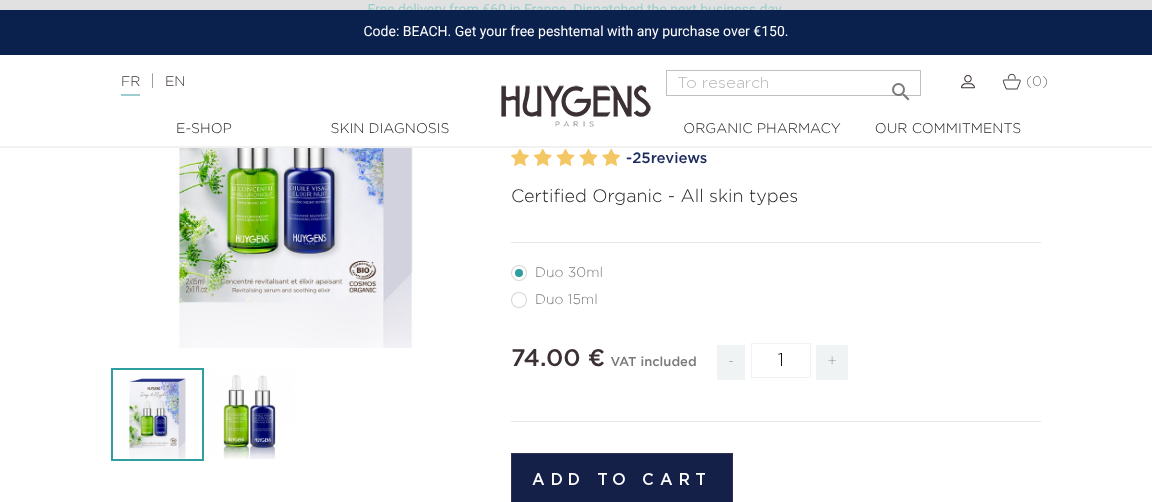 click on "Duo 15ml" at bounding box center (566, 300) 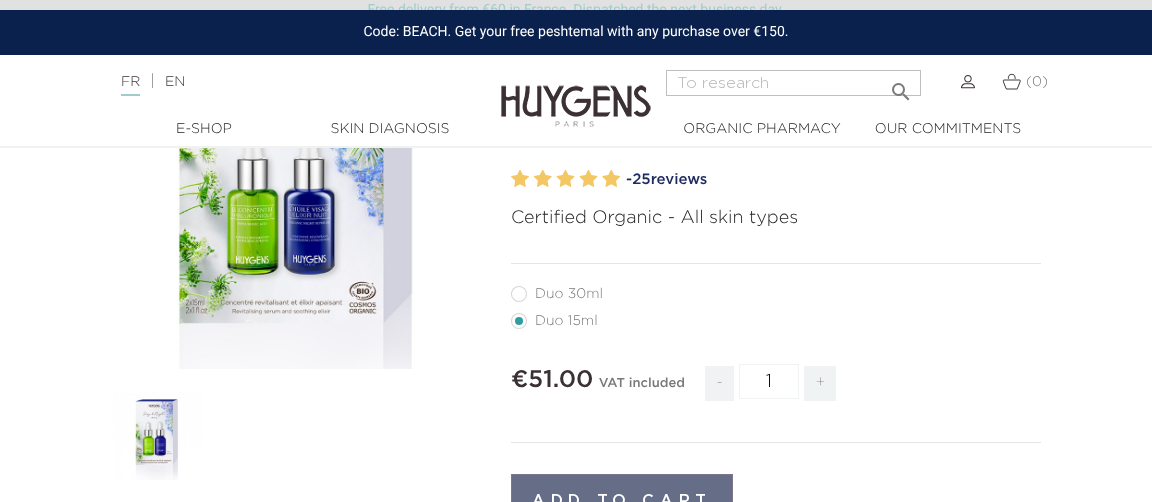 scroll, scrollTop: 256, scrollLeft: 0, axis: vertical 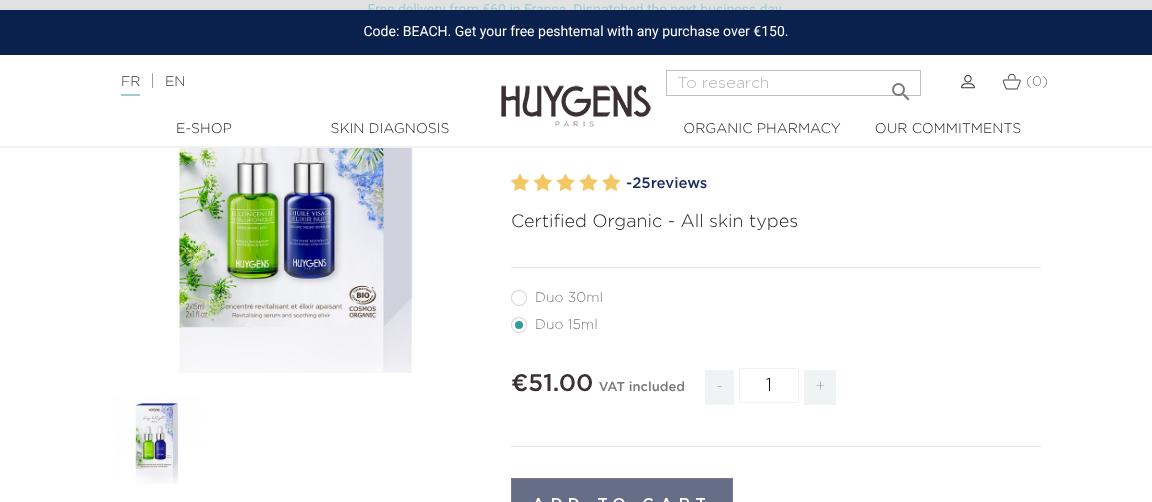 click on "Duo 30ml" at bounding box center (569, 298) 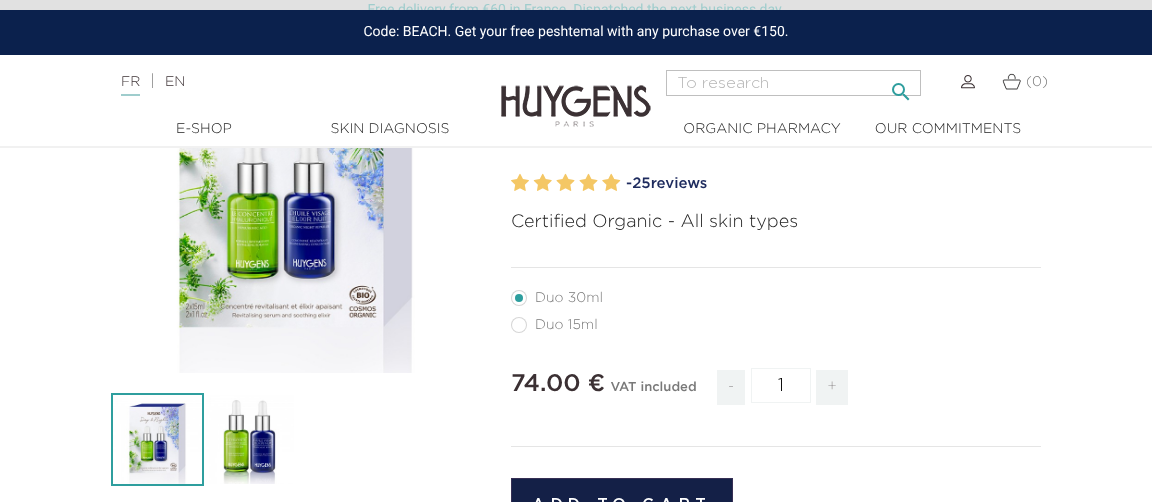 click at bounding box center [793, 83] 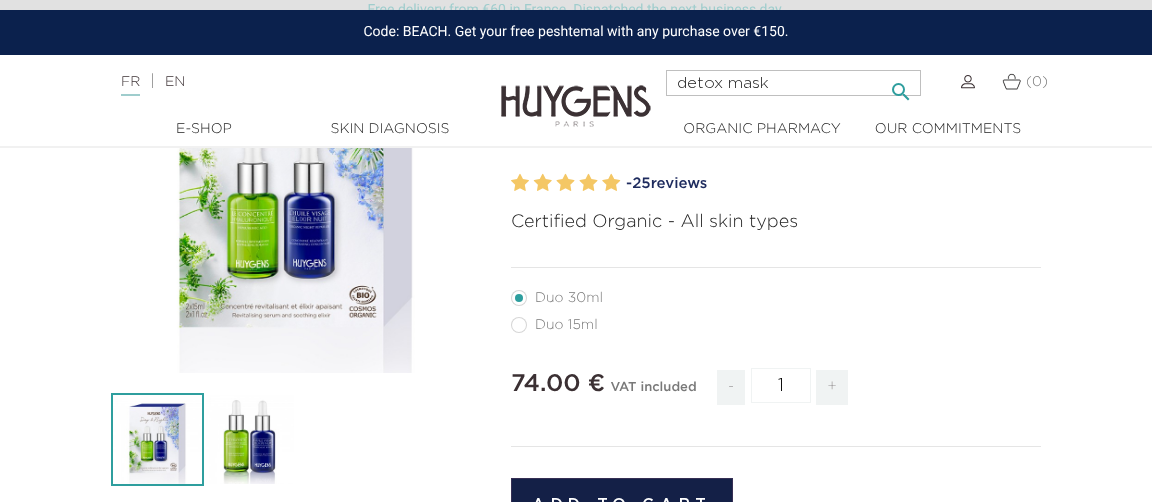 type on "detox mask" 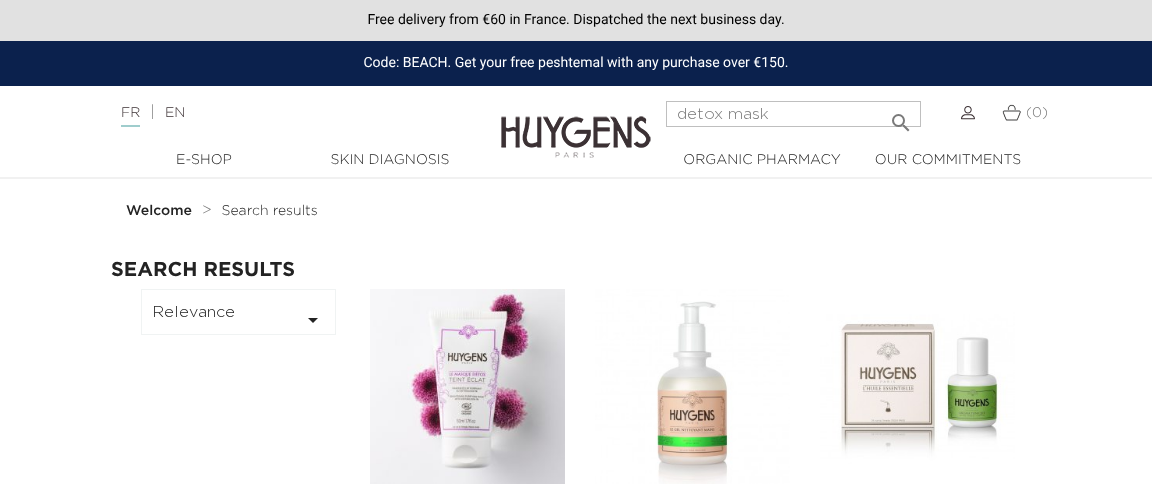 scroll, scrollTop: 232, scrollLeft: 0, axis: vertical 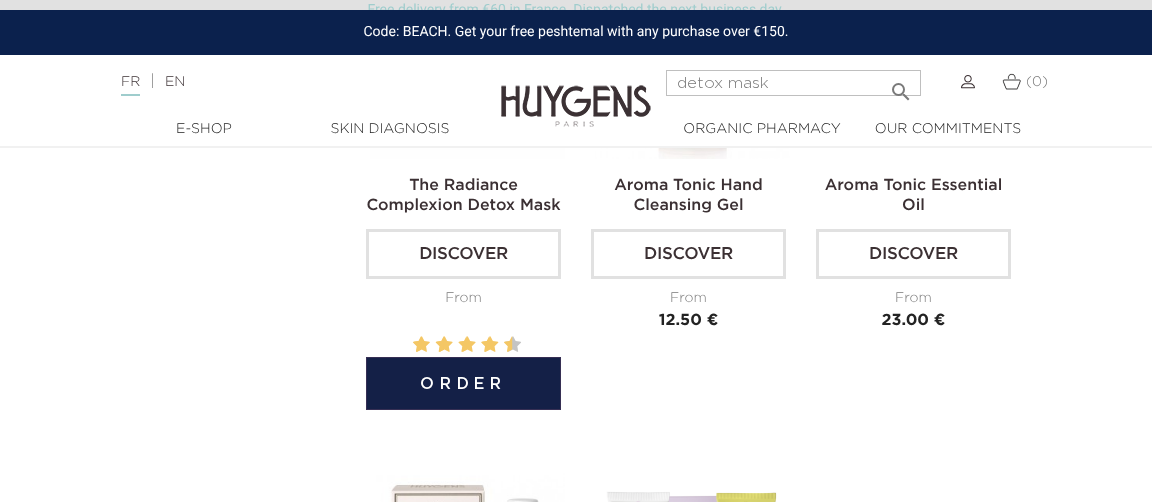 click on "Discover" at bounding box center (463, 254) 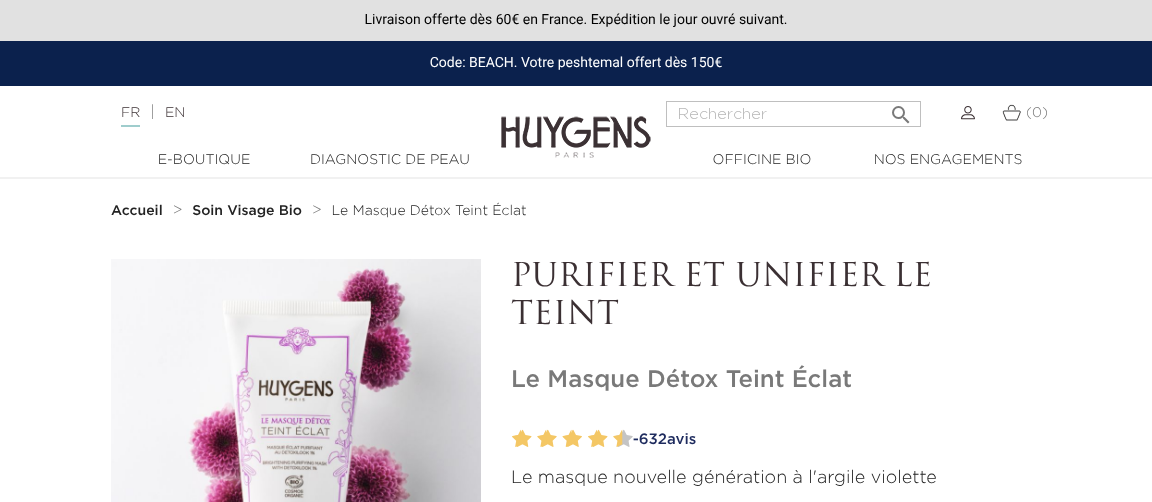 scroll, scrollTop: 0, scrollLeft: 0, axis: both 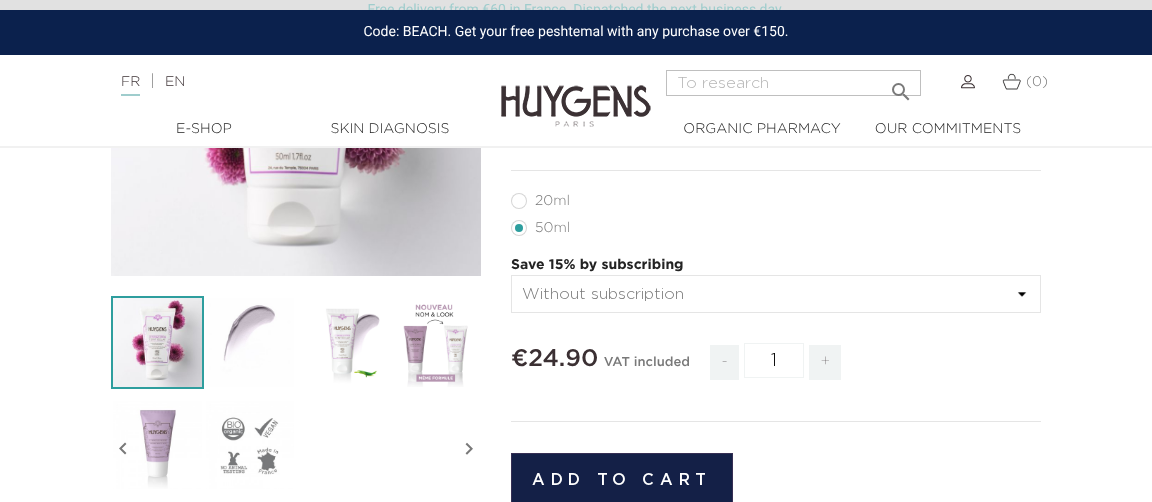 click on "20ml" at bounding box center (552, 201) 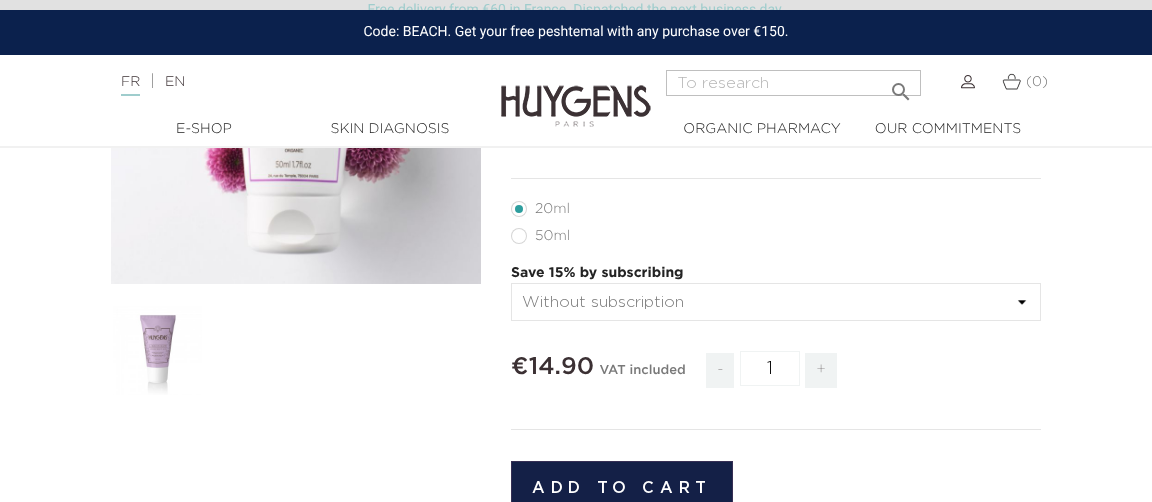 scroll, scrollTop: 347, scrollLeft: 0, axis: vertical 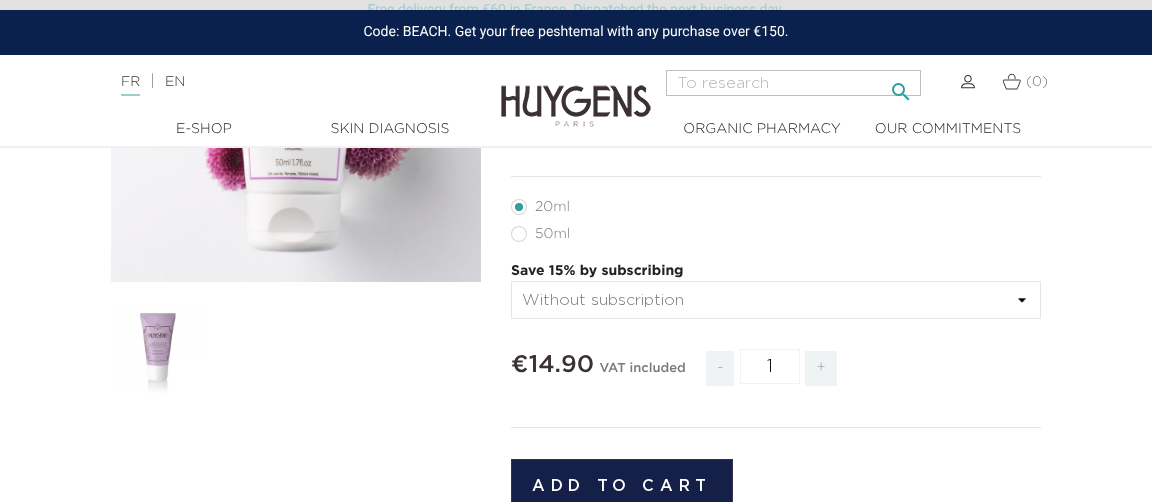 click at bounding box center [793, 83] 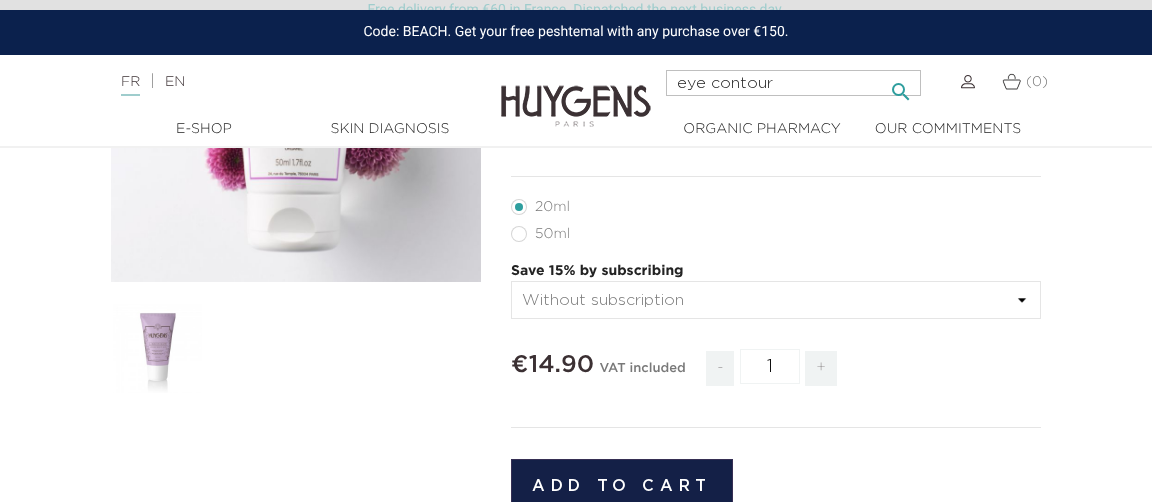 type on "eye contour" 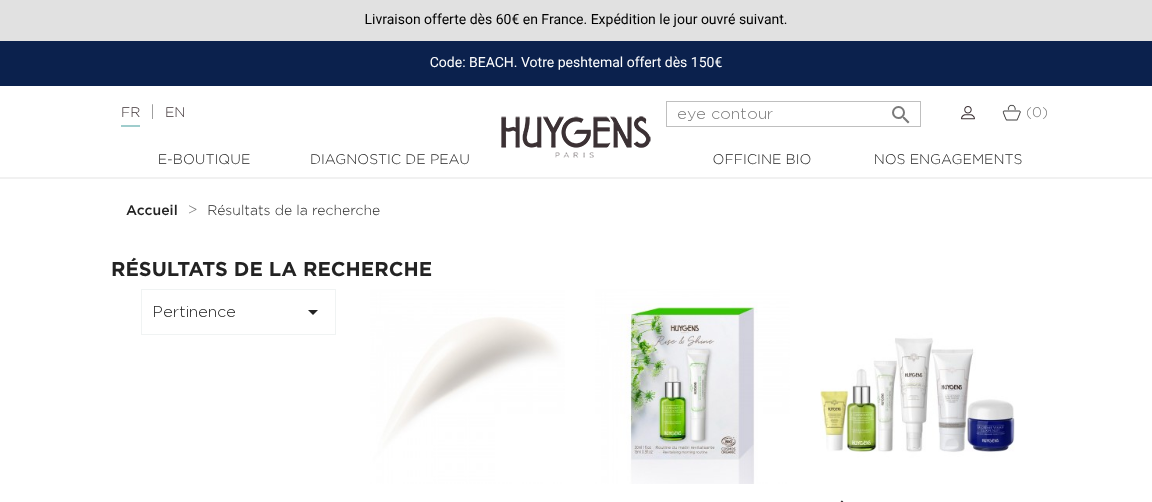 scroll, scrollTop: 62, scrollLeft: 0, axis: vertical 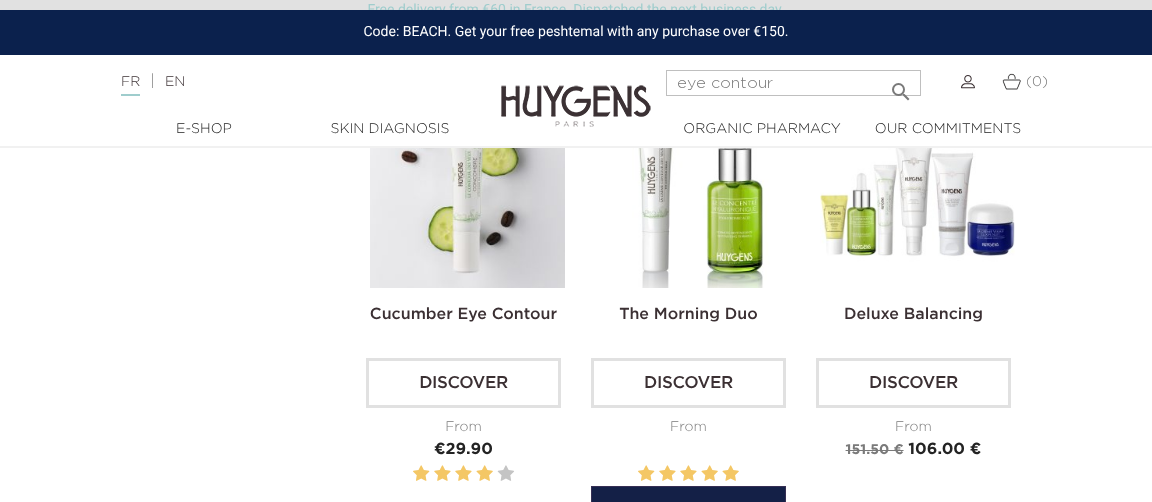 click at bounding box center (692, 190) 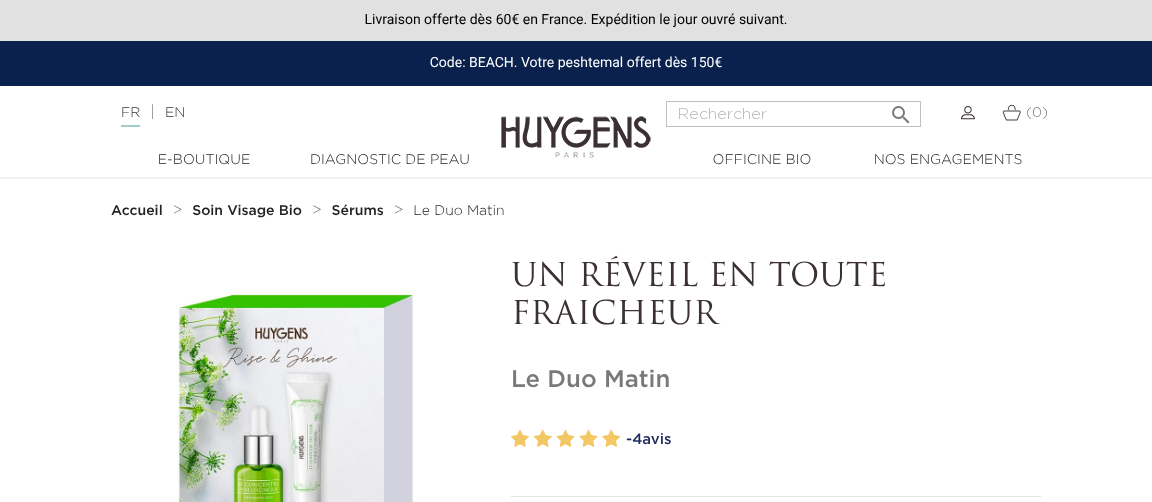 scroll, scrollTop: 0, scrollLeft: 0, axis: both 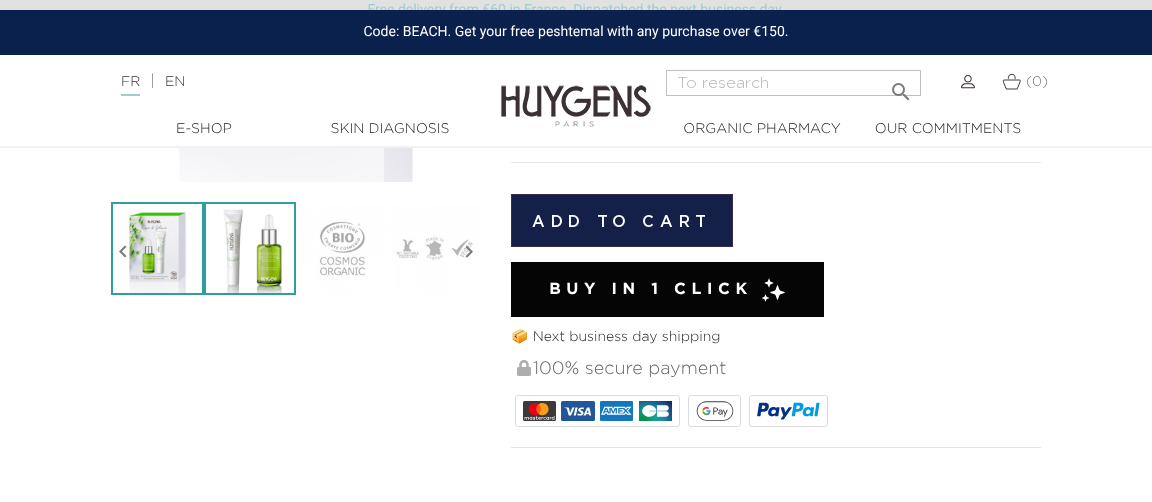 click at bounding box center [250, 248] 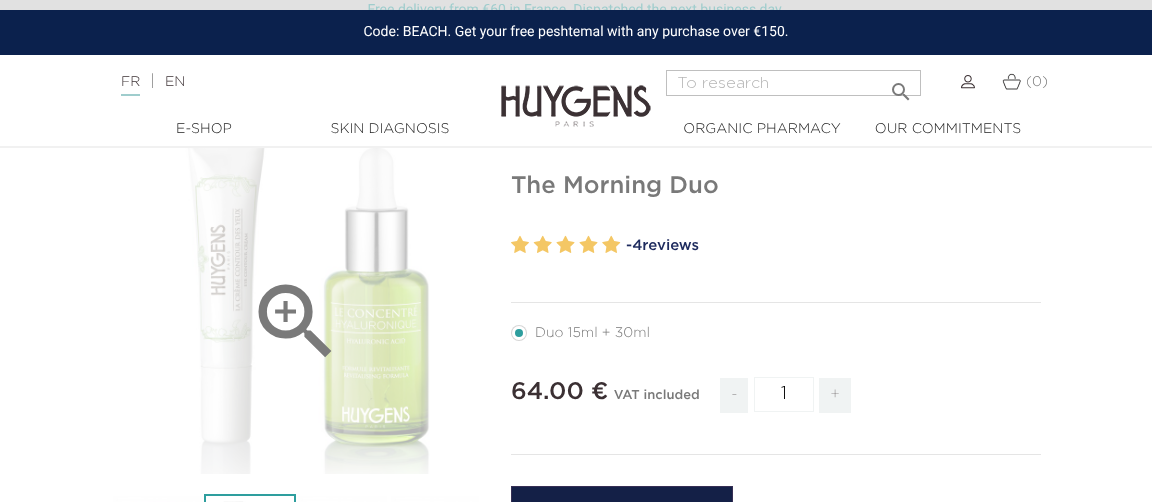 scroll, scrollTop: 152, scrollLeft: 0, axis: vertical 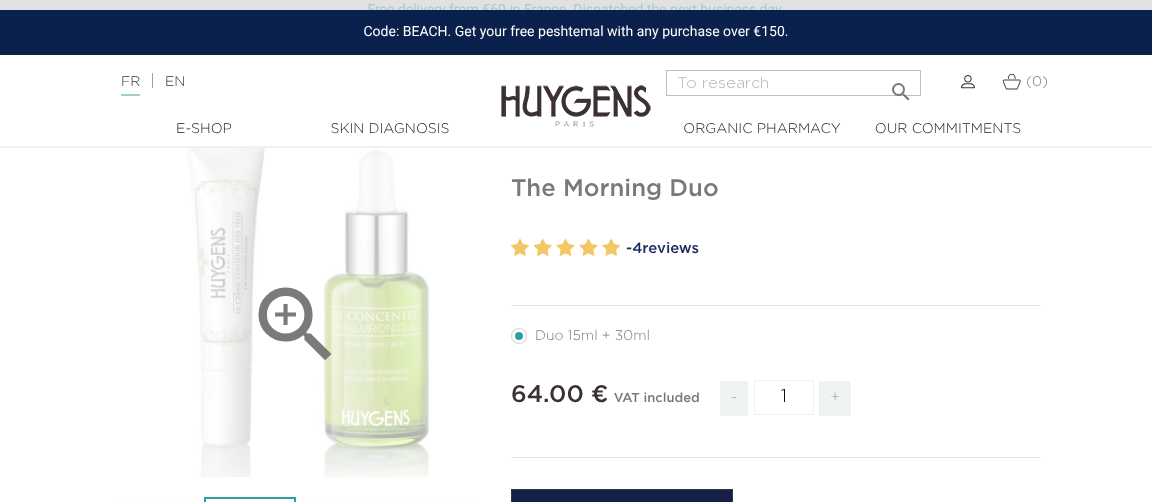 click on "" at bounding box center [296, 325] 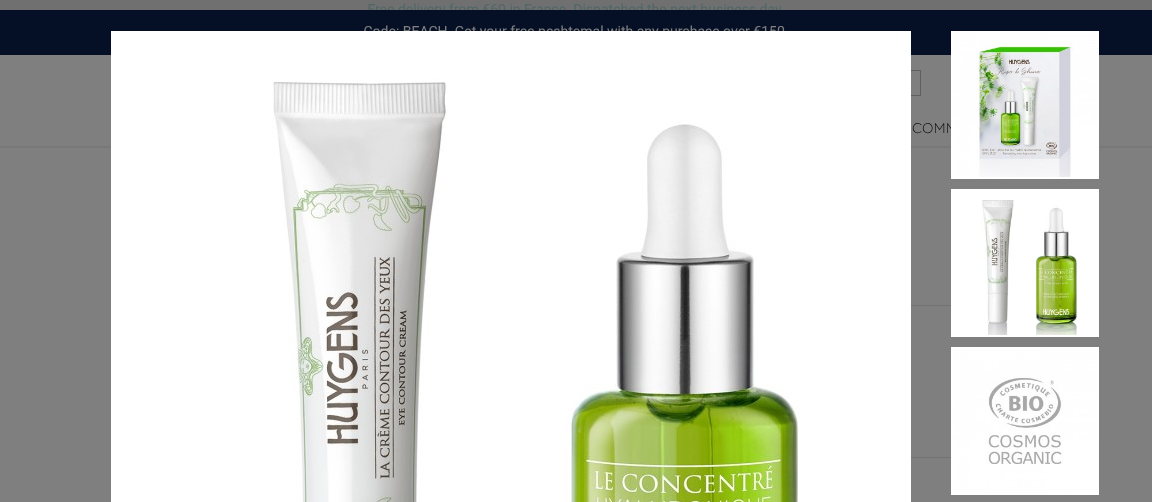 scroll, scrollTop: 15, scrollLeft: 0, axis: vertical 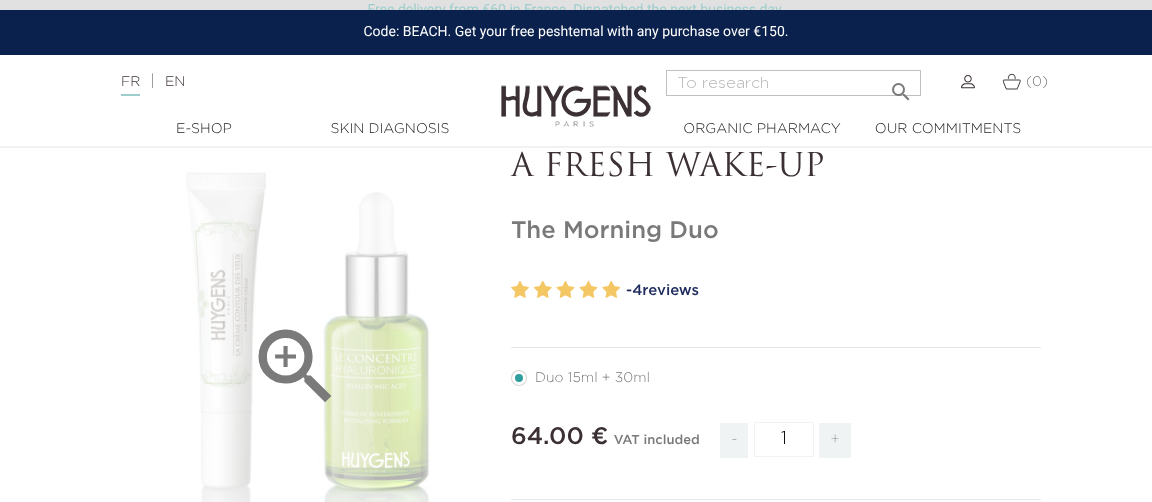 click on "" at bounding box center [296, 334] 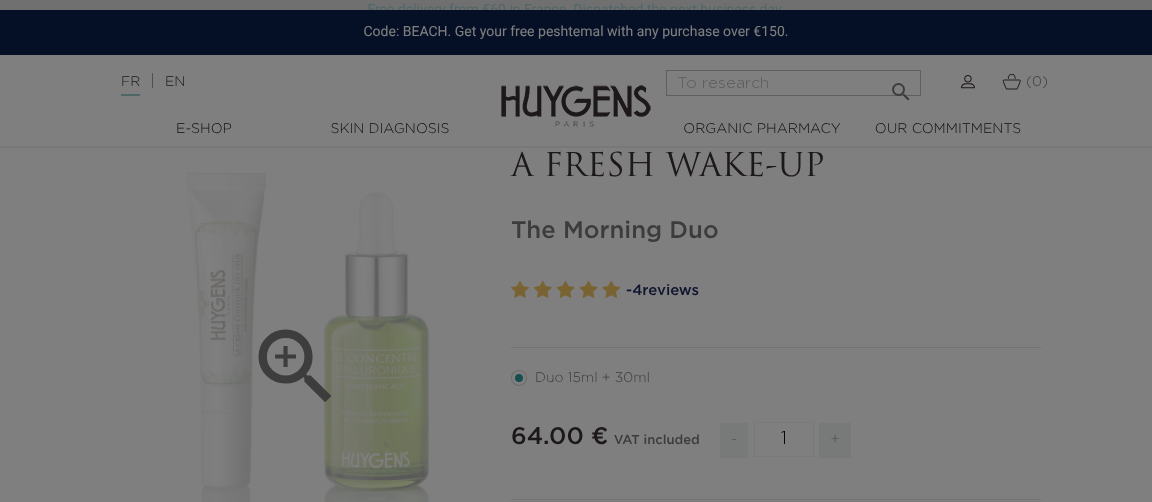 scroll, scrollTop: 0, scrollLeft: 0, axis: both 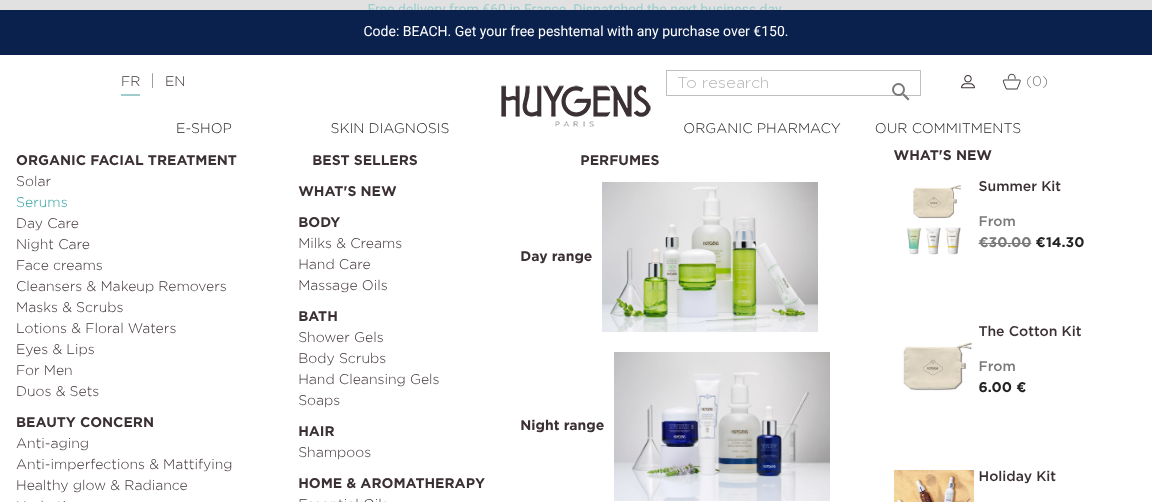 click on "Serums" at bounding box center (42, 203) 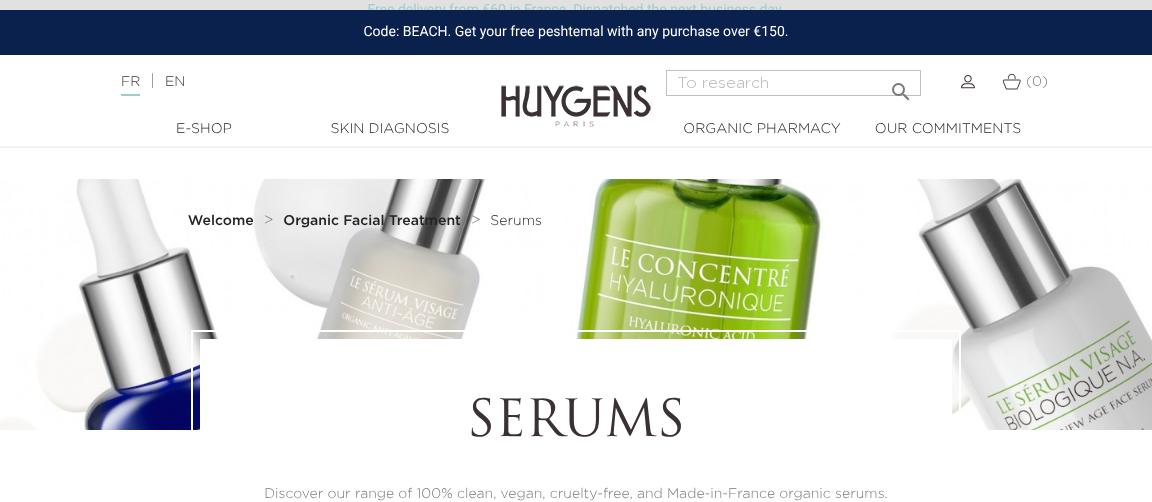 scroll, scrollTop: 337, scrollLeft: 0, axis: vertical 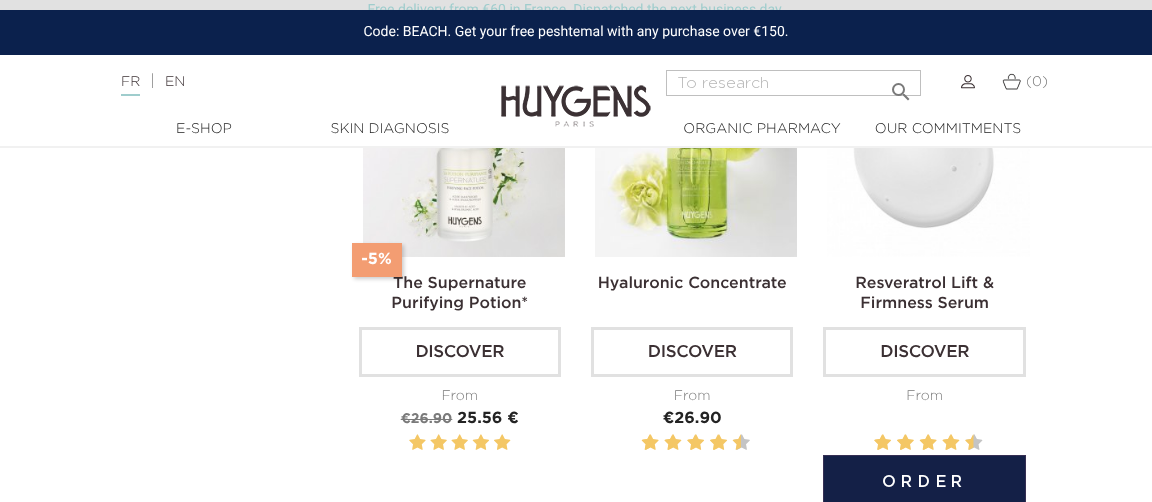 click on "Resveratrol Lift & Firmness Serum" at bounding box center (924, 294) 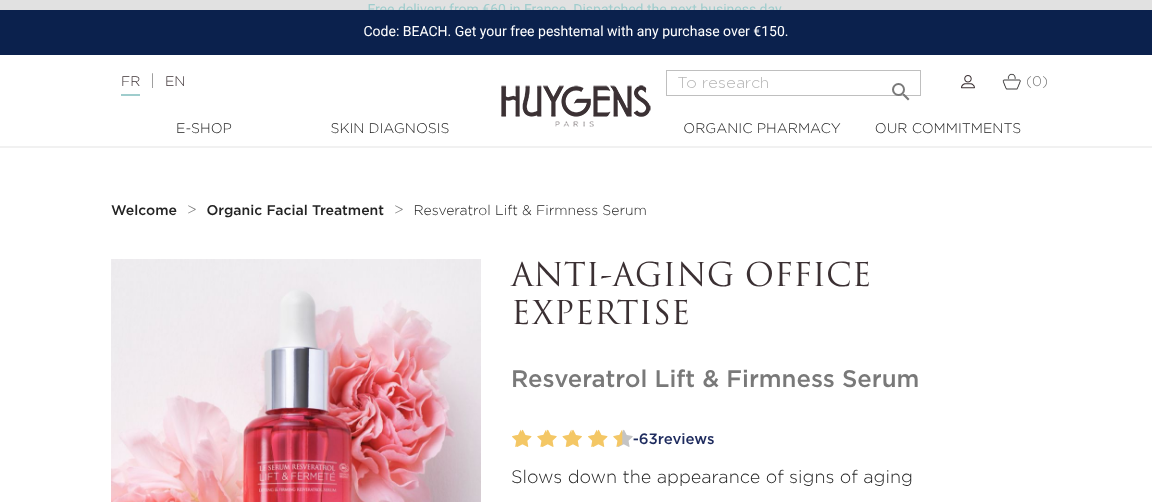 scroll, scrollTop: 298, scrollLeft: 0, axis: vertical 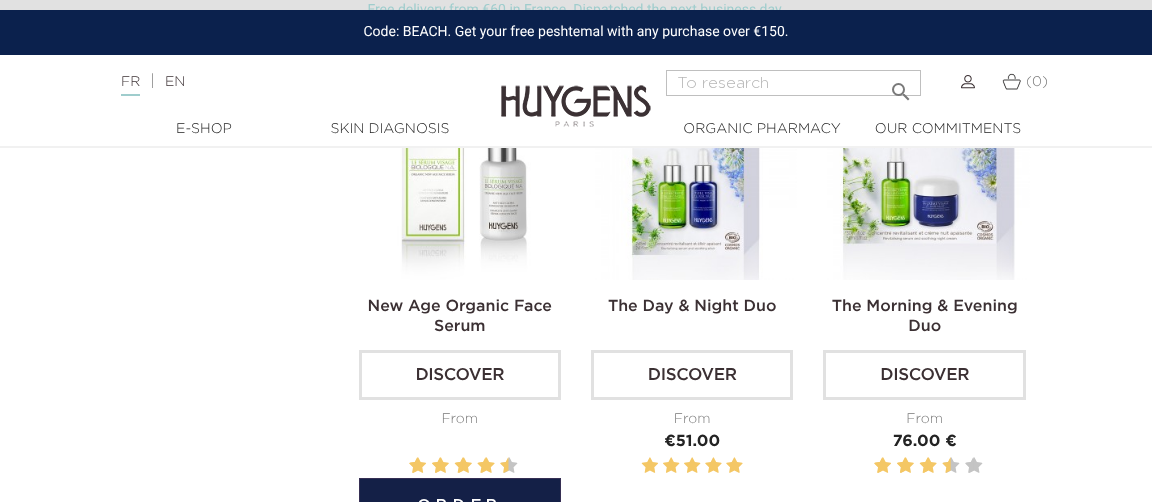 click on "Discover" at bounding box center [460, 375] 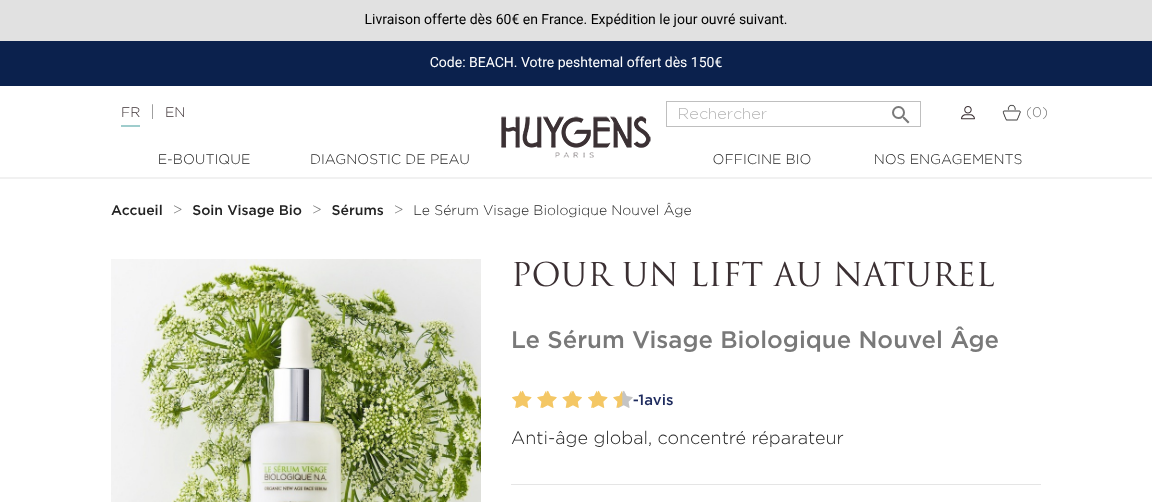scroll, scrollTop: 0, scrollLeft: 0, axis: both 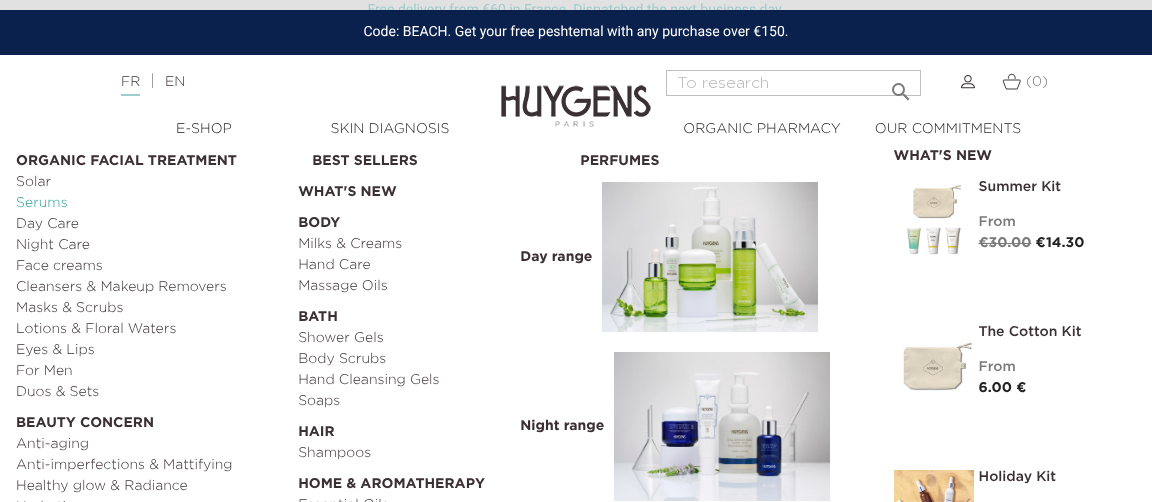 click on "Serums" at bounding box center [150, 203] 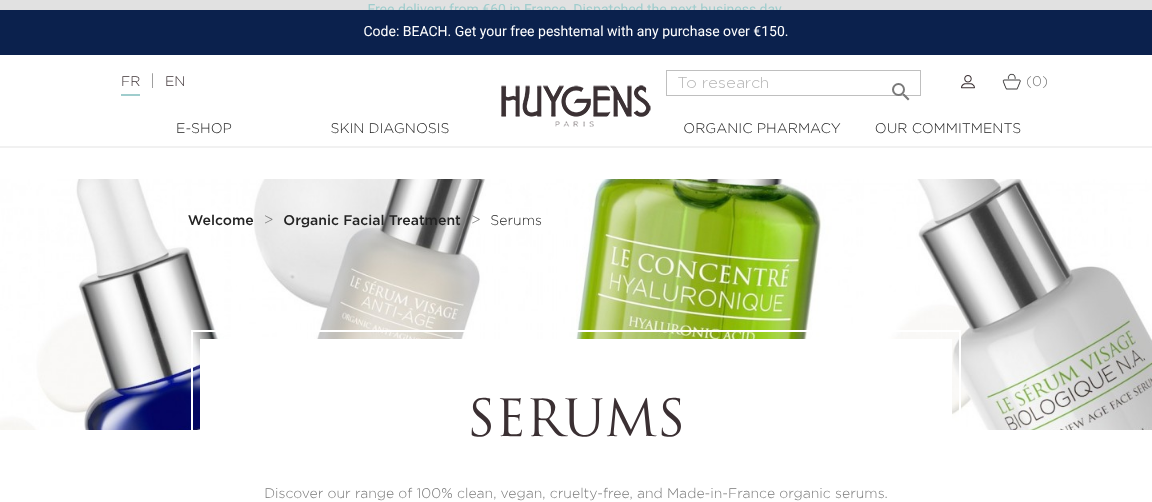 scroll, scrollTop: 305, scrollLeft: 0, axis: vertical 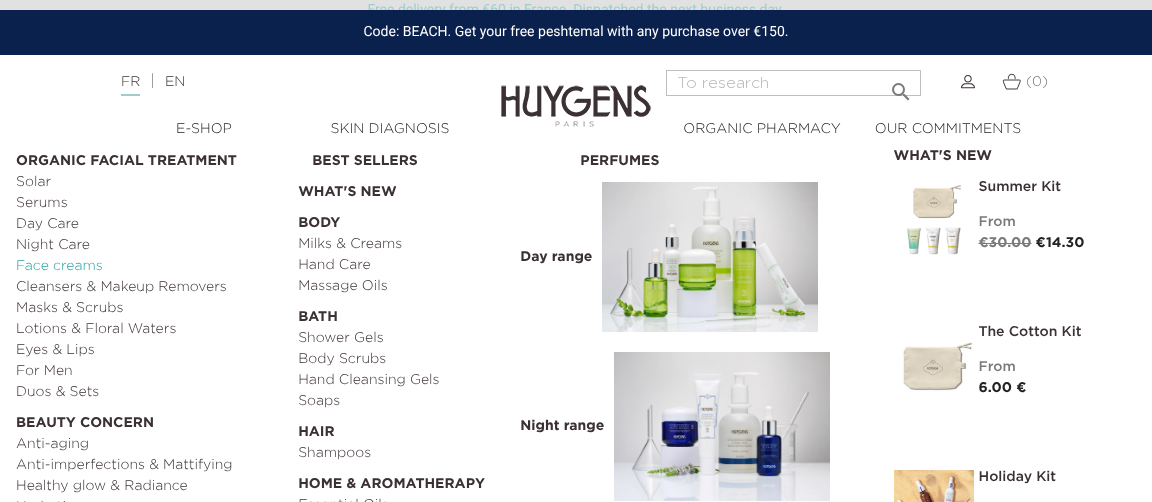 click on "Face creams" at bounding box center (59, 266) 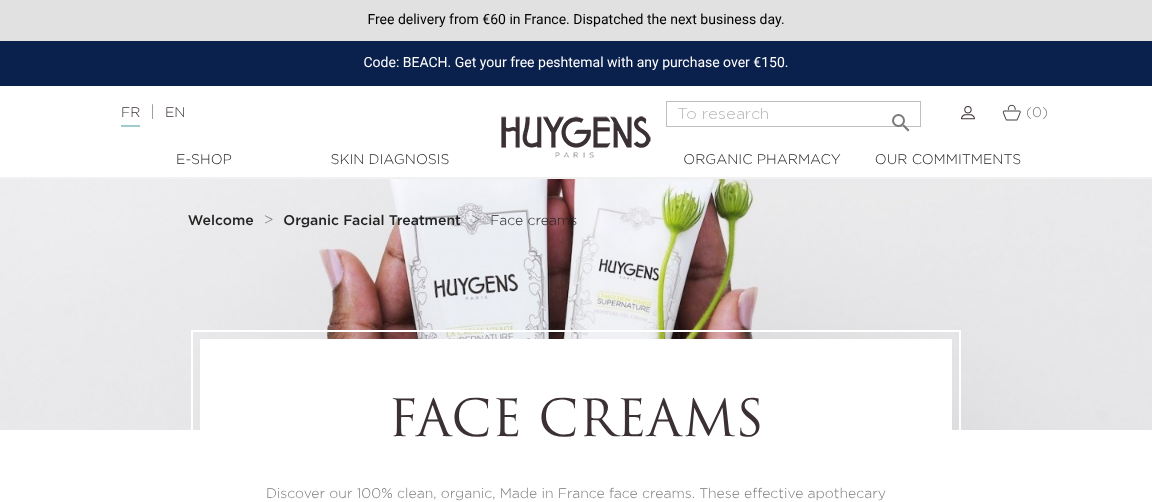scroll, scrollTop: 0, scrollLeft: 0, axis: both 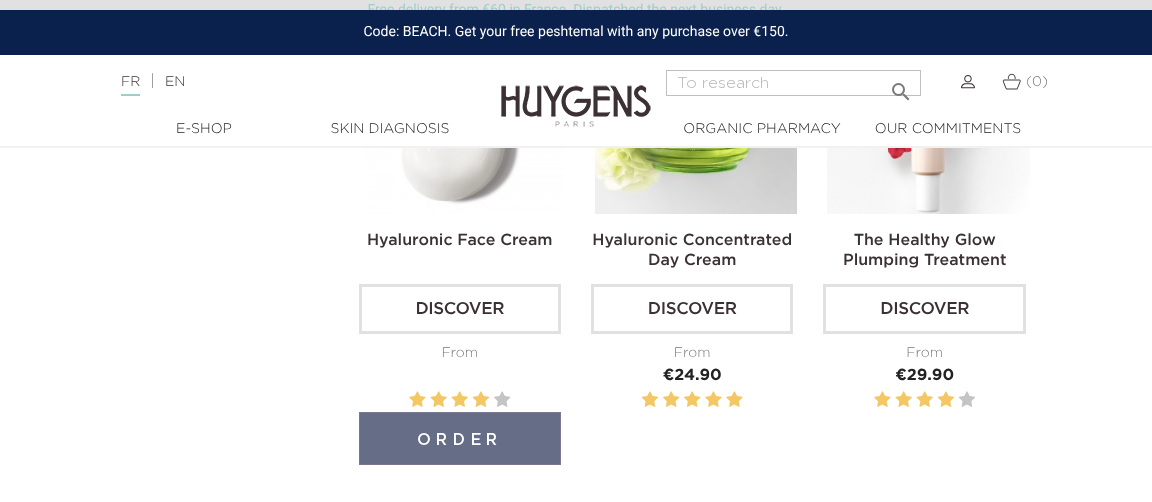 click at bounding box center [464, 113] 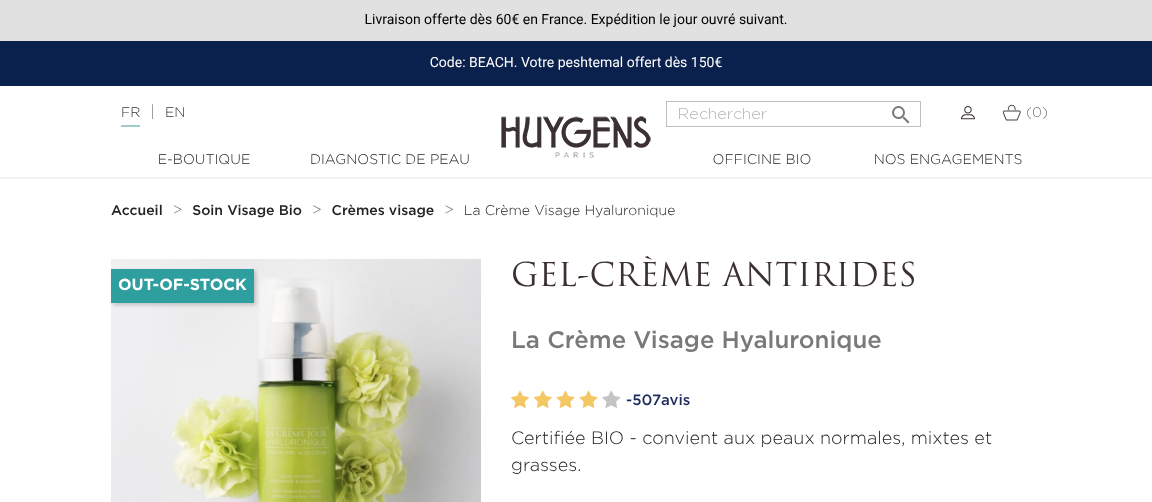 scroll, scrollTop: 0, scrollLeft: 0, axis: both 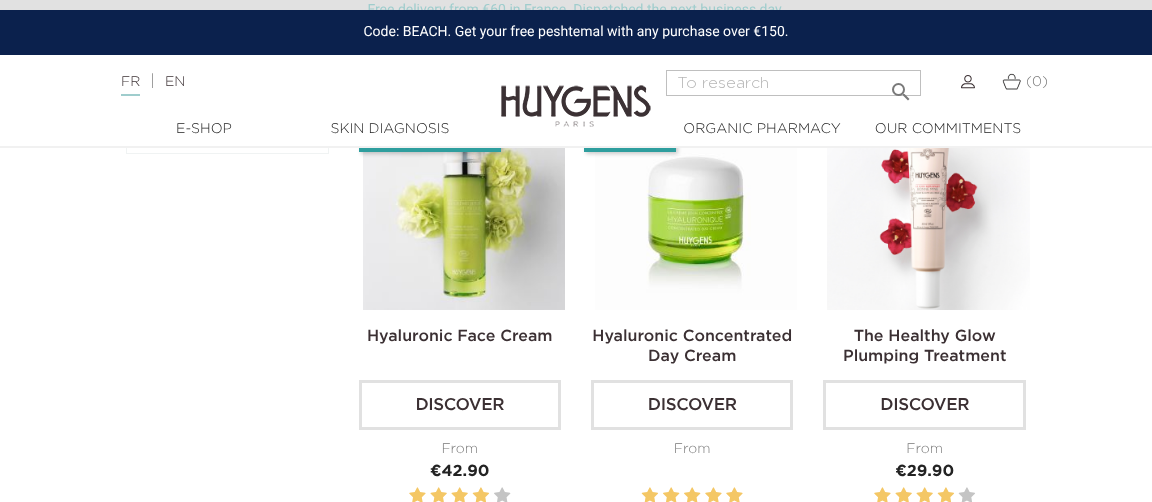 click at bounding box center (696, 209) 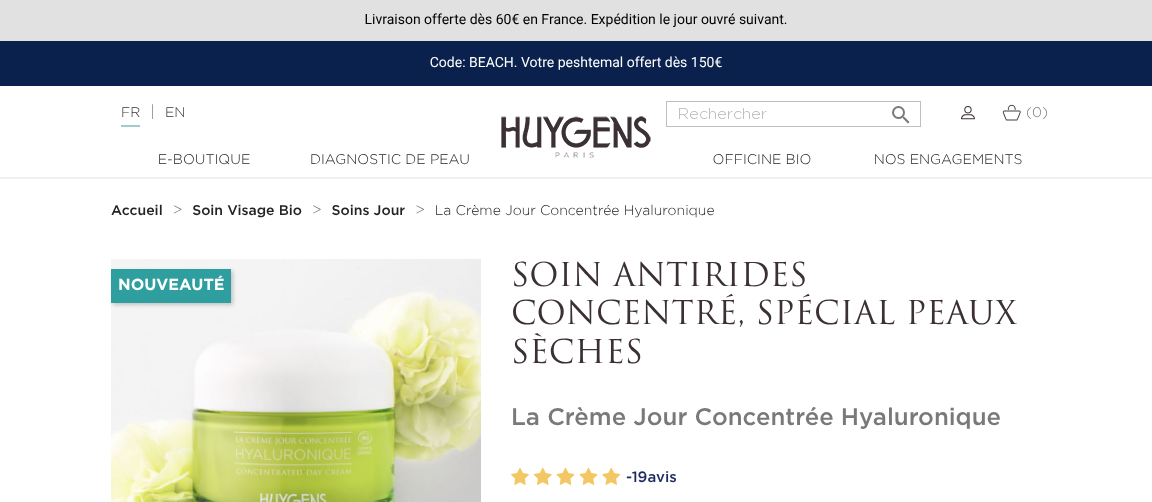 scroll, scrollTop: 14, scrollLeft: 0, axis: vertical 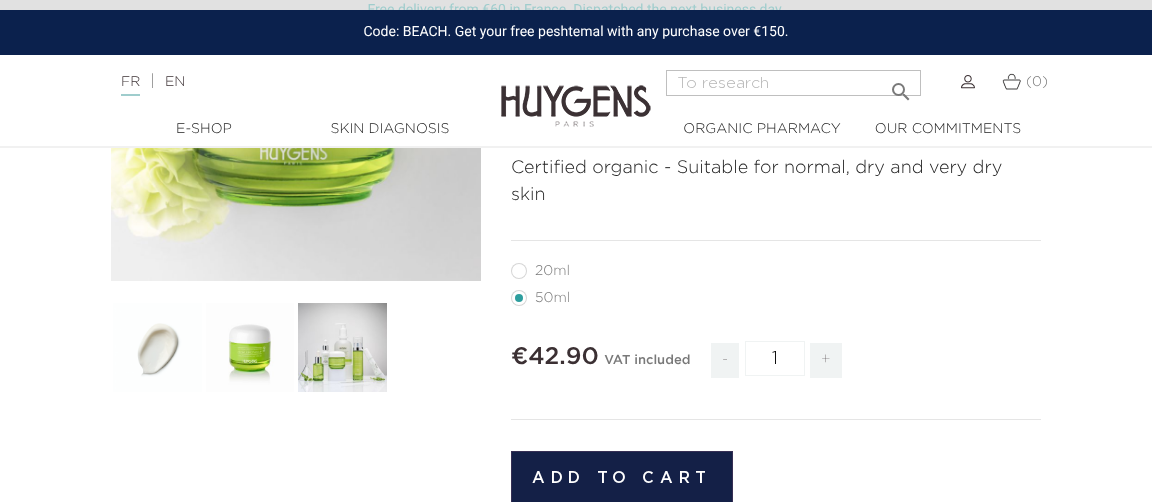 click on "20ml" at bounding box center (552, 271) 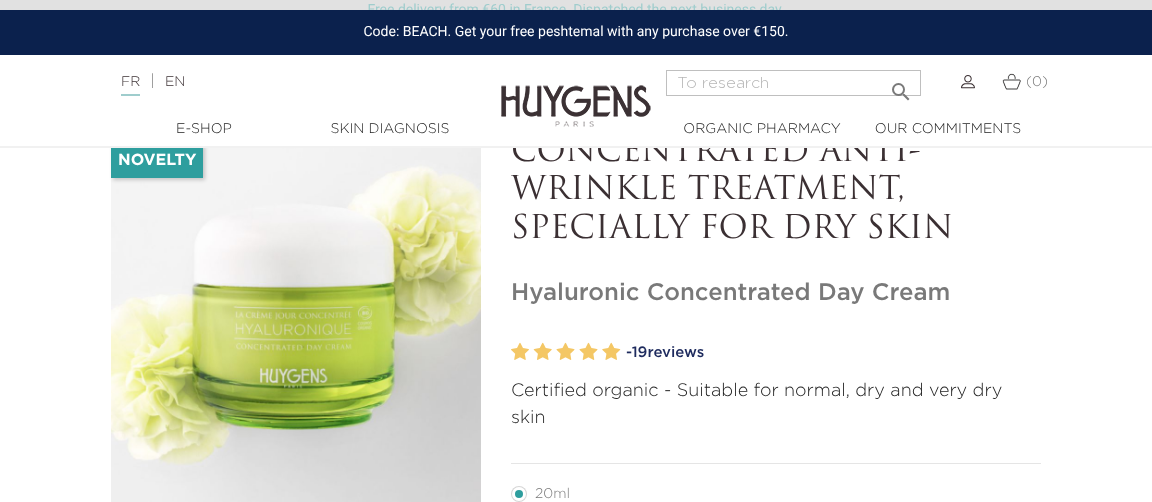scroll, scrollTop: 0, scrollLeft: 0, axis: both 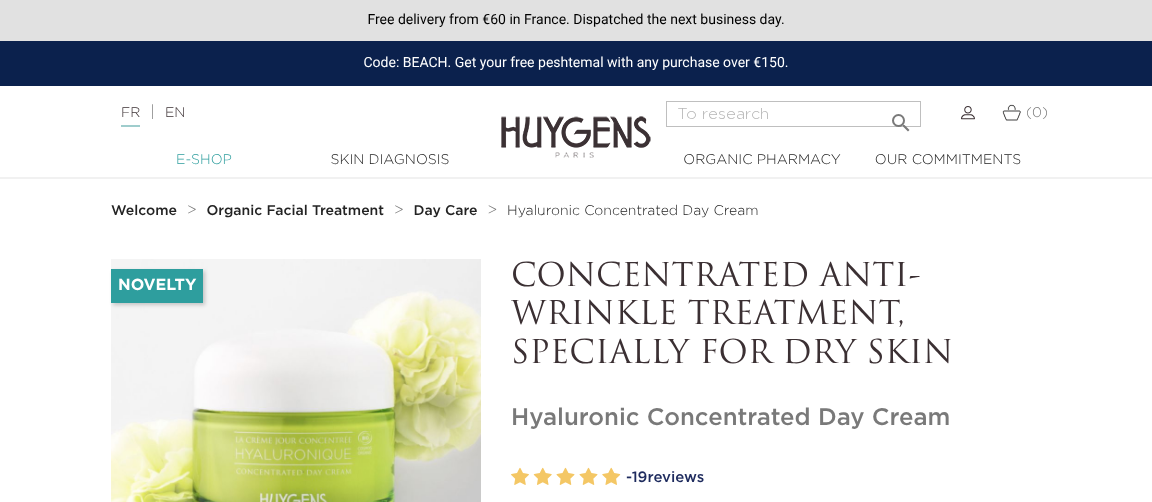 click on "E-Shop" at bounding box center [204, 160] 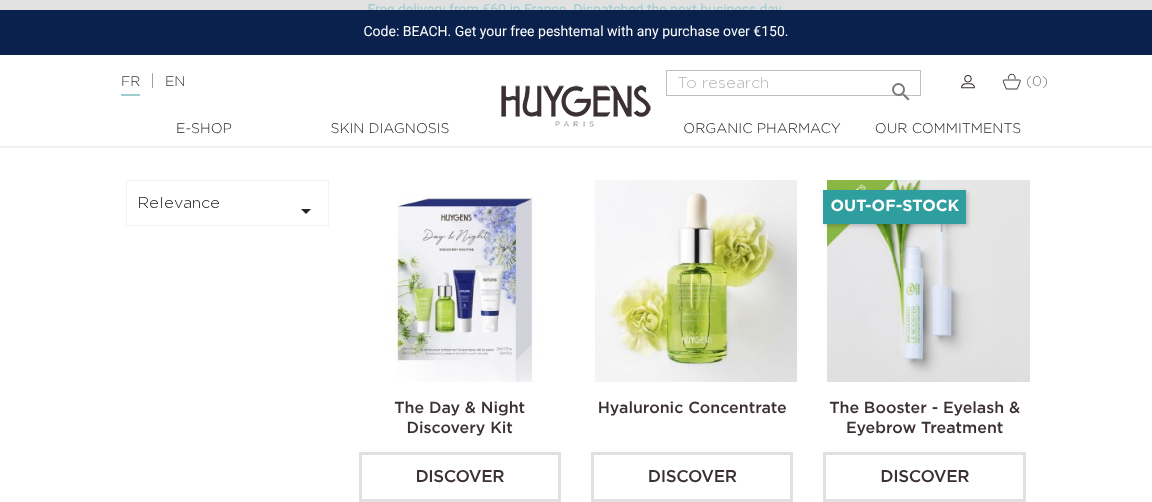 scroll, scrollTop: 439, scrollLeft: 0, axis: vertical 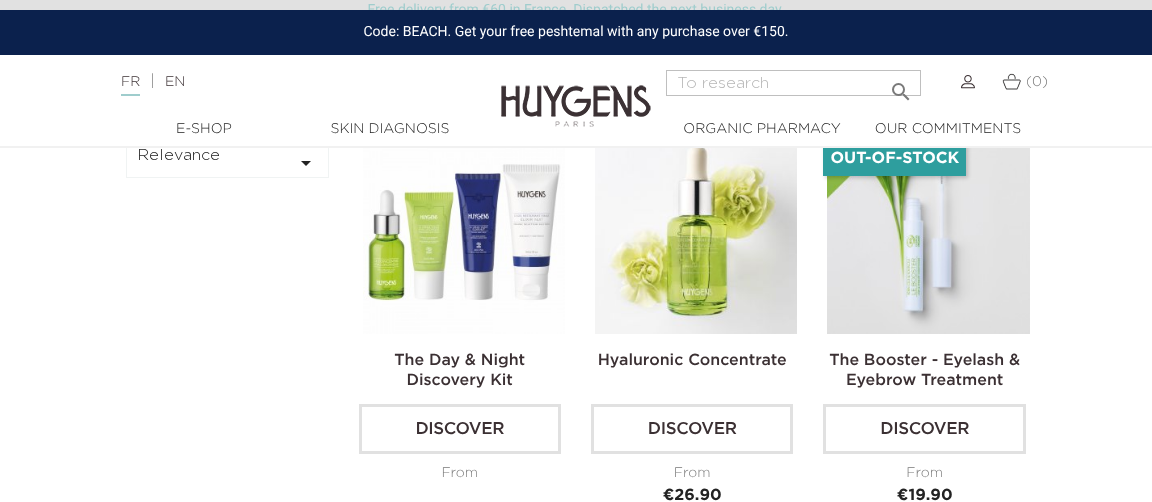 click at bounding box center [464, 233] 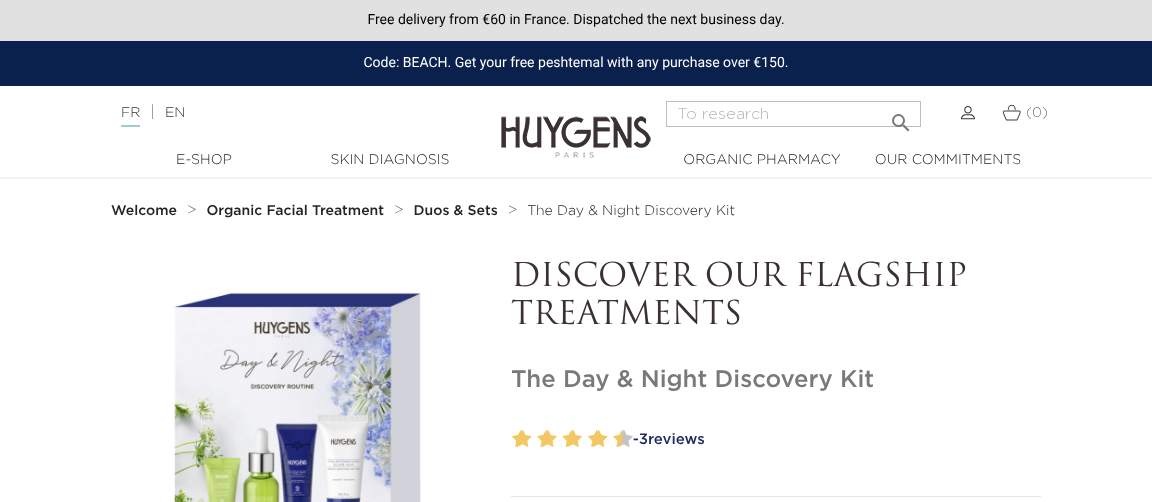 scroll, scrollTop: 0, scrollLeft: 0, axis: both 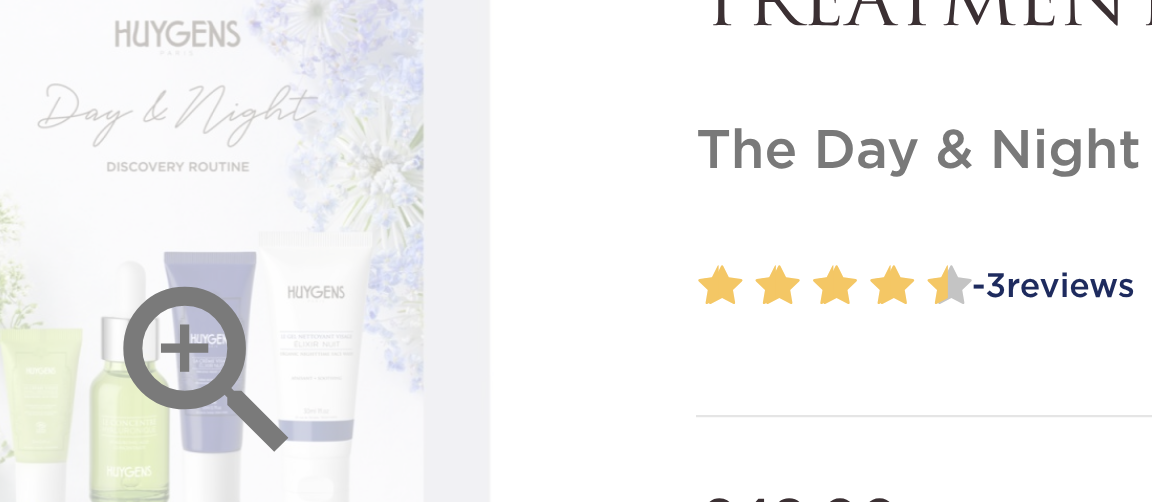 click on "" at bounding box center (296, 320) 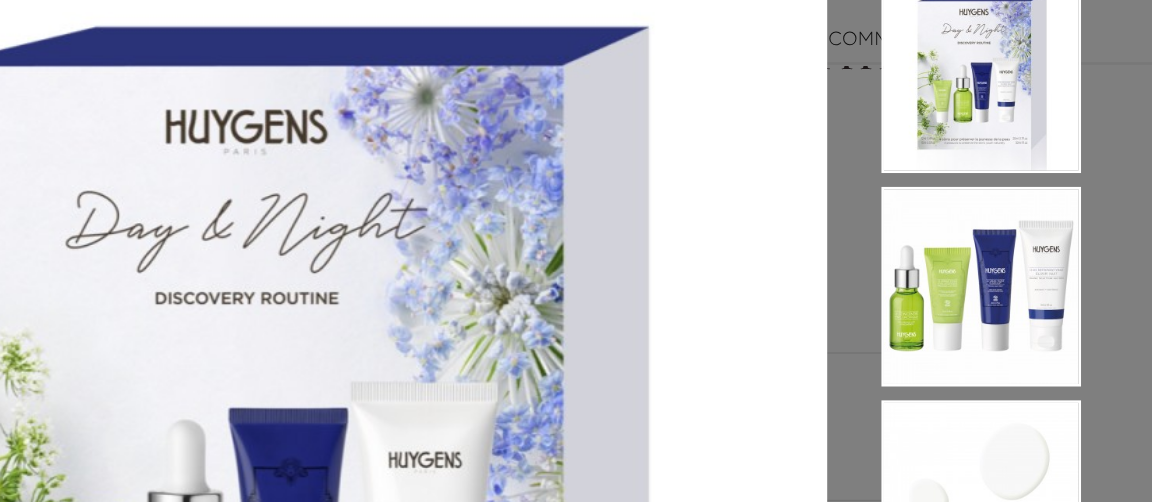 scroll, scrollTop: 135, scrollLeft: 0, axis: vertical 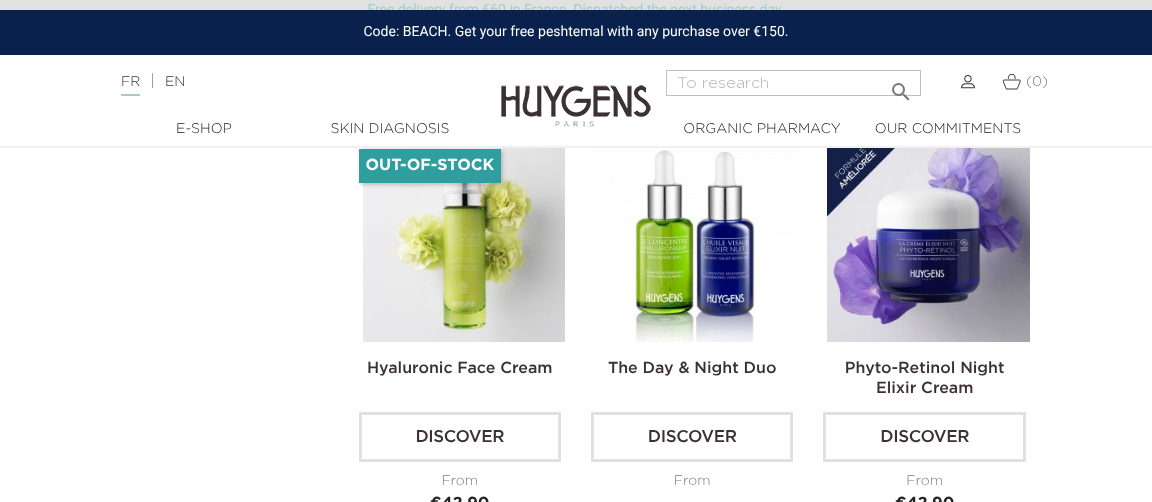 click at bounding box center (696, 240) 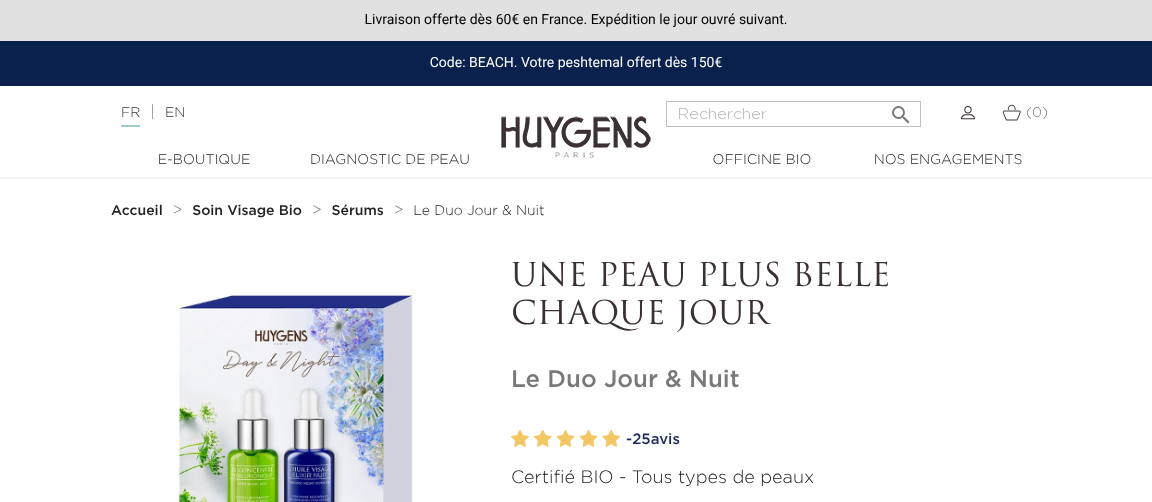 scroll, scrollTop: 0, scrollLeft: 0, axis: both 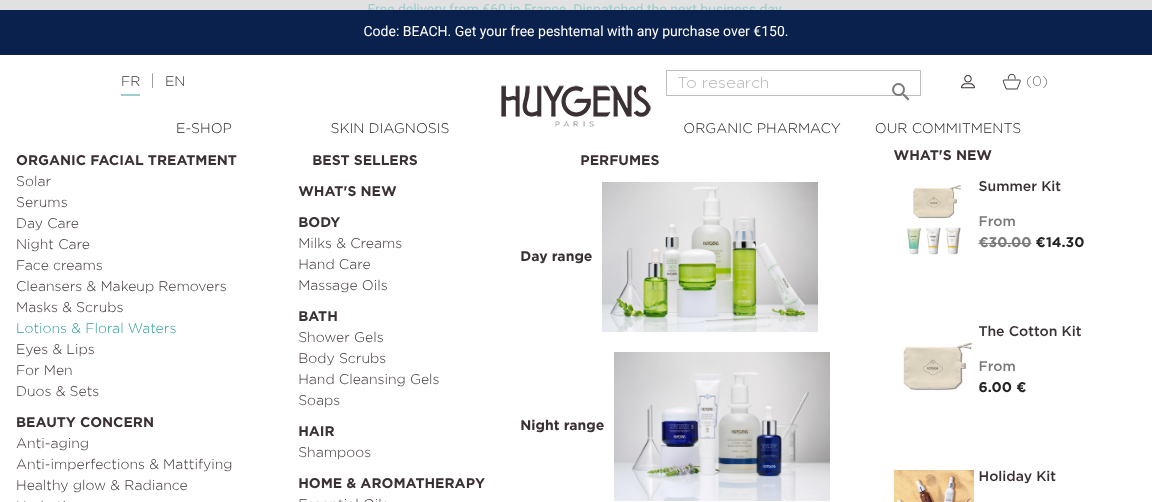click on "Lotions & Floral Waters" at bounding box center [96, 329] 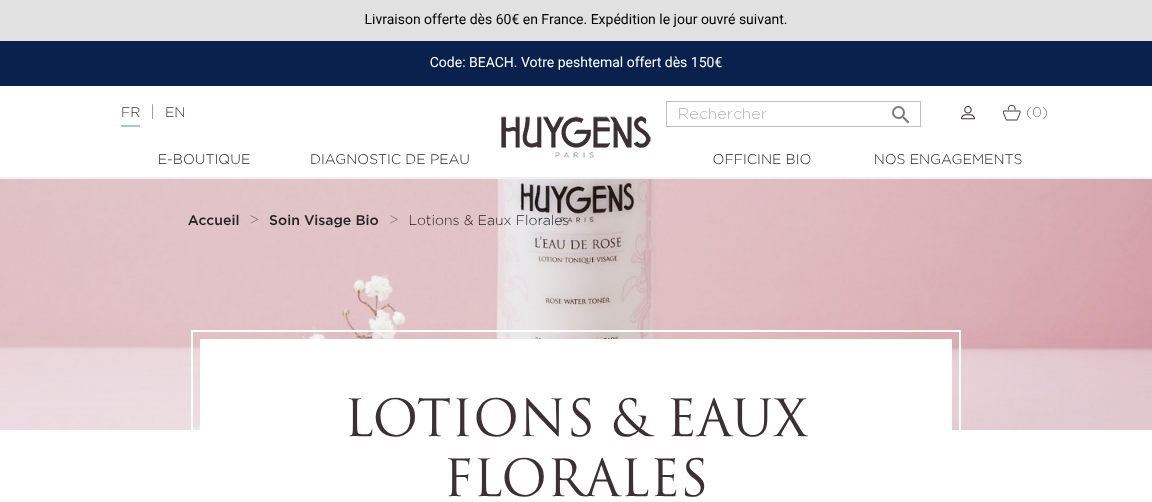 scroll, scrollTop: 0, scrollLeft: 0, axis: both 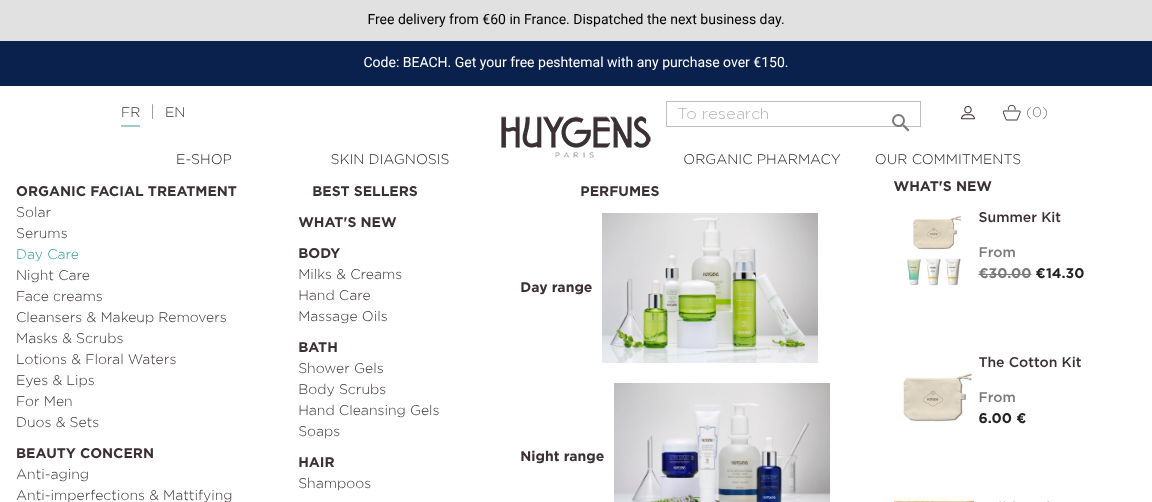 click on "Day Care" at bounding box center [47, 255] 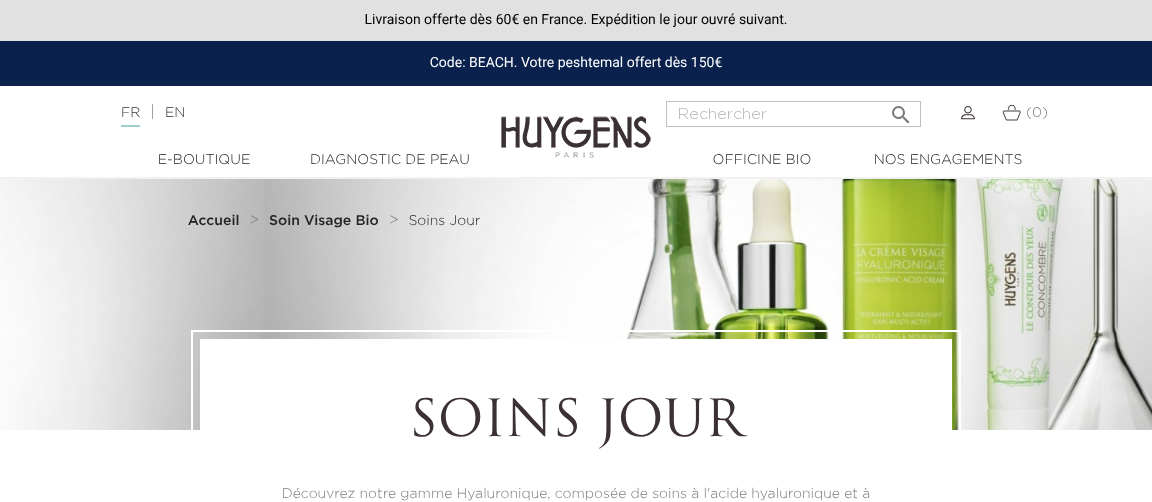 scroll, scrollTop: 0, scrollLeft: 0, axis: both 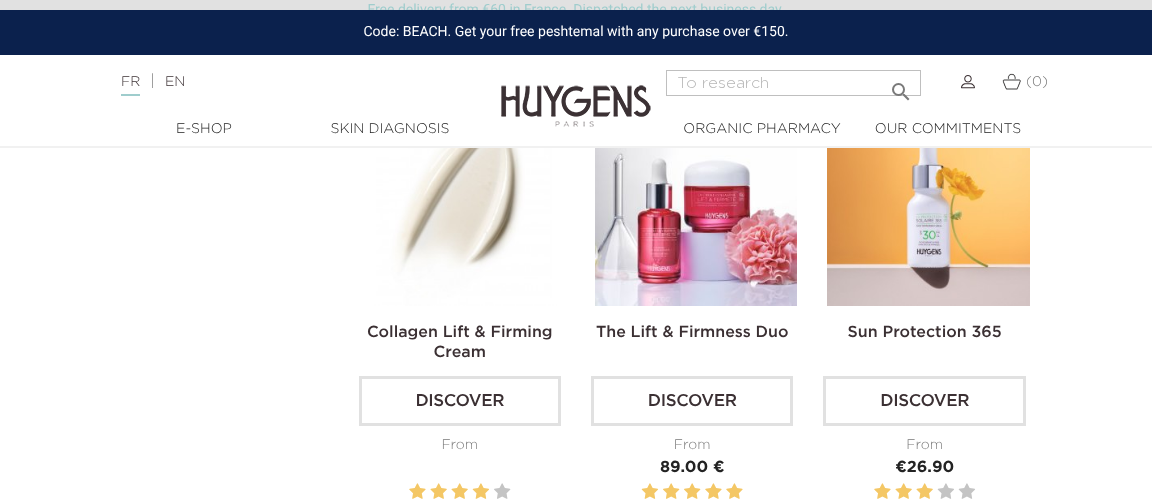 click at bounding box center [464, 204] 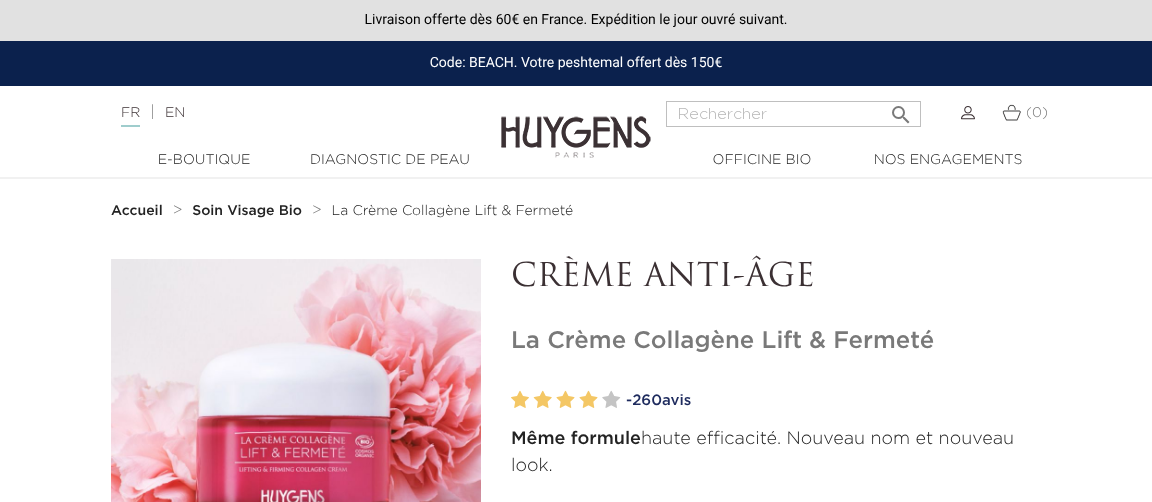 scroll, scrollTop: 0, scrollLeft: 0, axis: both 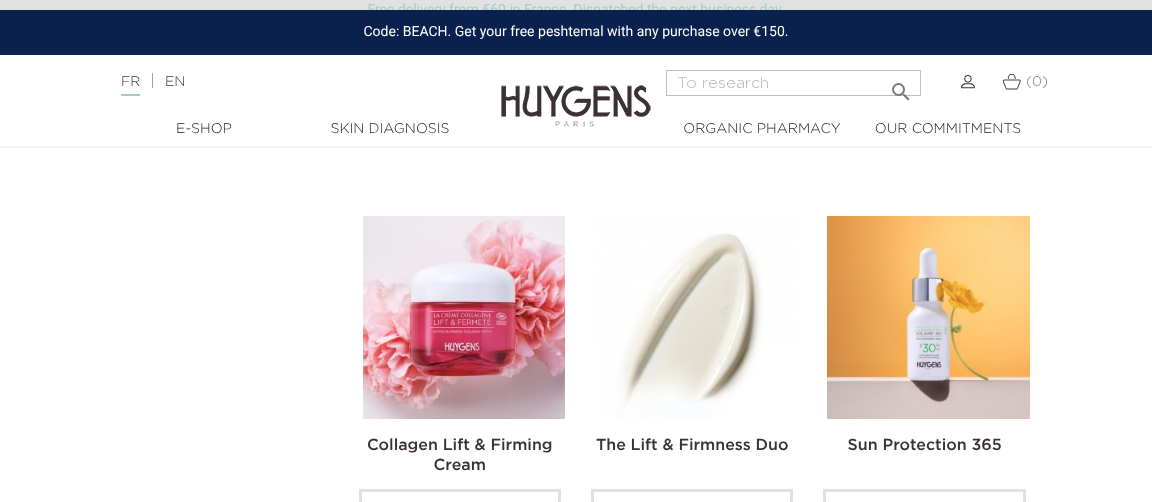 click at bounding box center (696, 317) 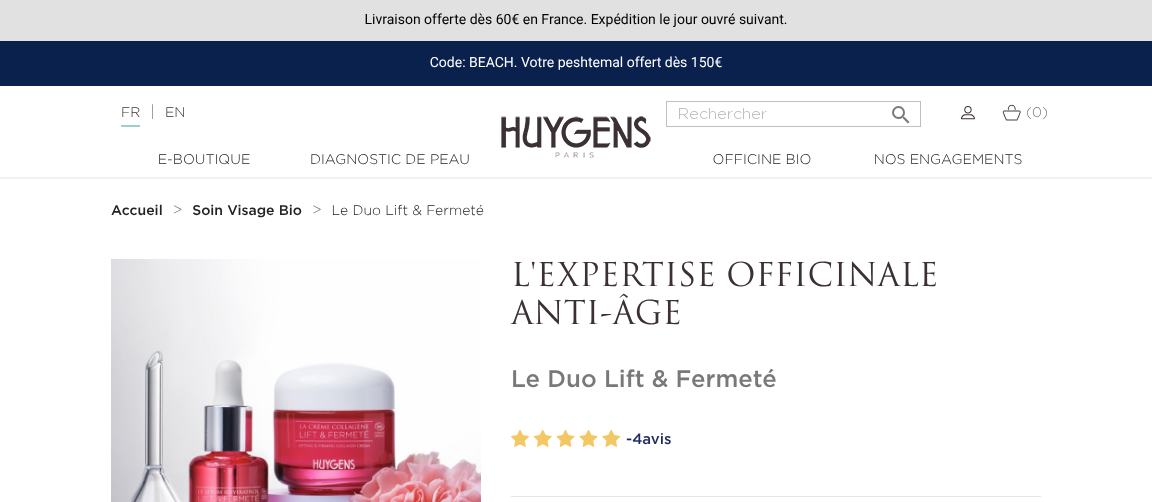 scroll, scrollTop: 0, scrollLeft: 0, axis: both 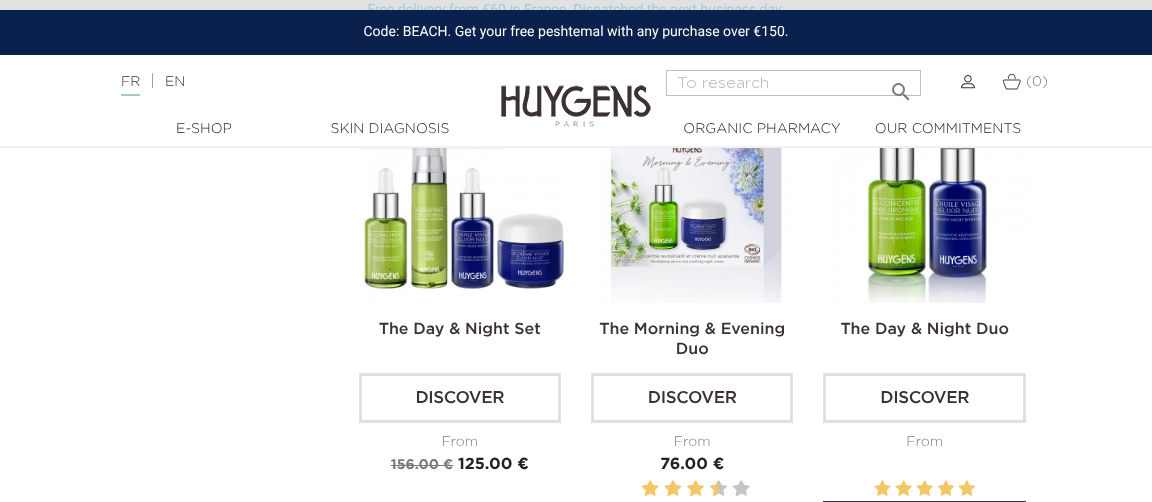click at bounding box center [928, 202] 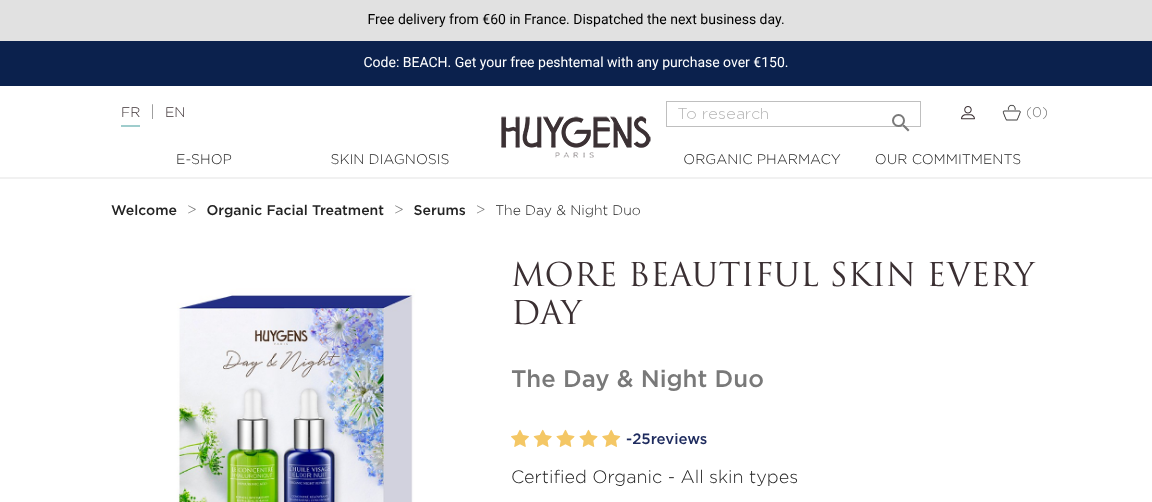 scroll, scrollTop: 0, scrollLeft: 0, axis: both 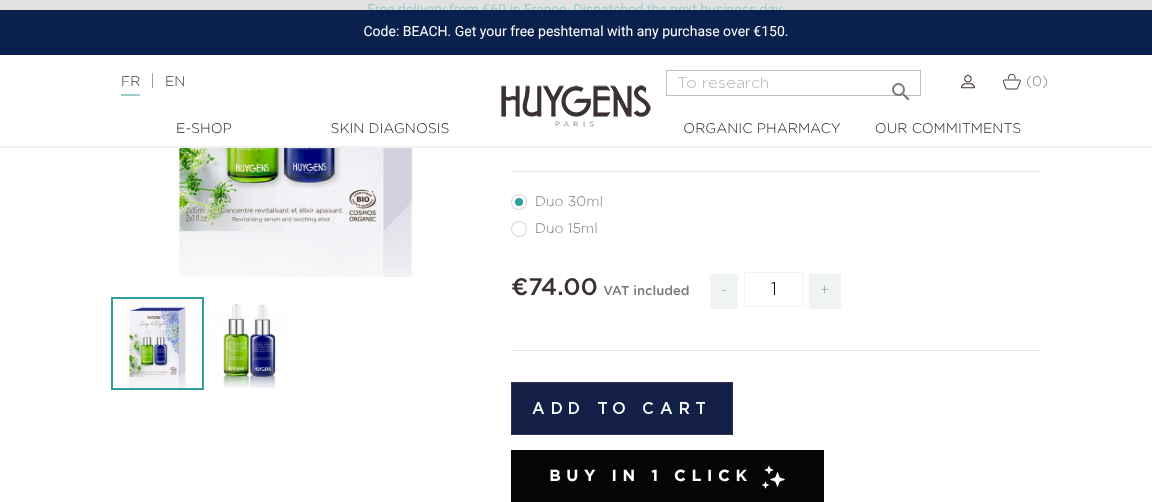 click on "Duo 15ml" at bounding box center [566, 229] 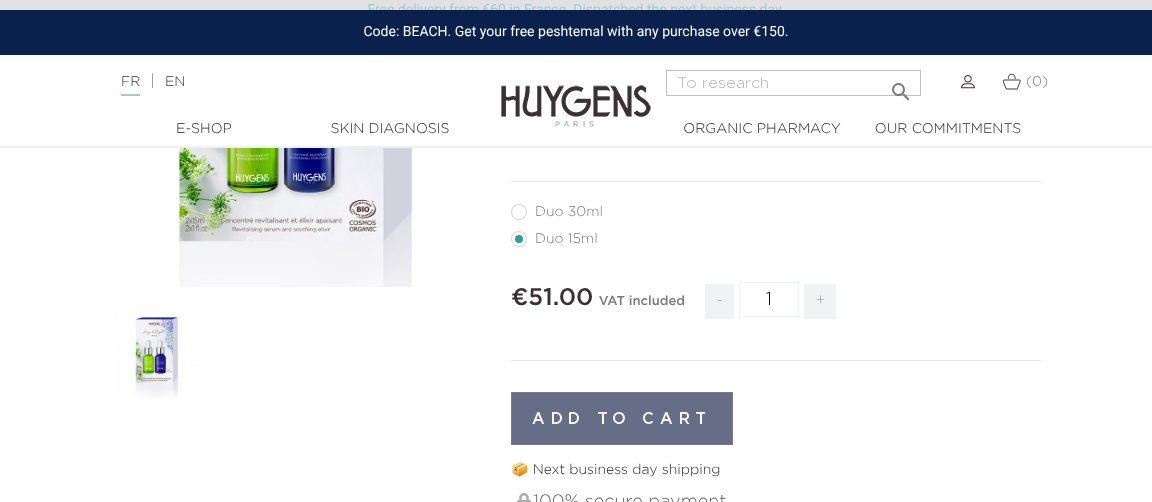 scroll, scrollTop: 0, scrollLeft: 0, axis: both 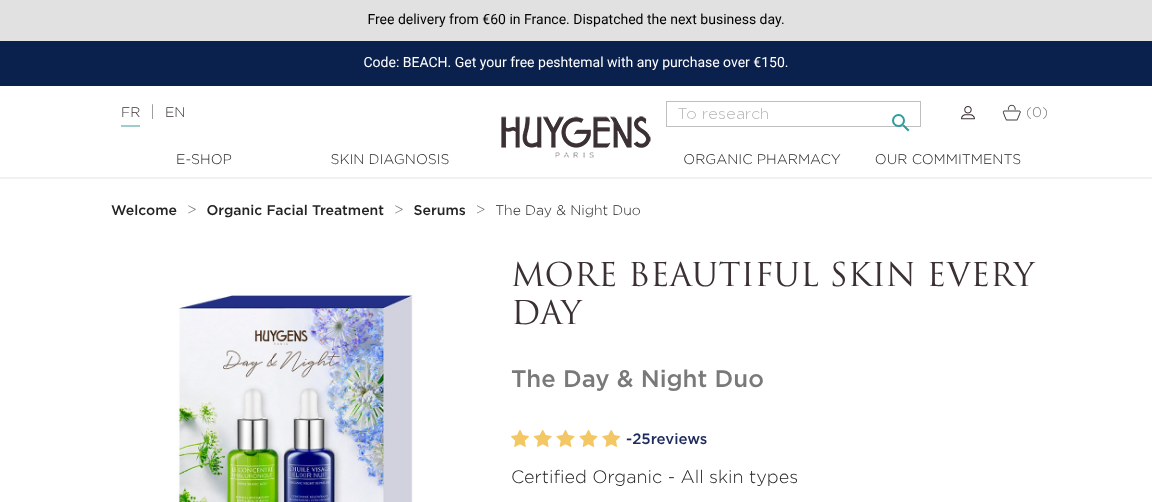 click at bounding box center [793, 114] 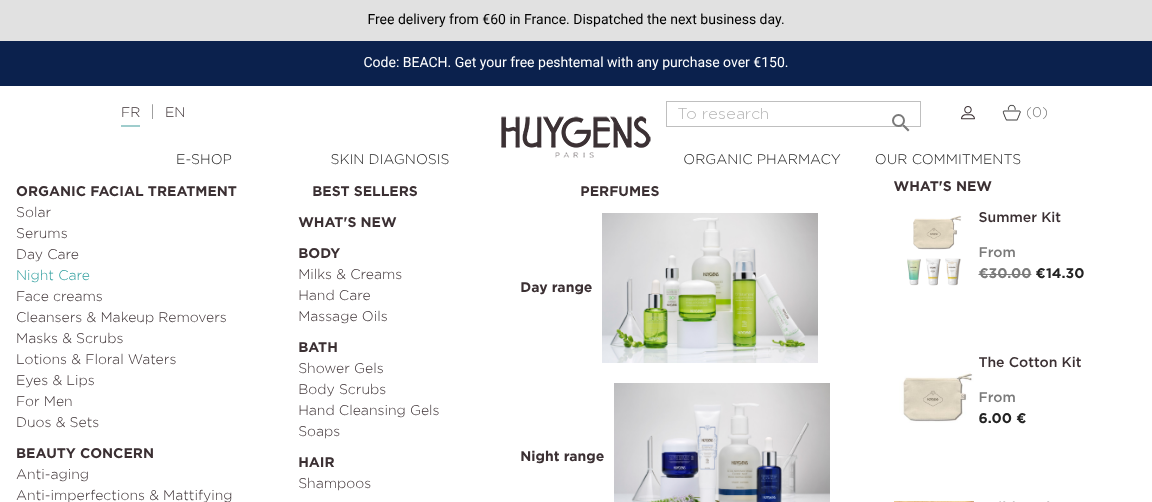 click on "Night Care" at bounding box center (53, 276) 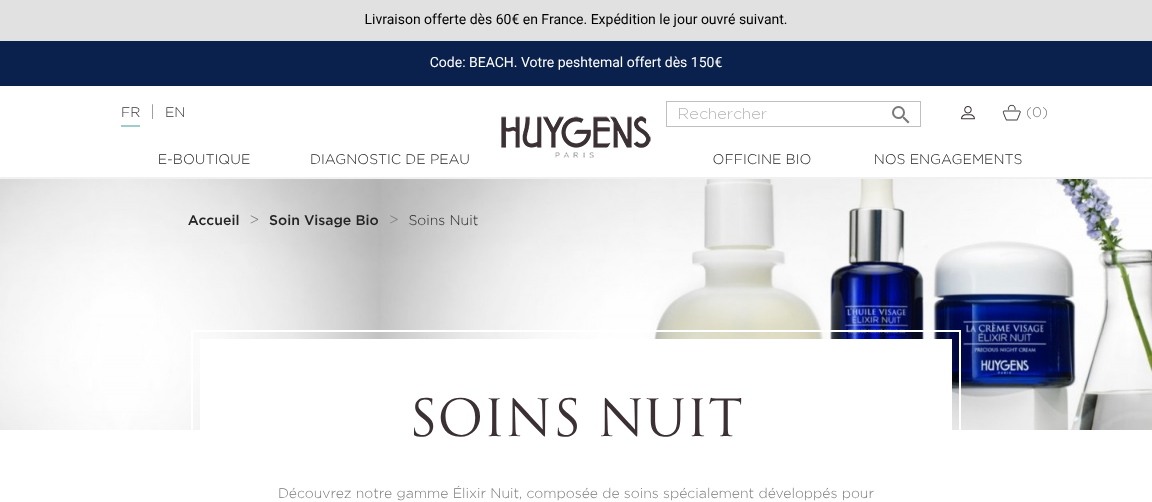 scroll, scrollTop: 0, scrollLeft: 0, axis: both 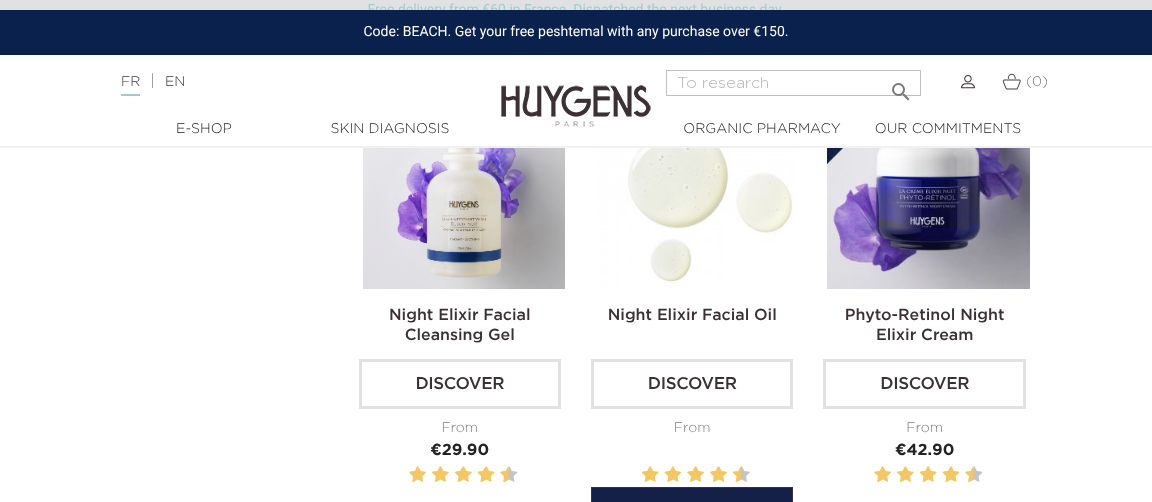 click on "Night Elixir Facial Oil" at bounding box center (692, 316) 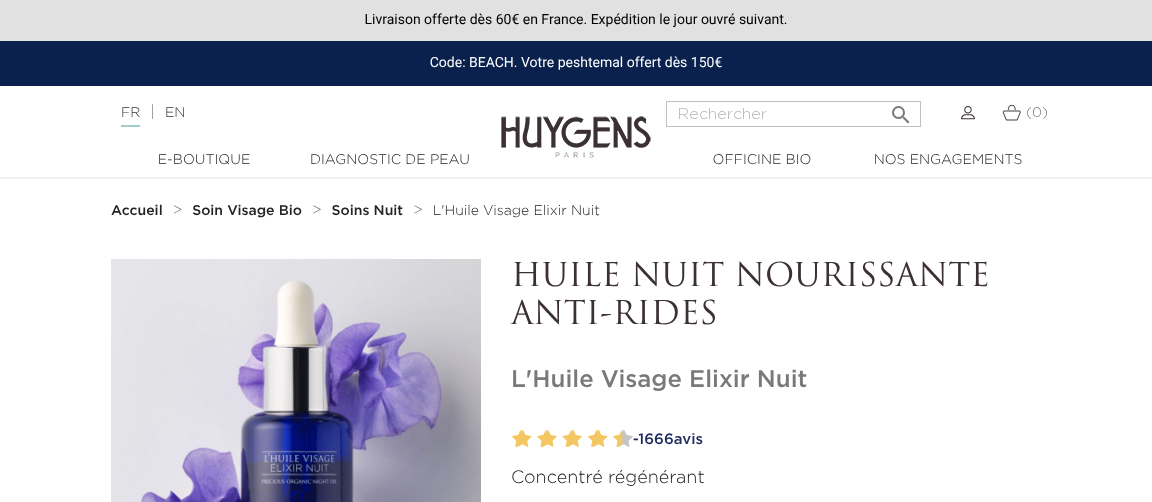 scroll, scrollTop: 0, scrollLeft: 0, axis: both 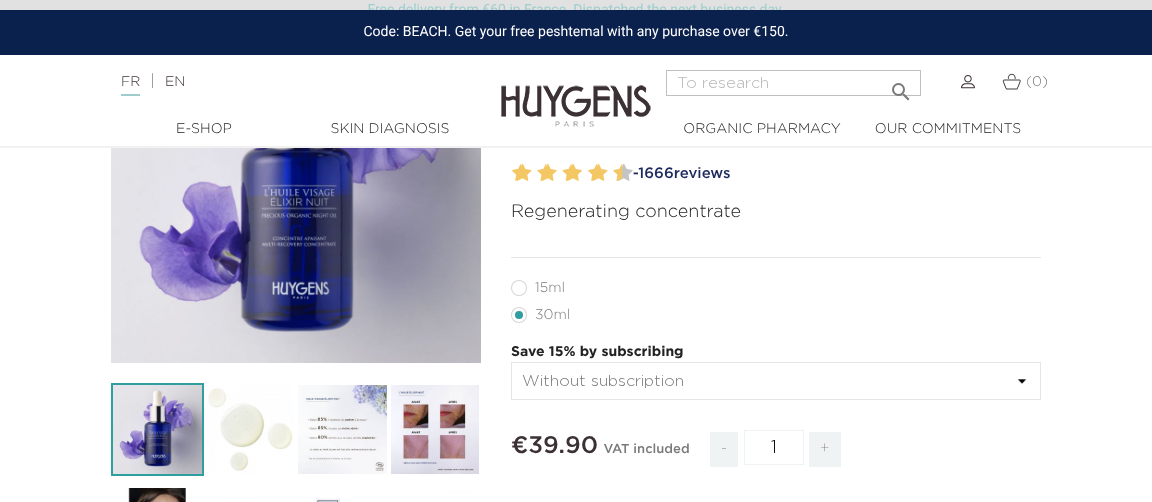 click on "15ml" at bounding box center (550, 288) 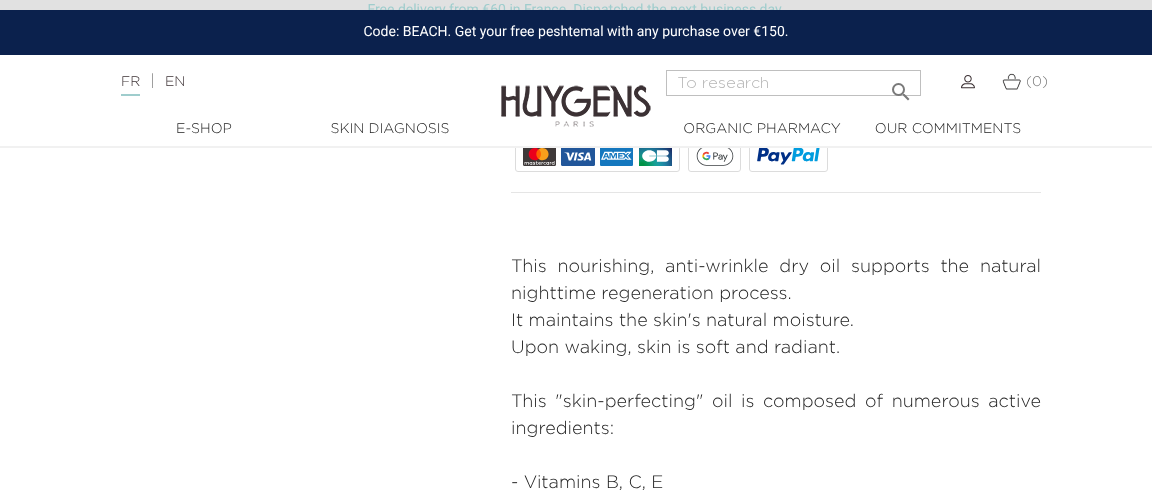 scroll, scrollTop: 868, scrollLeft: 0, axis: vertical 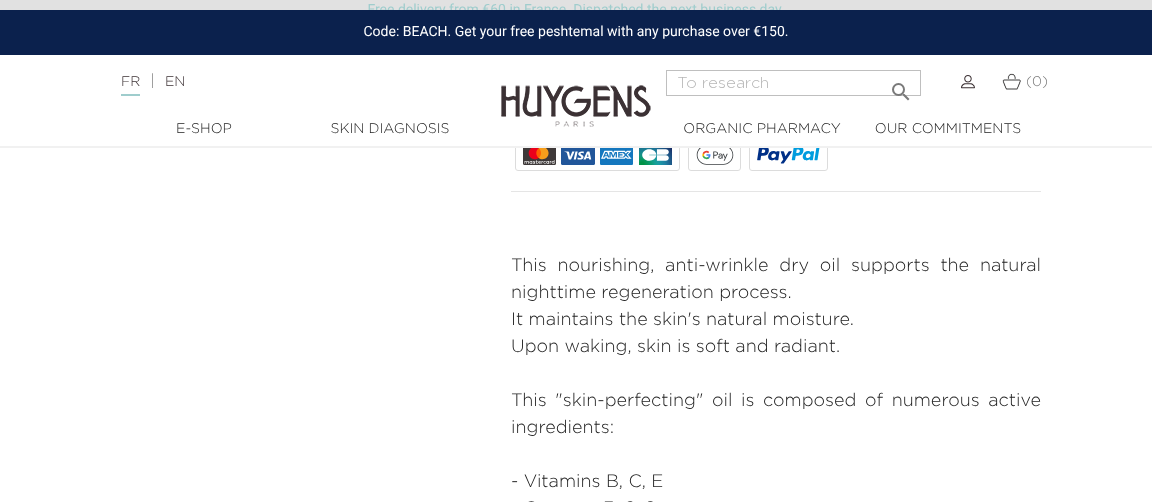 radio on "true" 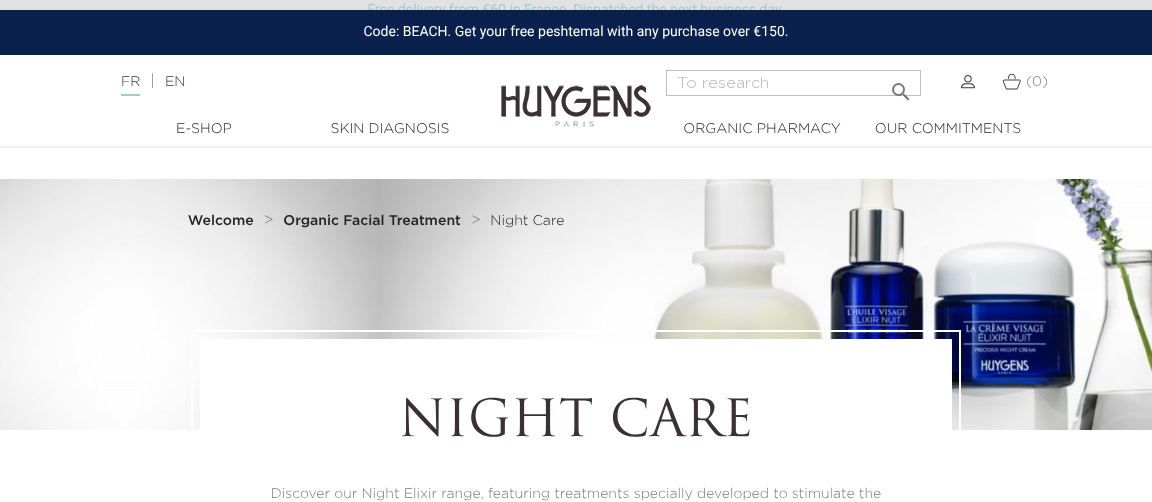 scroll, scrollTop: 599, scrollLeft: 0, axis: vertical 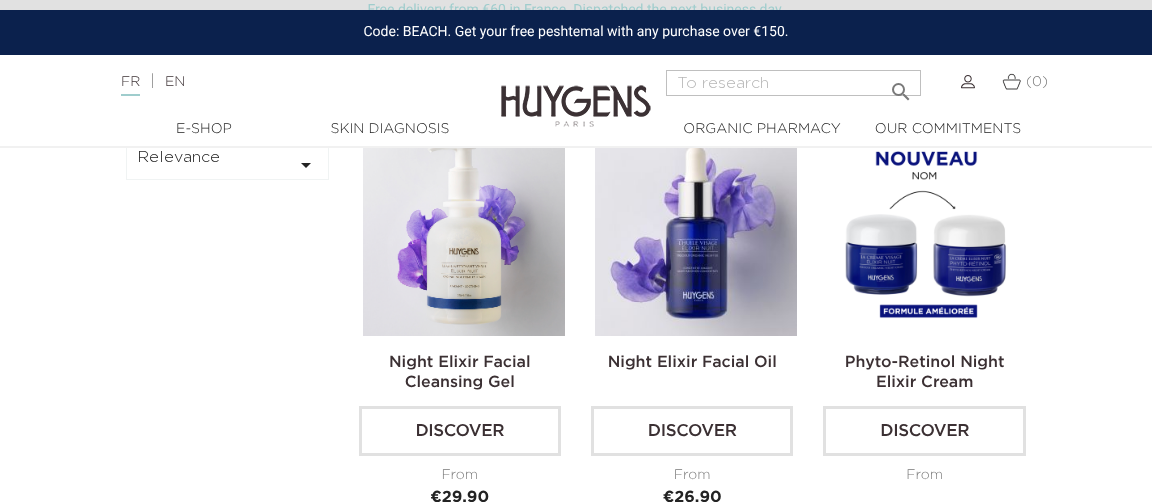 click at bounding box center [928, 235] 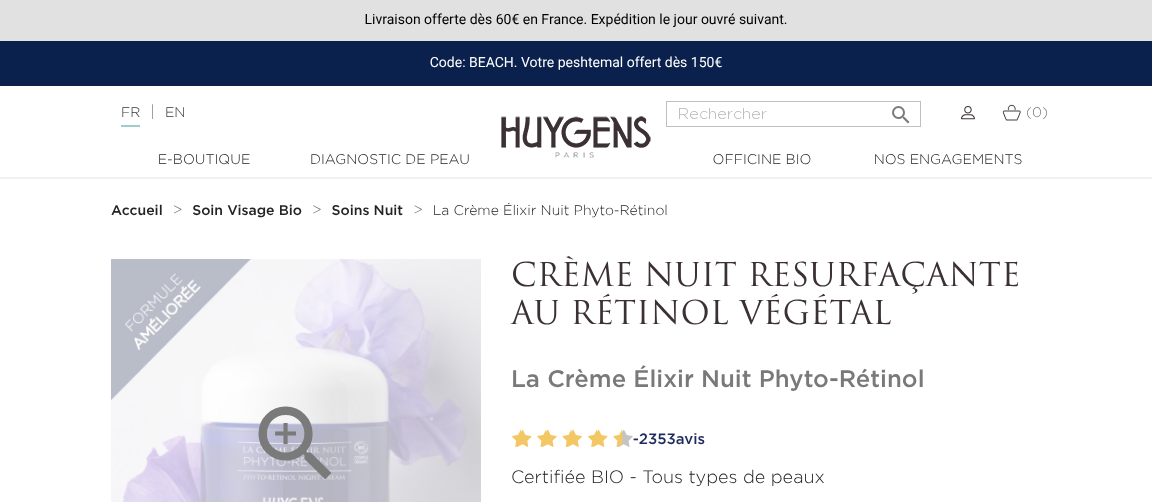 scroll, scrollTop: 0, scrollLeft: 0, axis: both 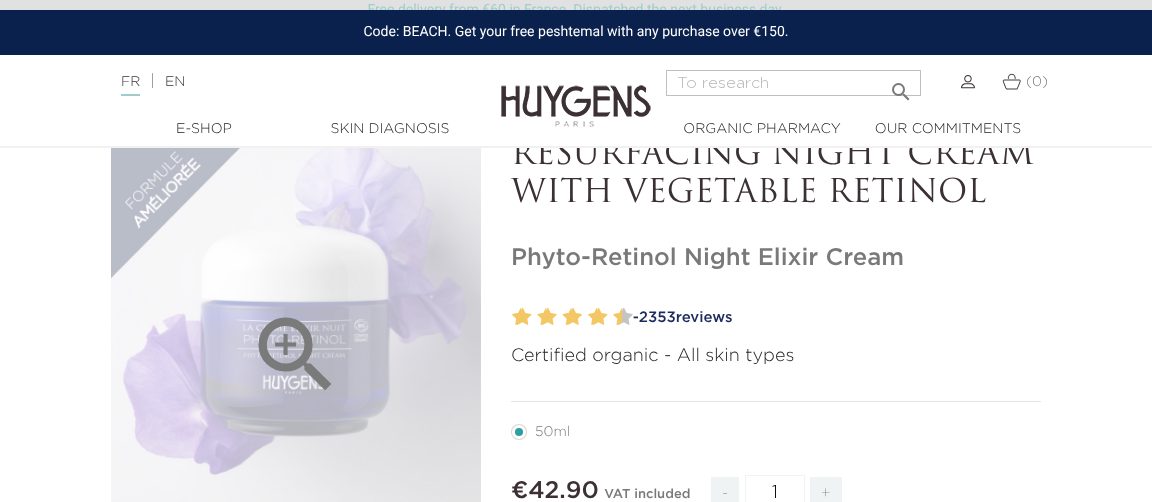 click on "" at bounding box center (296, 355) 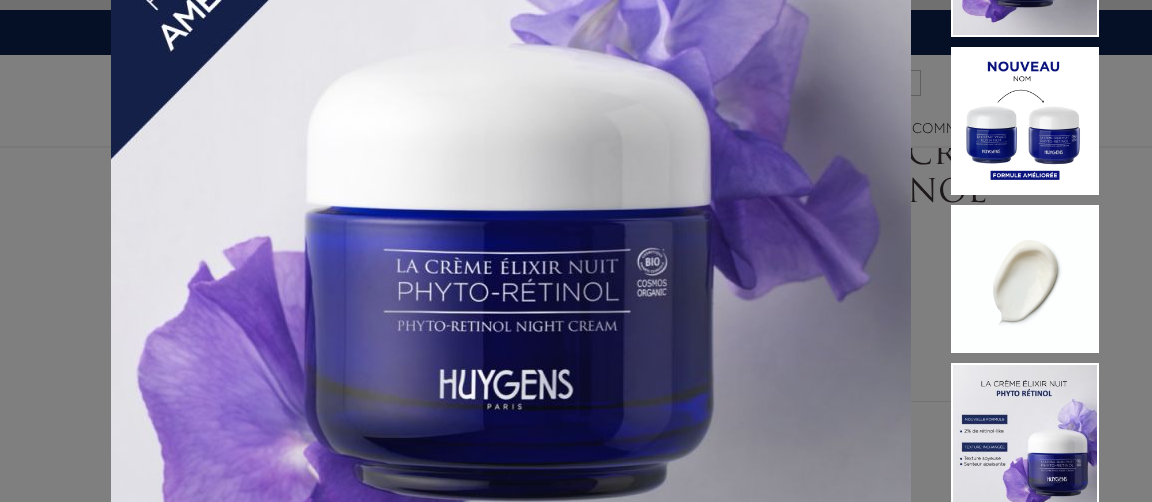 scroll, scrollTop: 209, scrollLeft: 0, axis: vertical 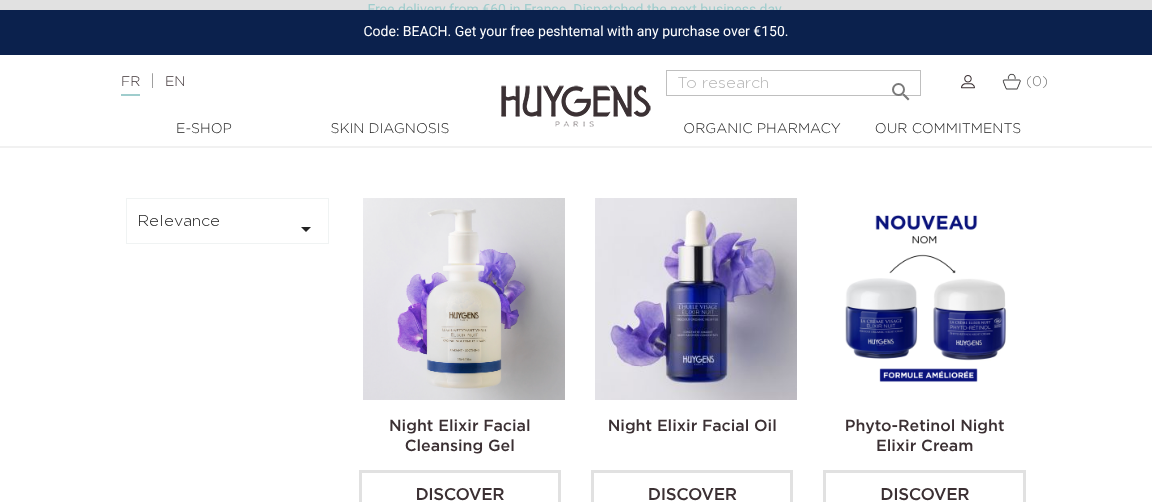 click at bounding box center (928, 299) 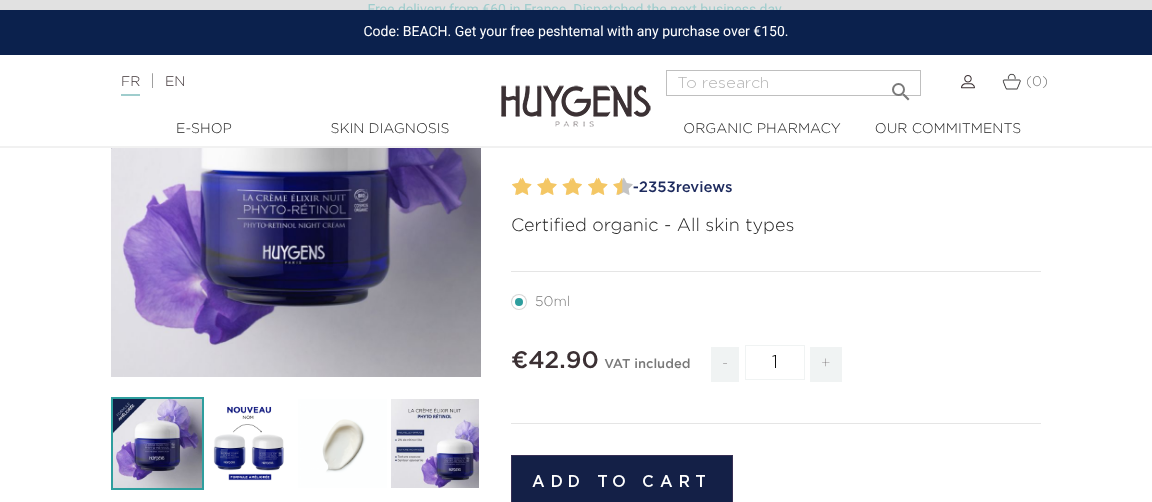 scroll, scrollTop: 0, scrollLeft: 0, axis: both 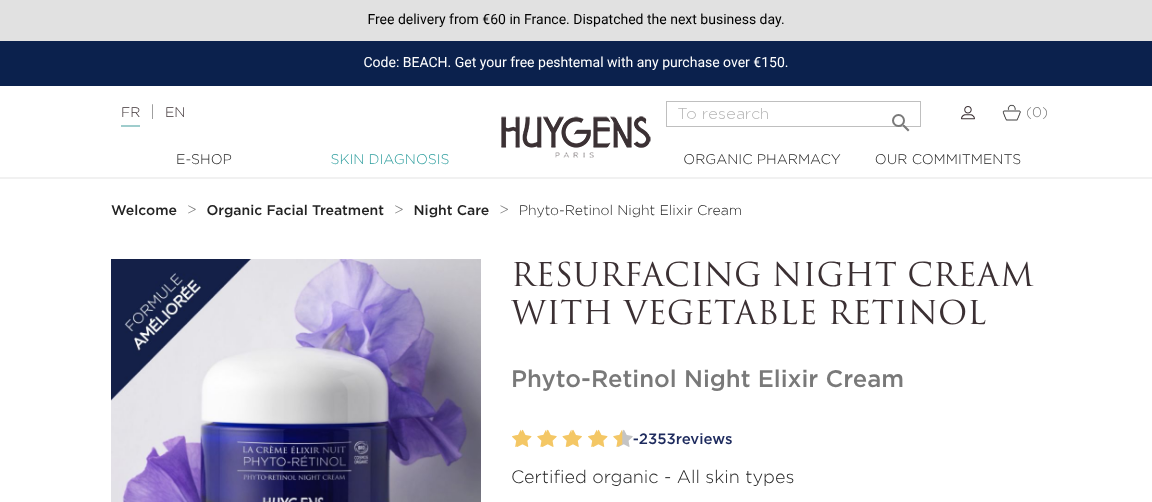 click on "Skin diagnosis" at bounding box center [390, 160] 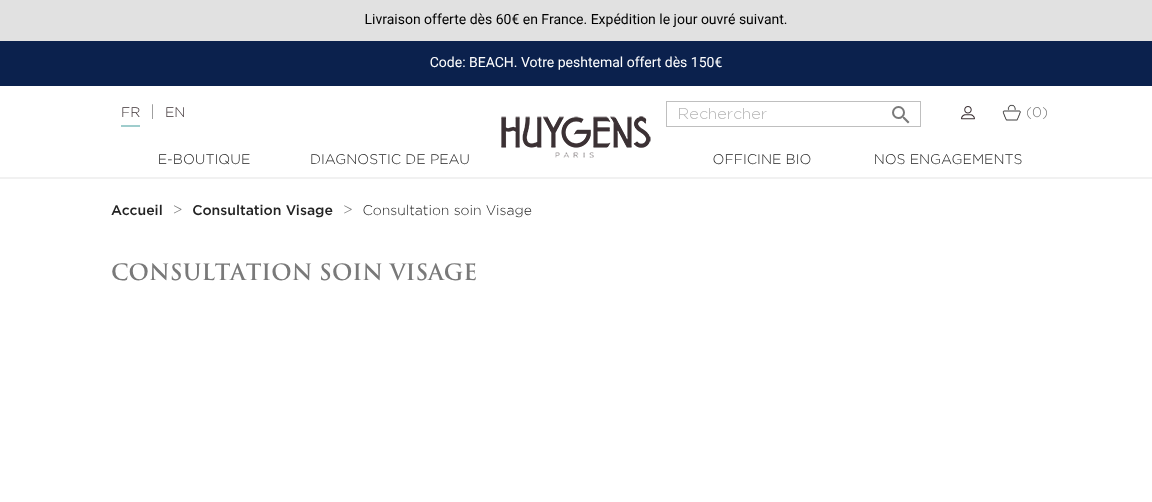 scroll, scrollTop: 0, scrollLeft: 0, axis: both 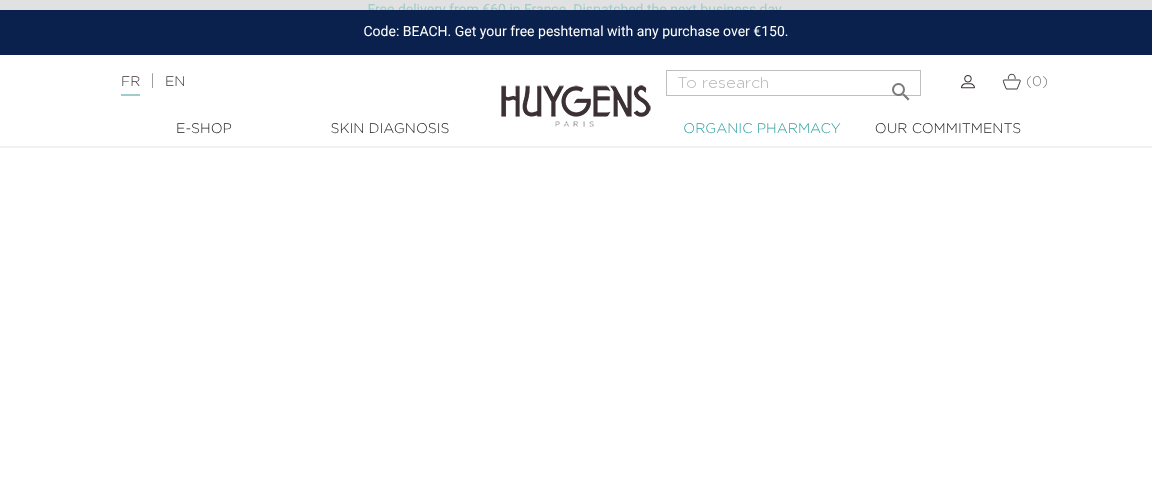 click on "Organic Pharmacy" at bounding box center (762, 129) 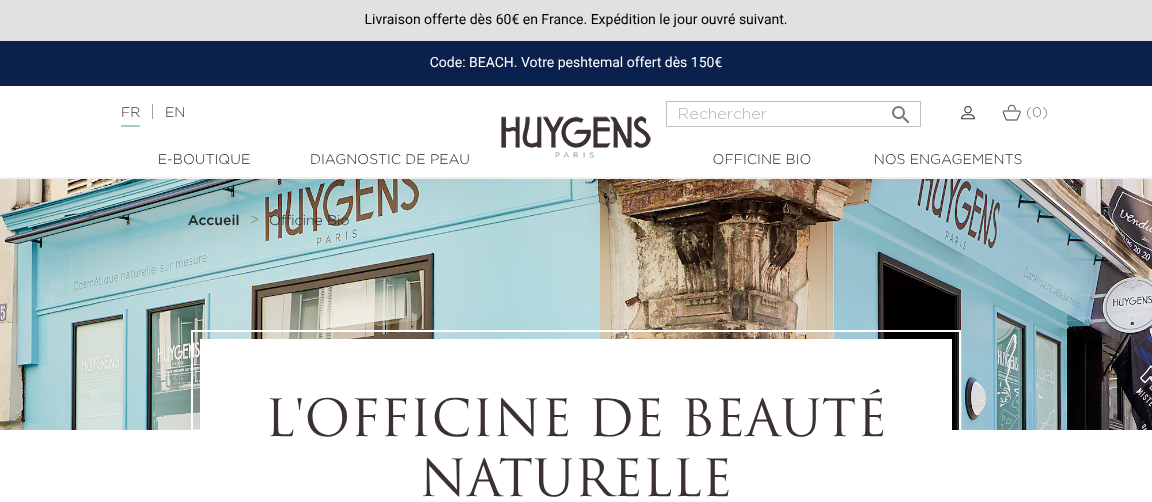 scroll, scrollTop: 0, scrollLeft: 0, axis: both 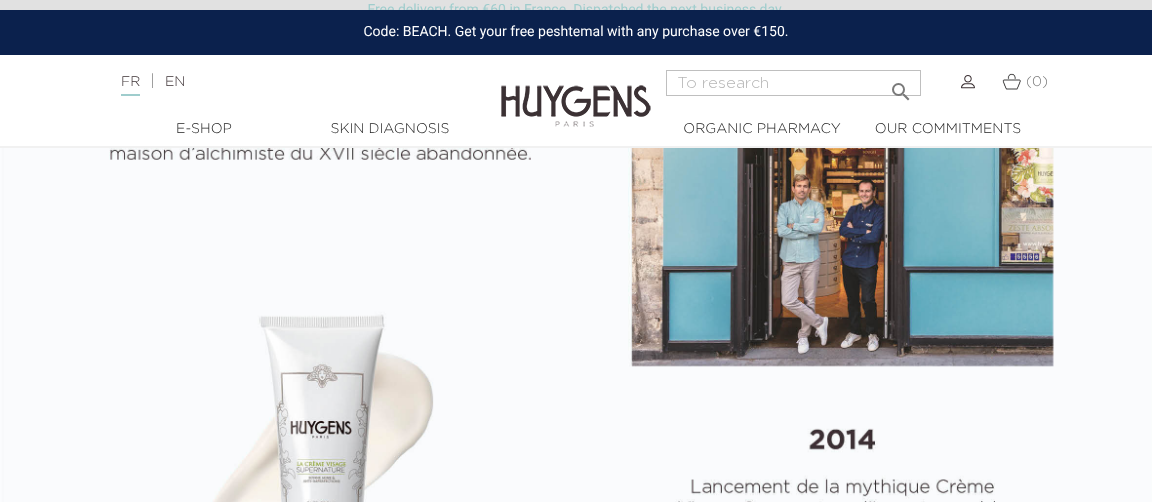 select on "FR" 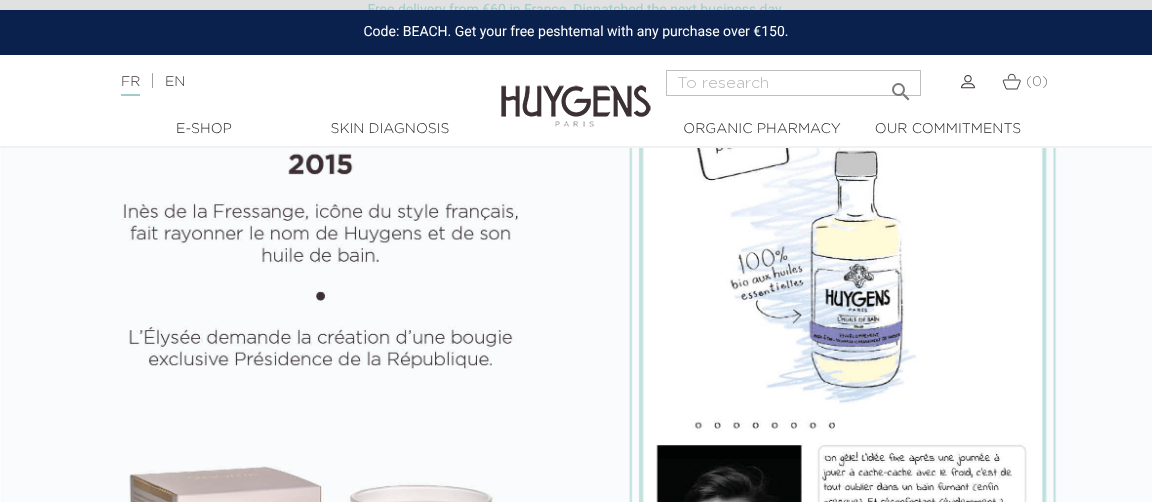 scroll, scrollTop: 1509, scrollLeft: 0, axis: vertical 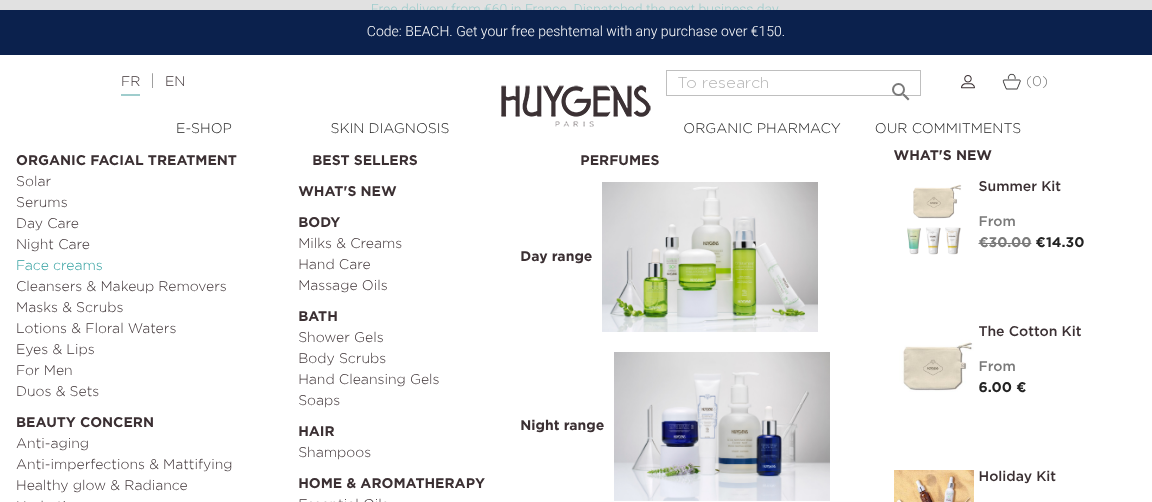 click on "Face creams" at bounding box center [59, 266] 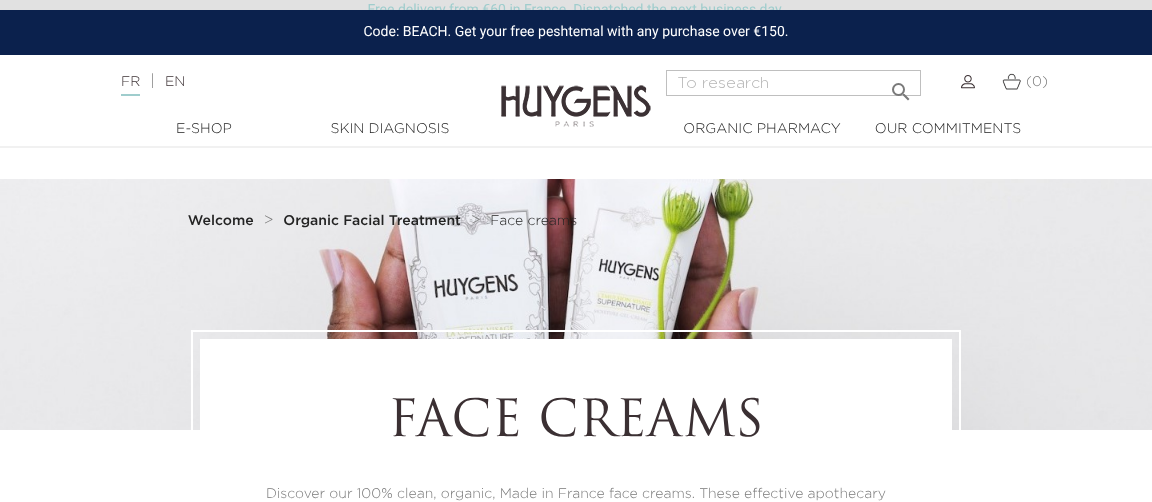 scroll, scrollTop: 387, scrollLeft: 0, axis: vertical 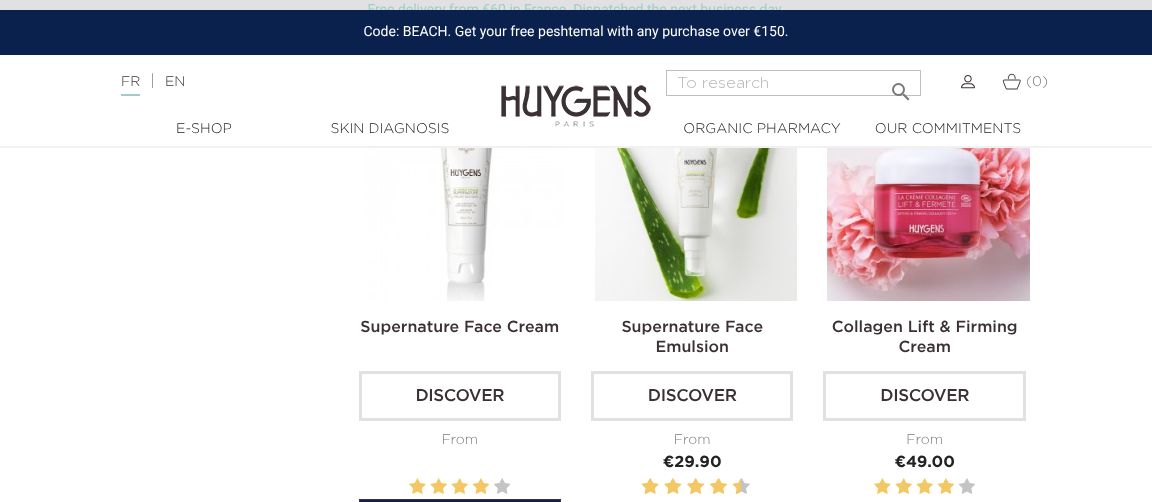 click at bounding box center (464, 199) 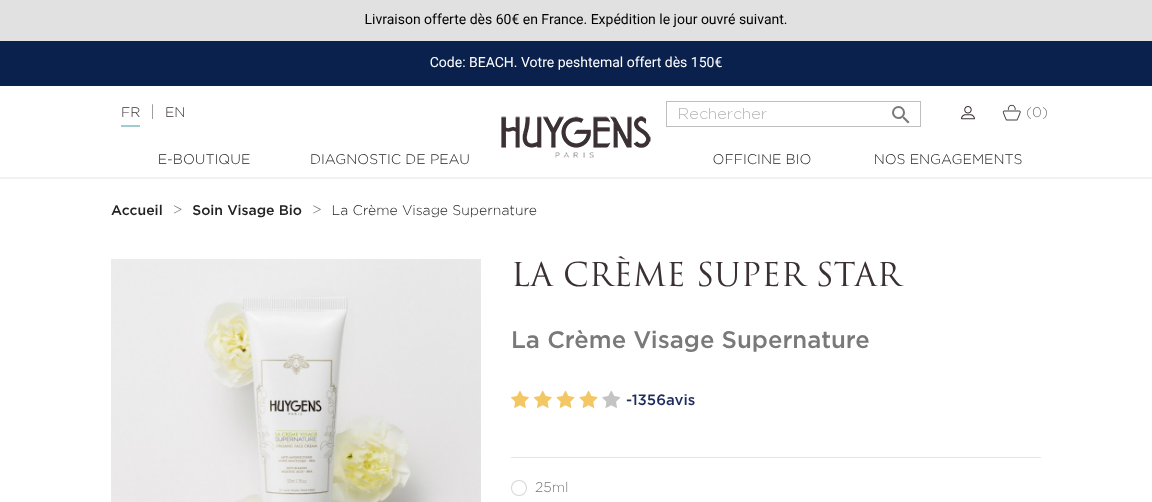 scroll, scrollTop: 0, scrollLeft: 0, axis: both 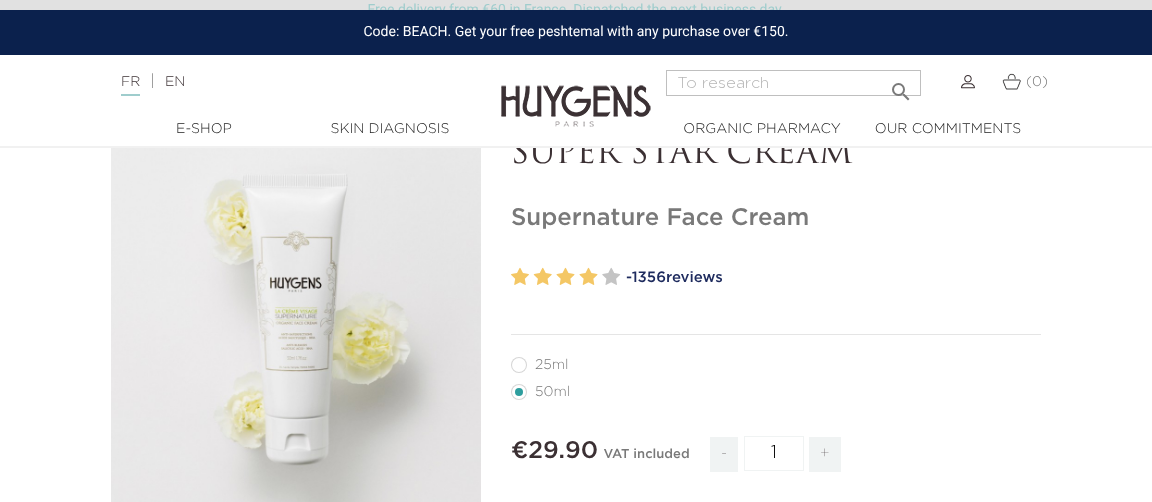 click on "25ml" at bounding box center (552, 365) 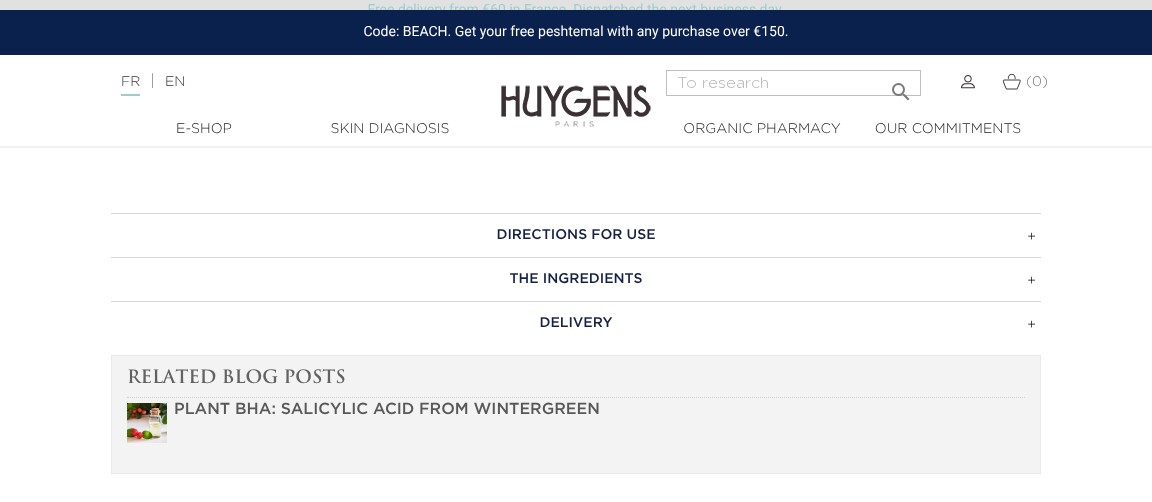 scroll, scrollTop: 1349, scrollLeft: 0, axis: vertical 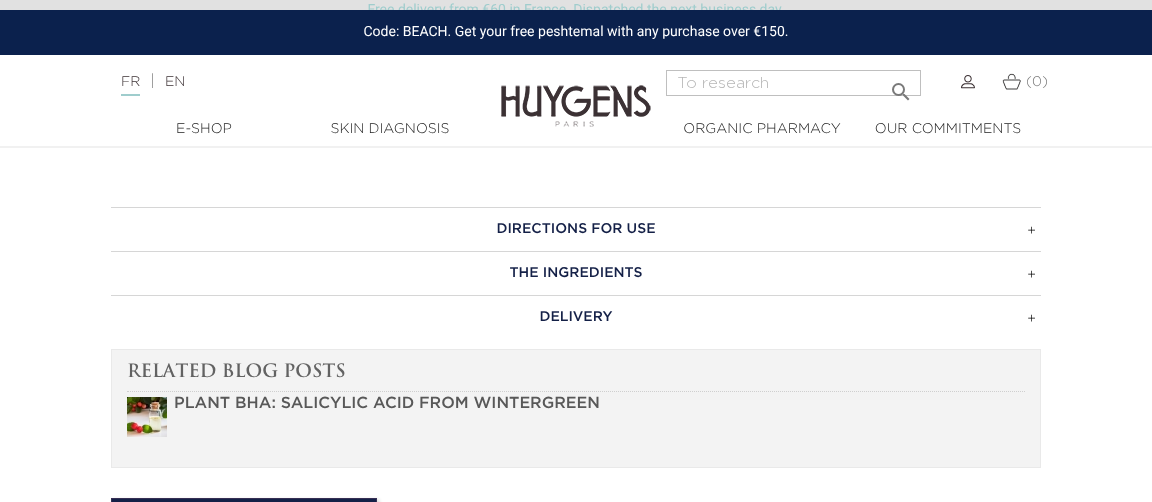 radio on "true" 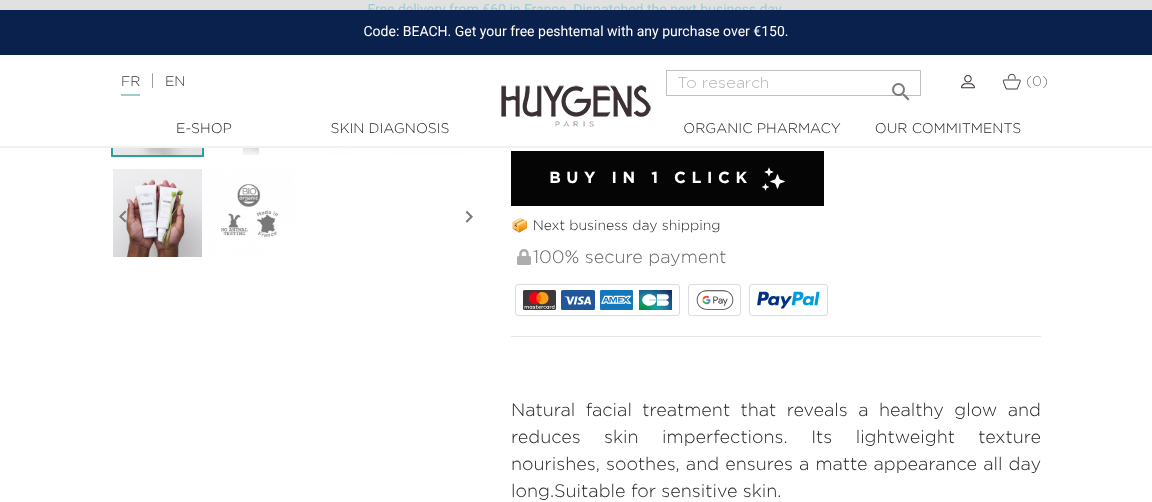 scroll, scrollTop: 588, scrollLeft: 0, axis: vertical 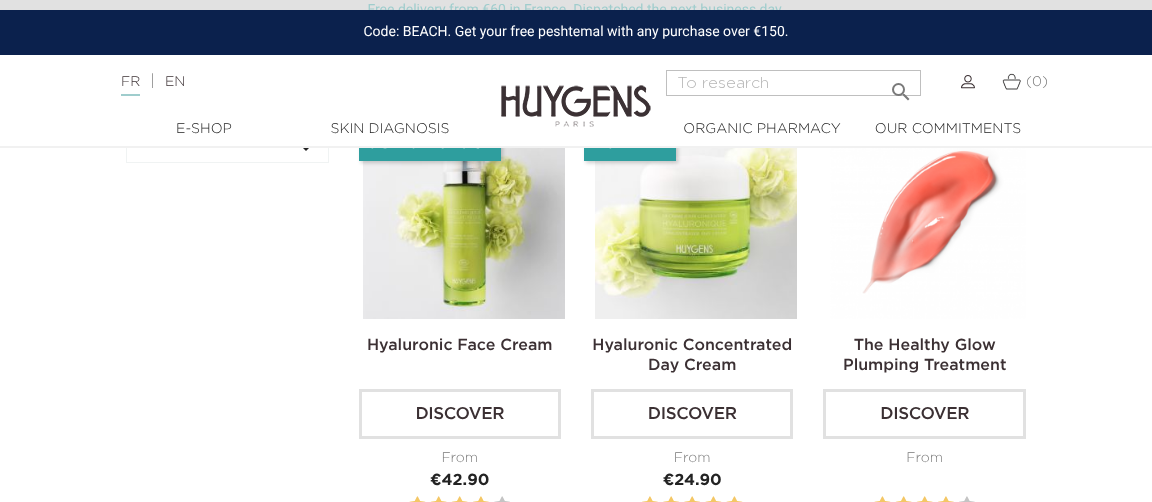 click at bounding box center [928, 218] 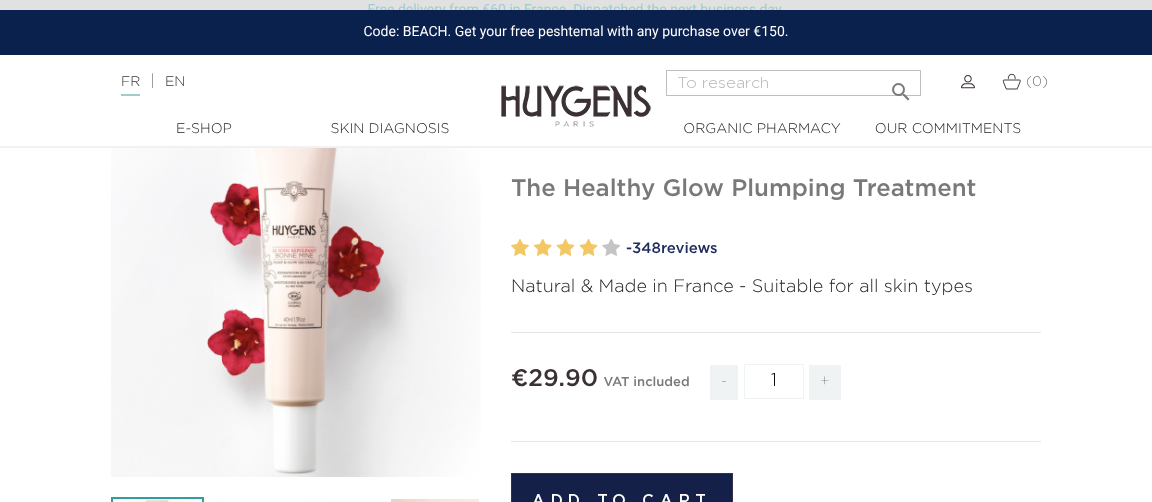 scroll, scrollTop: 0, scrollLeft: 0, axis: both 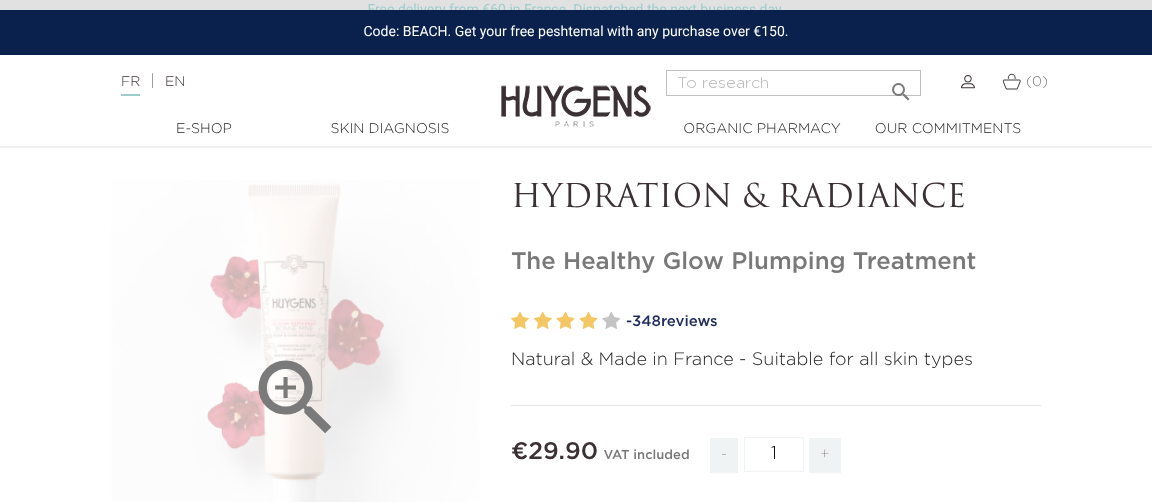 click on "" at bounding box center (296, 365) 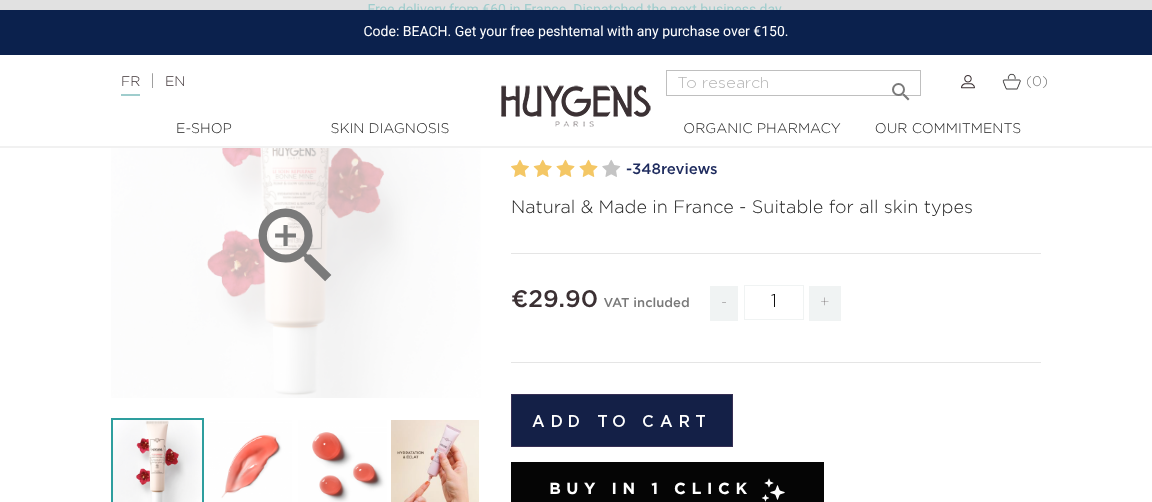 scroll, scrollTop: 228, scrollLeft: 0, axis: vertical 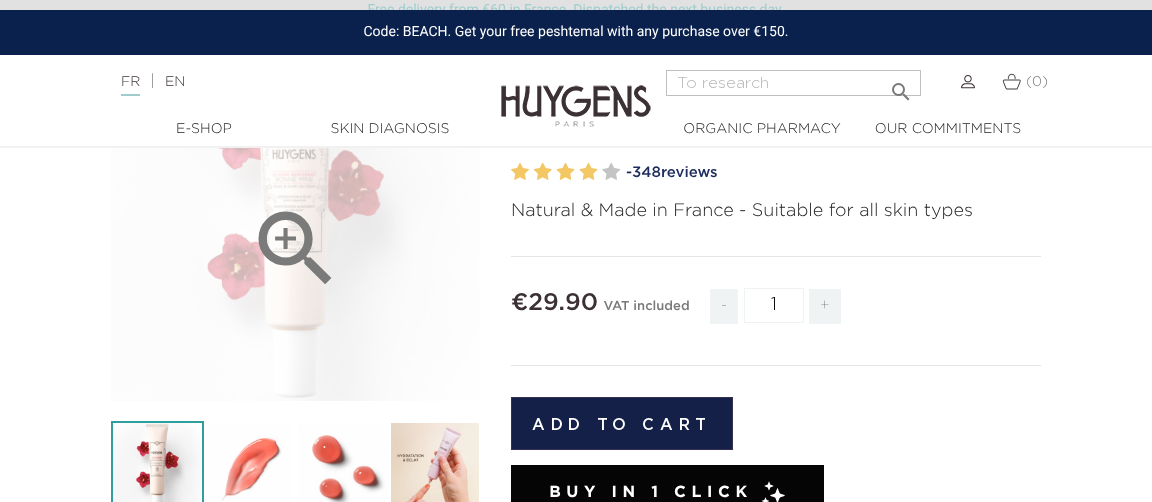 click on "" at bounding box center (296, 249) 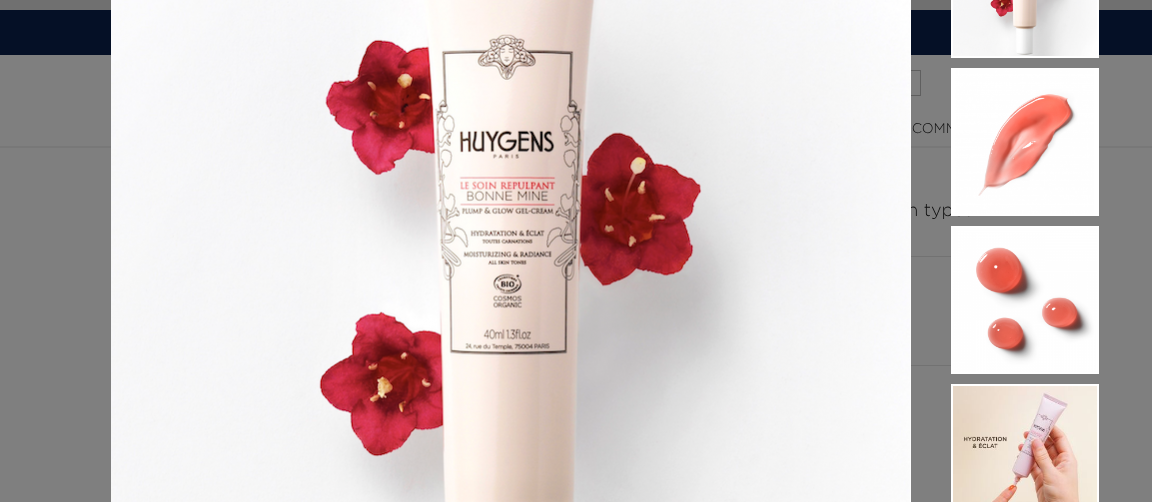 scroll, scrollTop: 192, scrollLeft: 0, axis: vertical 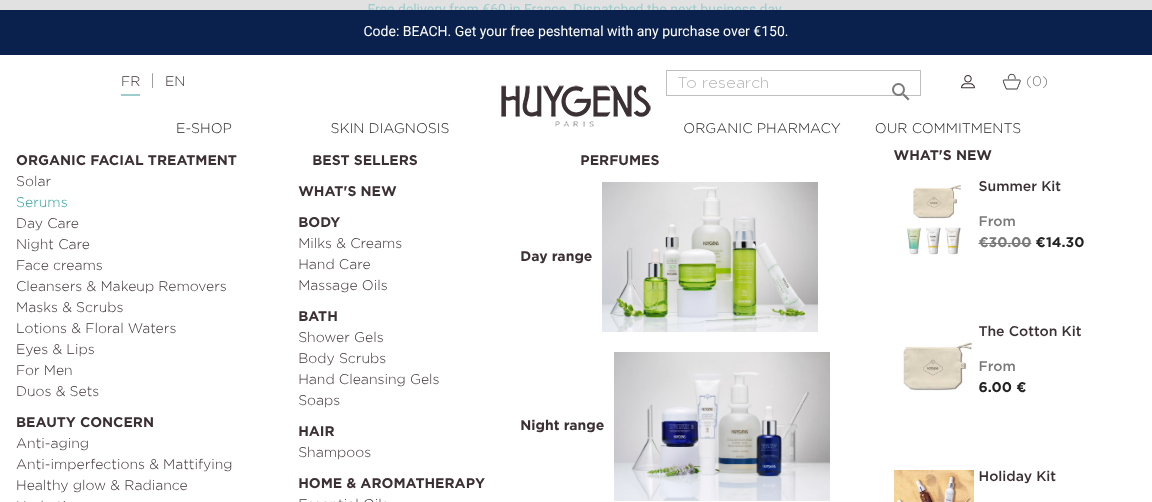 click on "Serums" at bounding box center [42, 203] 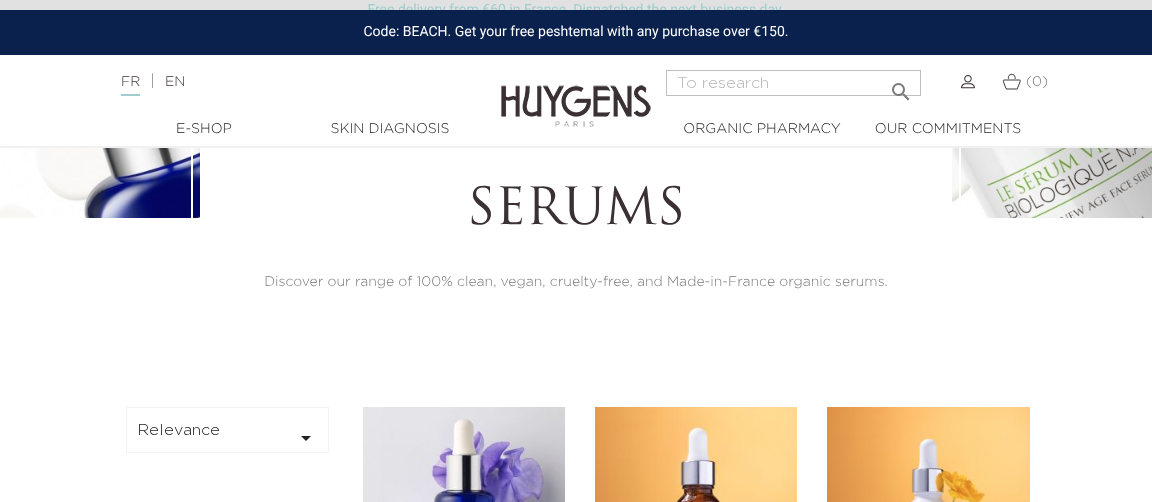 scroll, scrollTop: 0, scrollLeft: 0, axis: both 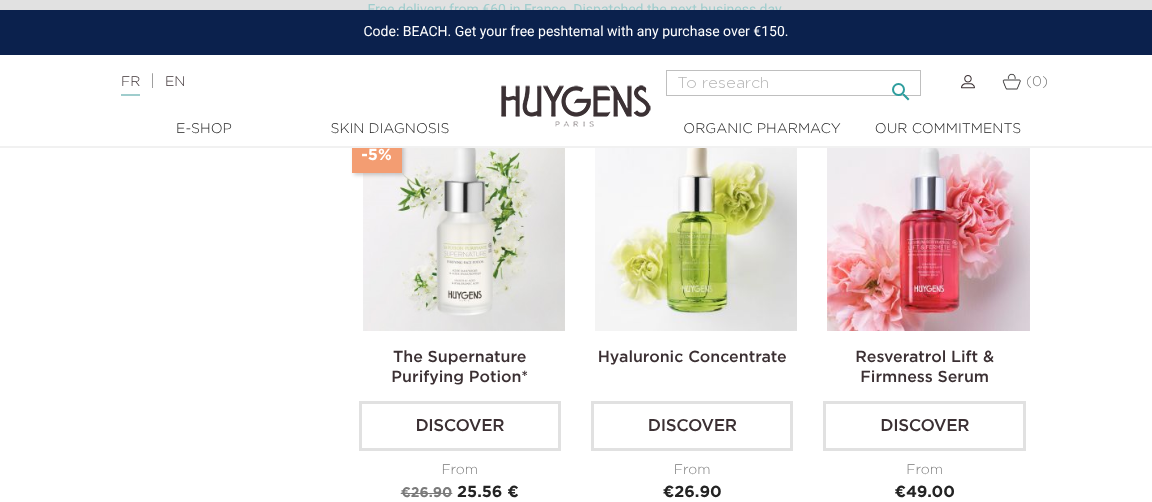 click at bounding box center [793, 83] 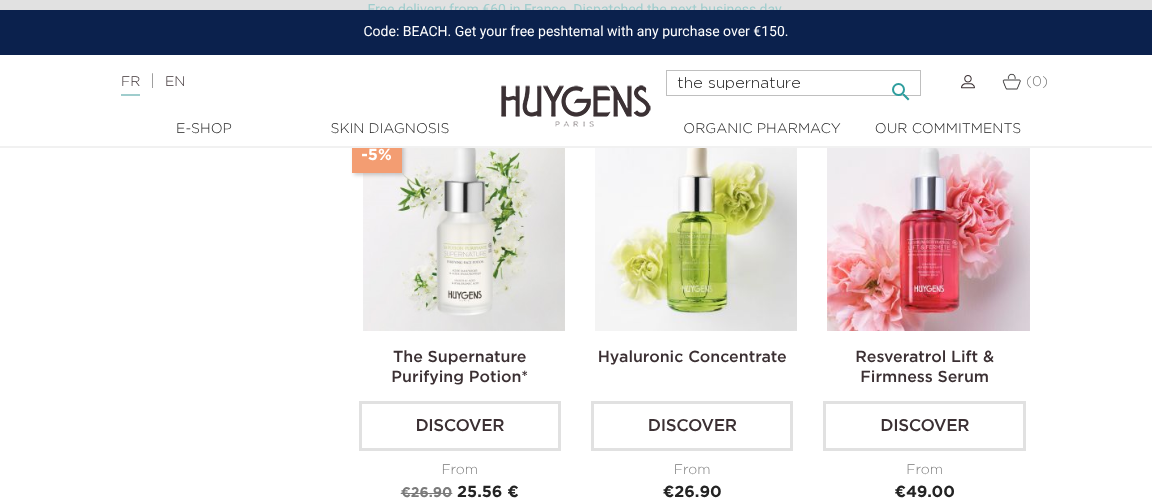 type on "the supernature" 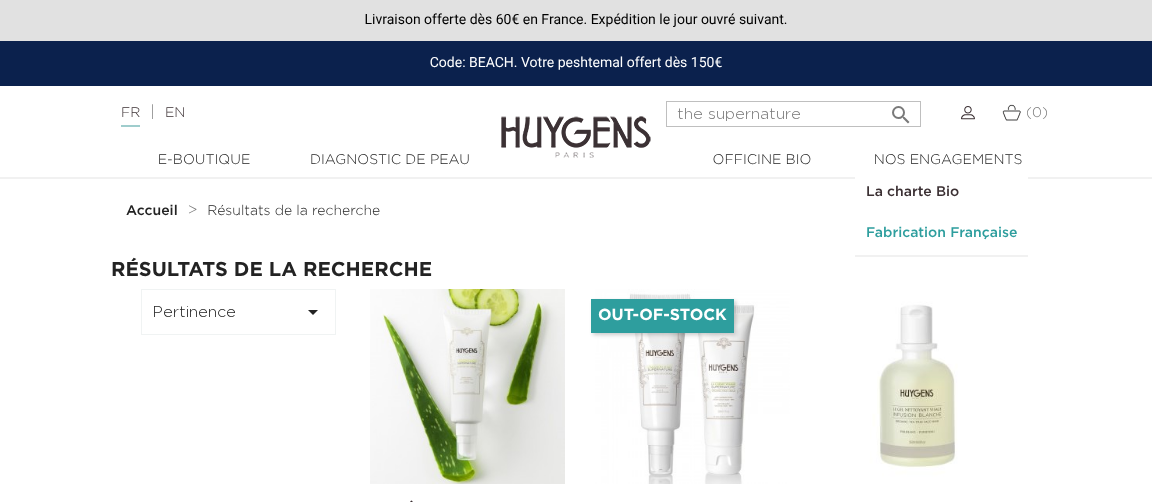 scroll, scrollTop: 0, scrollLeft: 0, axis: both 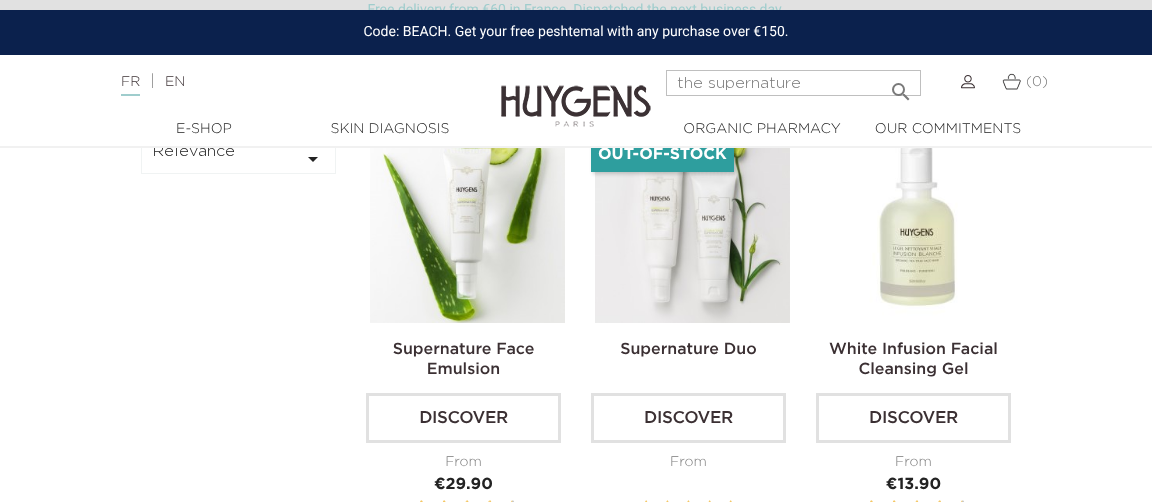 click at bounding box center [692, 225] 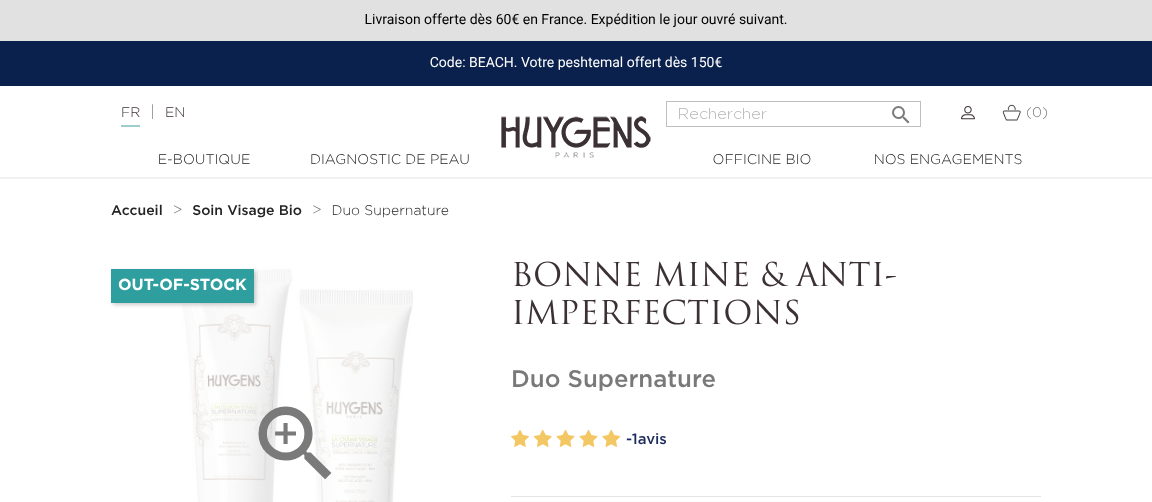 scroll, scrollTop: 0, scrollLeft: 0, axis: both 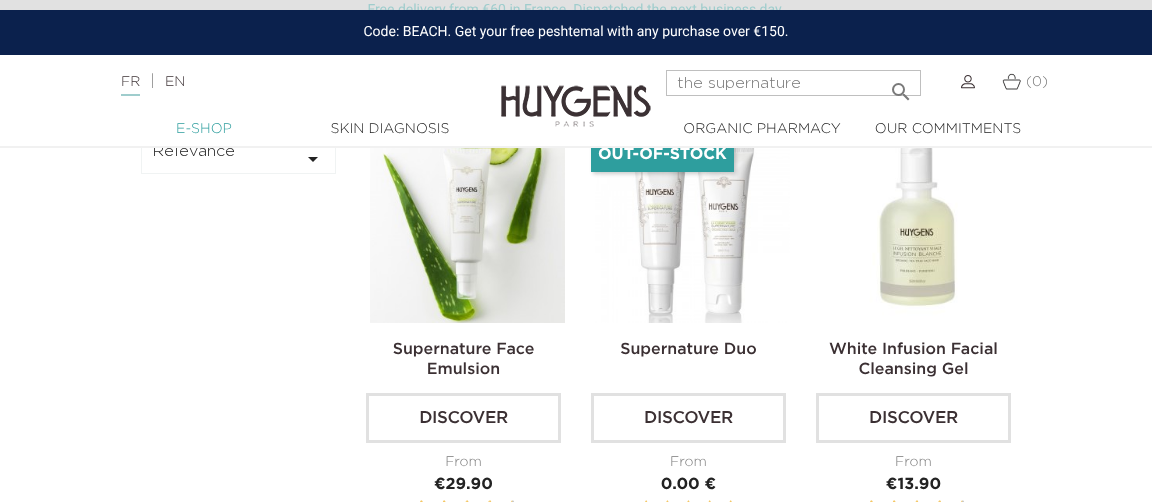 click on "E-Shop" at bounding box center [204, 129] 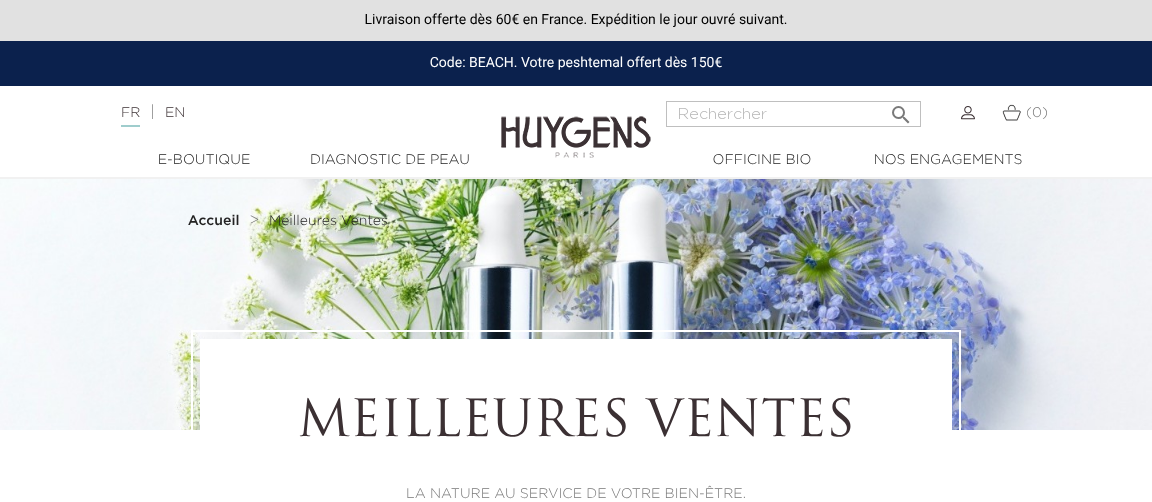 scroll, scrollTop: 0, scrollLeft: 0, axis: both 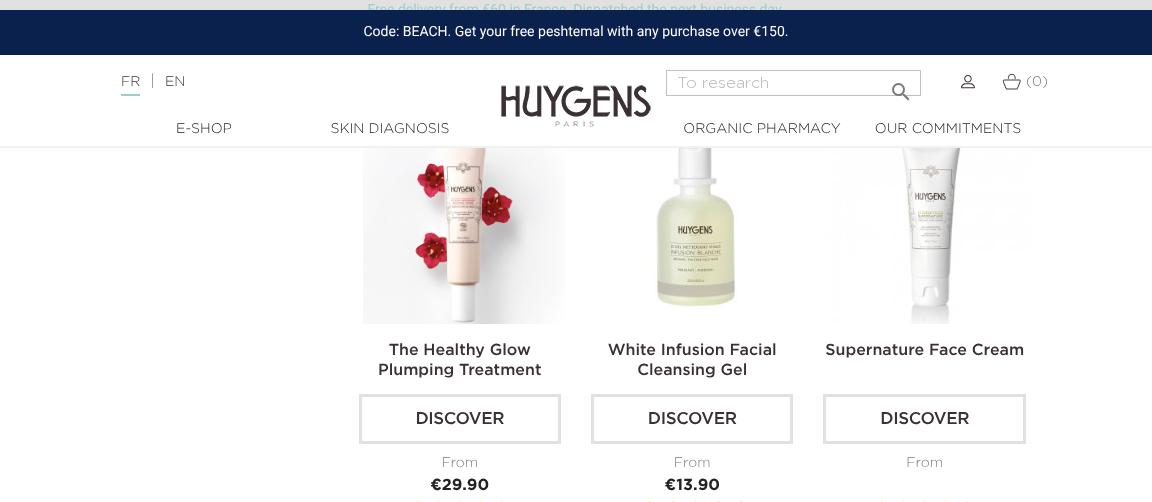 click at bounding box center [928, 223] 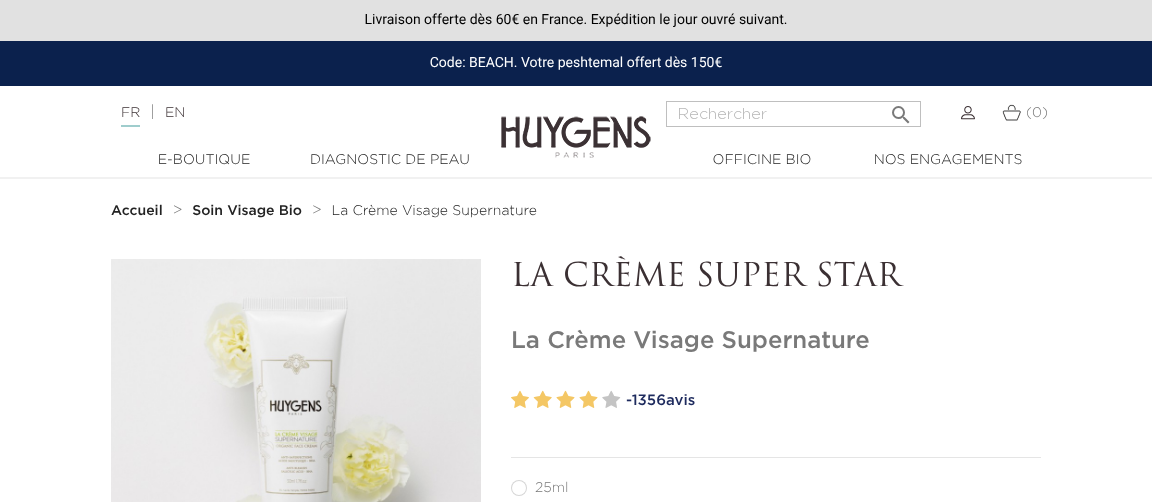scroll, scrollTop: 0, scrollLeft: 0, axis: both 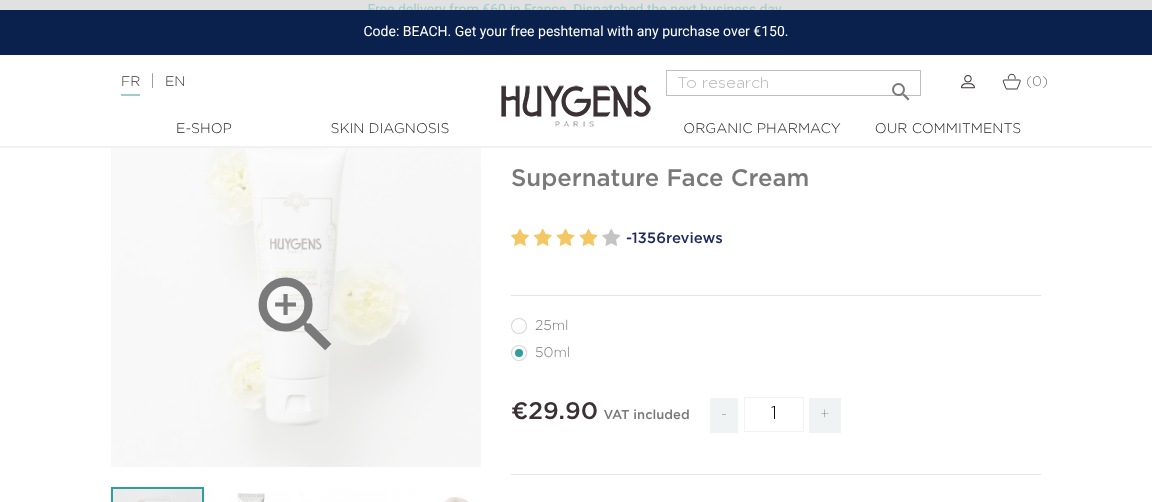 click on "" at bounding box center [296, 293] 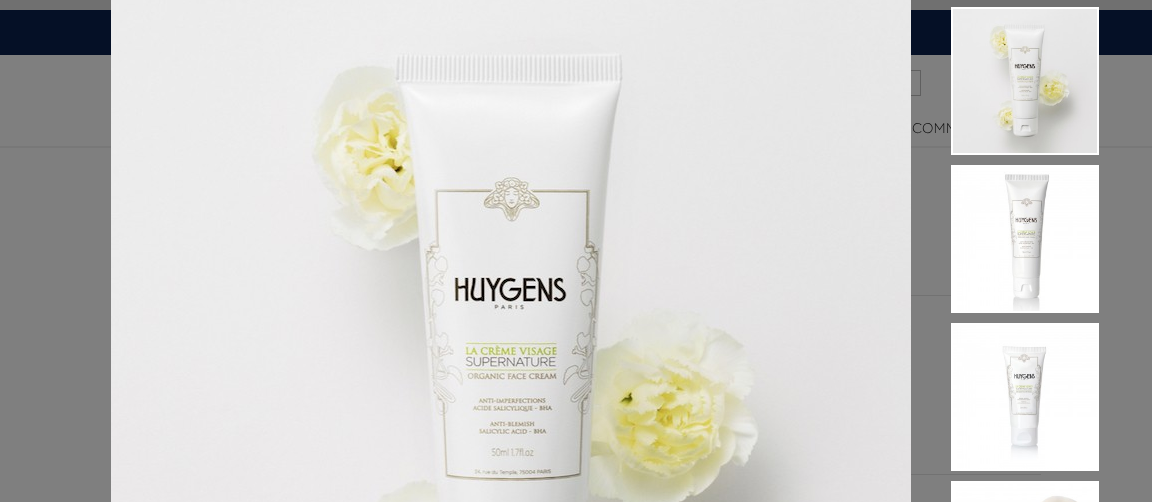 scroll, scrollTop: 79, scrollLeft: 0, axis: vertical 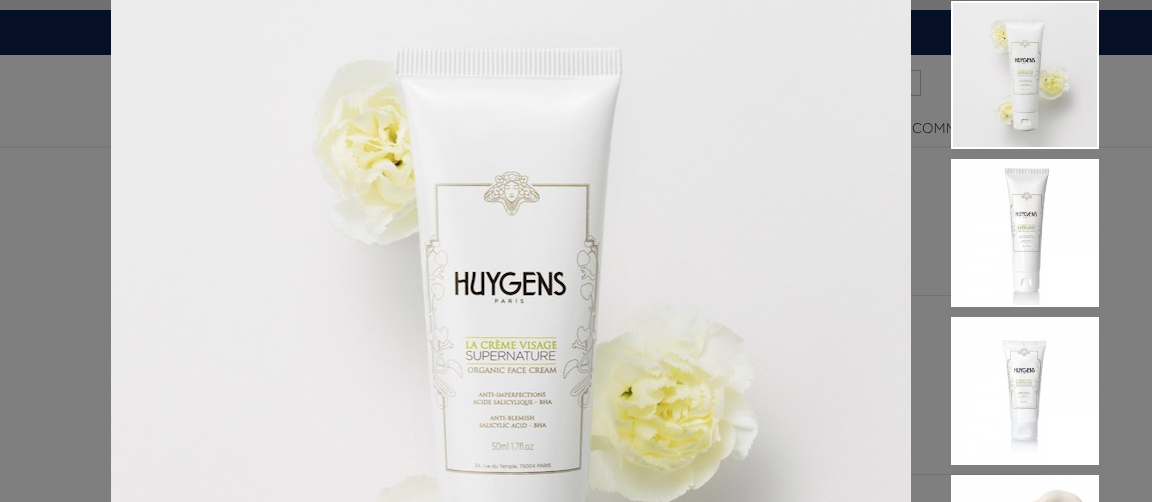 click at bounding box center (511, 366) 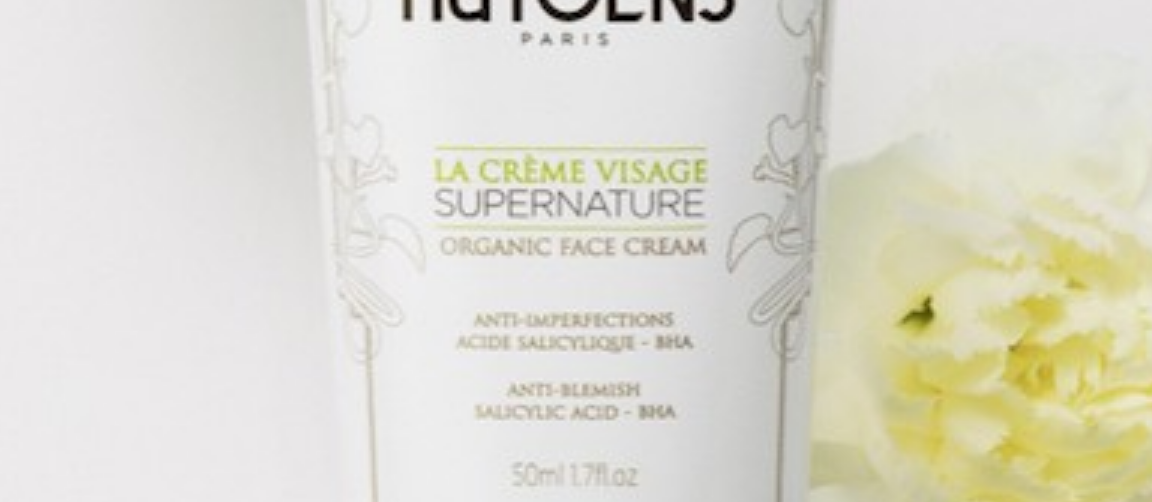 scroll, scrollTop: 108, scrollLeft: 0, axis: vertical 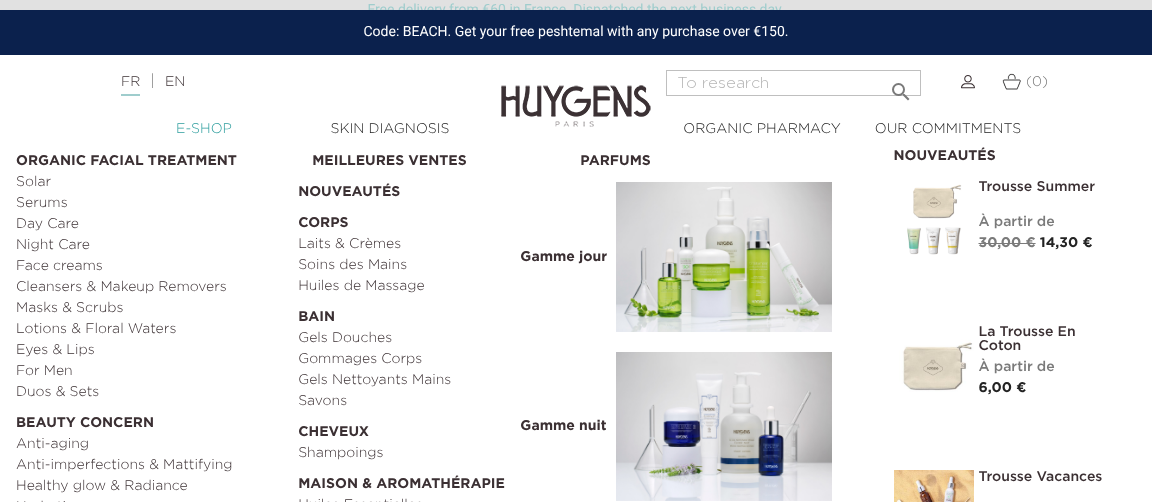 click on "E-Shop" at bounding box center [204, 129] 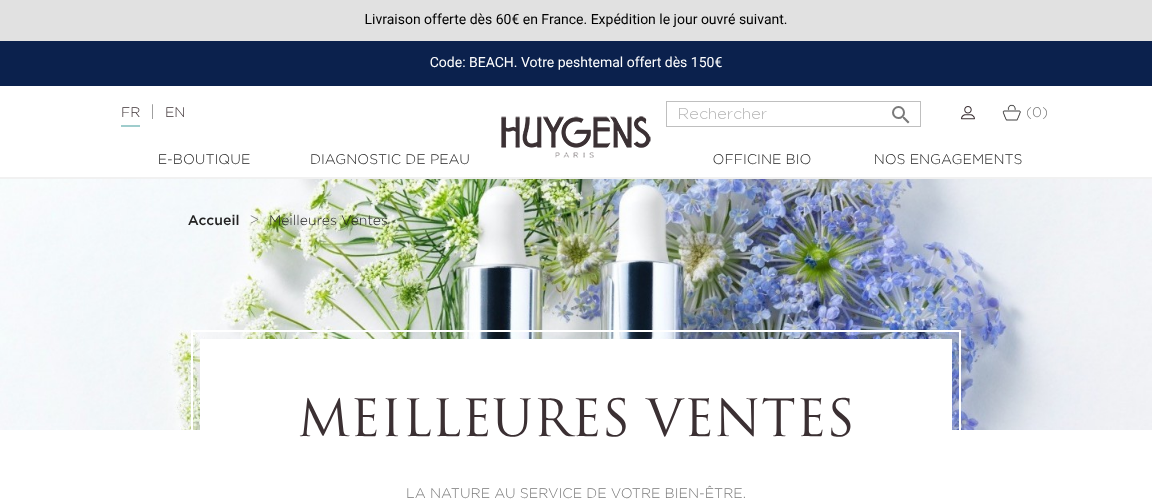 scroll, scrollTop: 0, scrollLeft: 0, axis: both 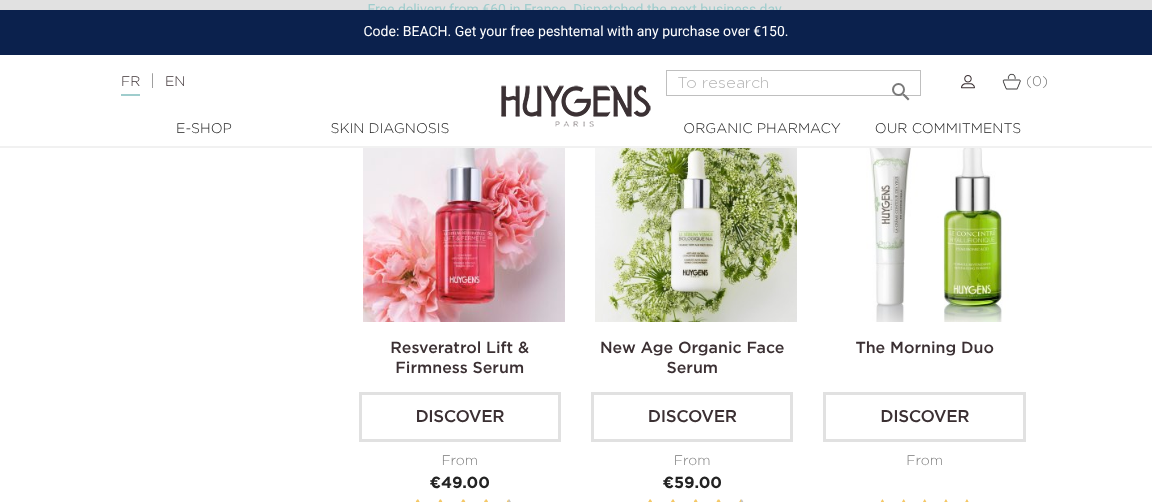 click at bounding box center (928, 220) 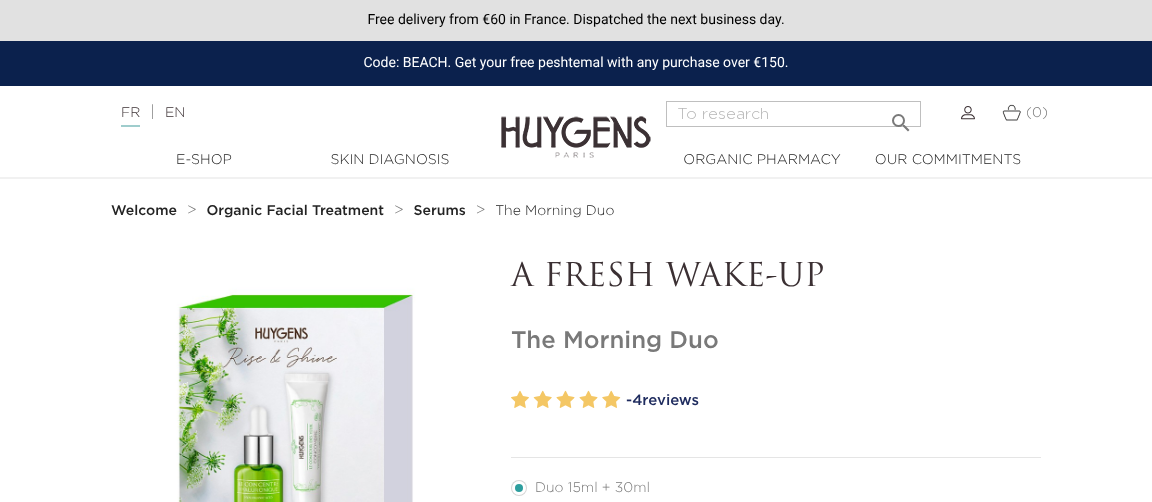 scroll, scrollTop: 0, scrollLeft: 0, axis: both 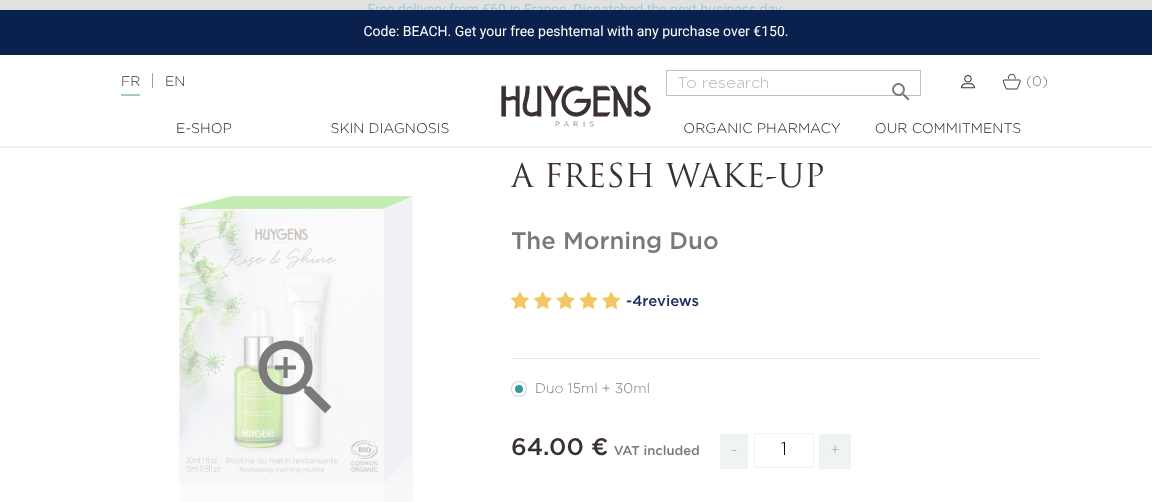 click on "" at bounding box center [296, 356] 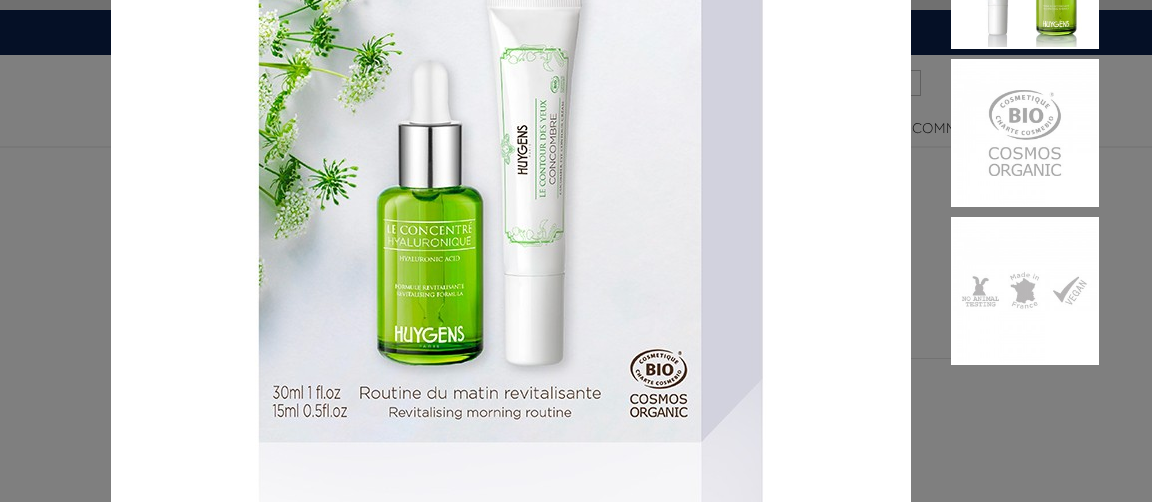 scroll, scrollTop: 374, scrollLeft: 0, axis: vertical 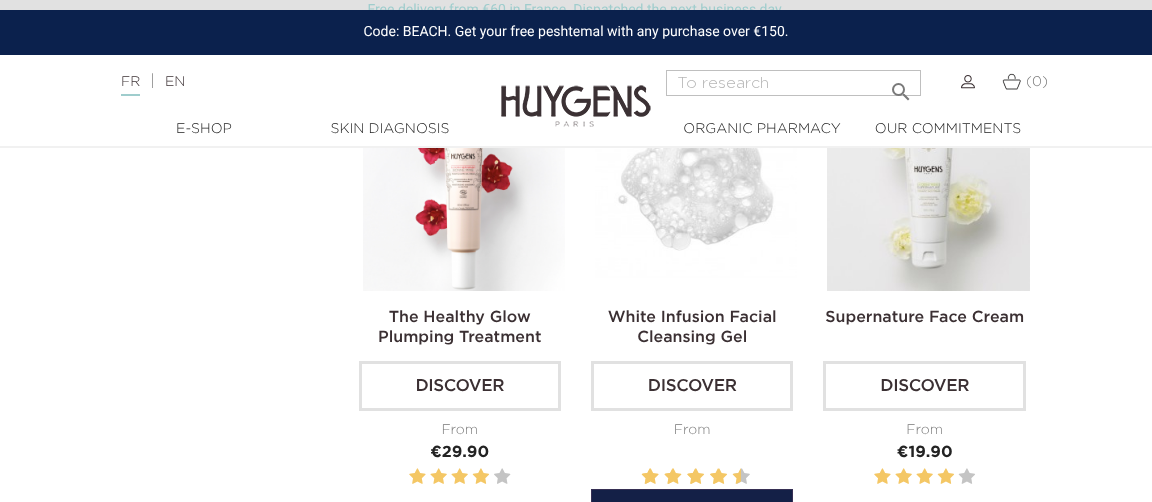 click at bounding box center [696, 190] 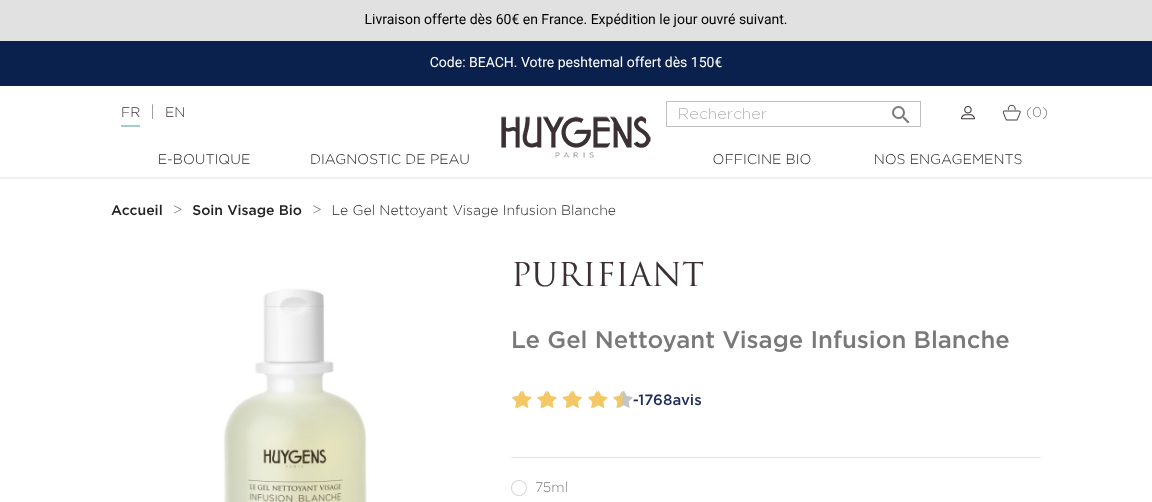 scroll, scrollTop: 0, scrollLeft: 0, axis: both 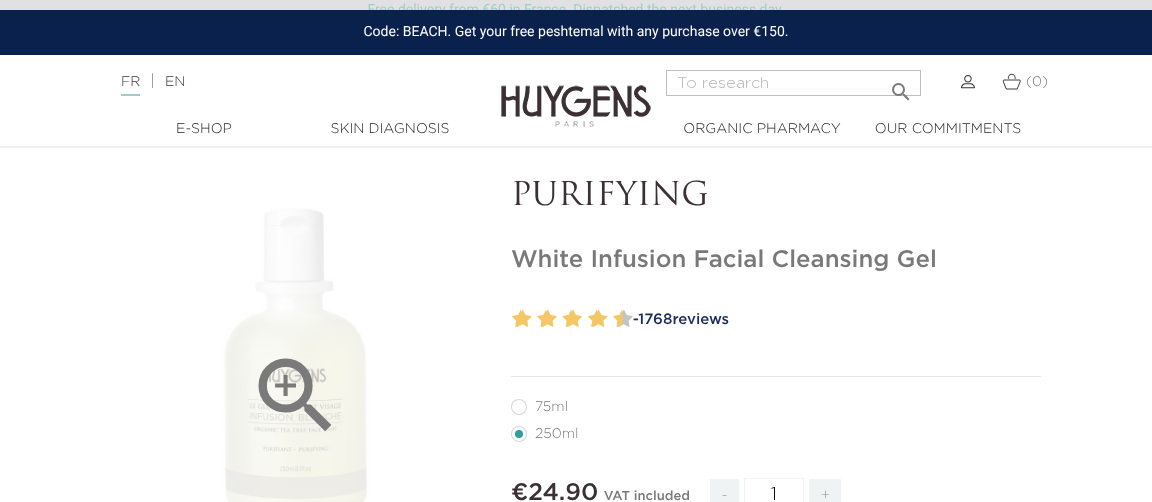 click on "" at bounding box center (296, 396) 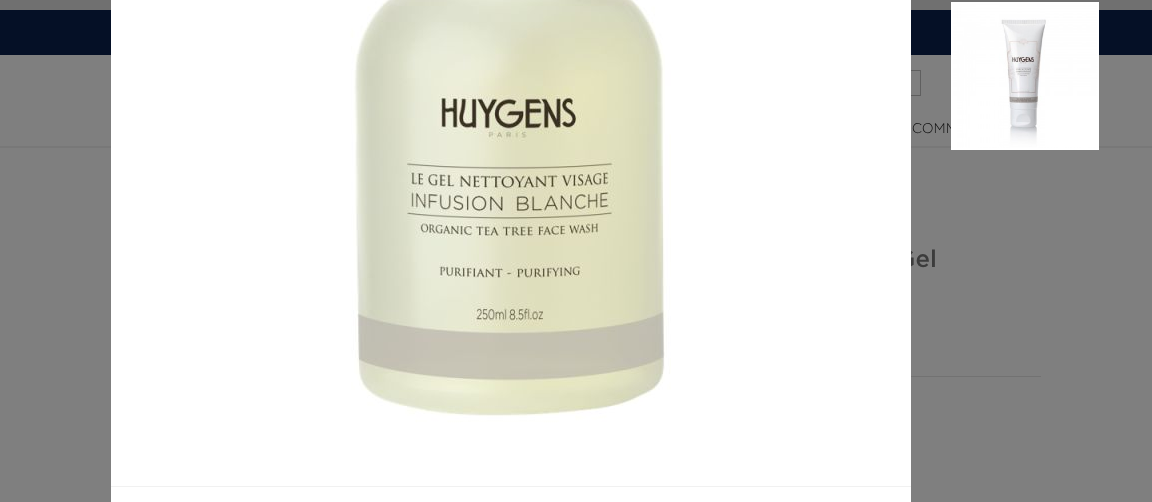 scroll, scrollTop: 362, scrollLeft: 0, axis: vertical 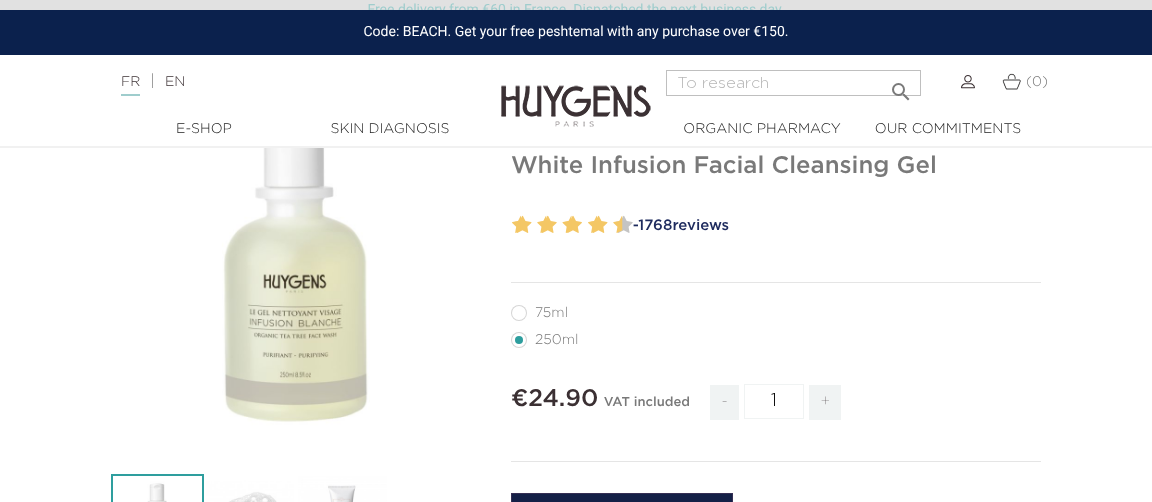 click on "75ml" at bounding box center [551, 313] 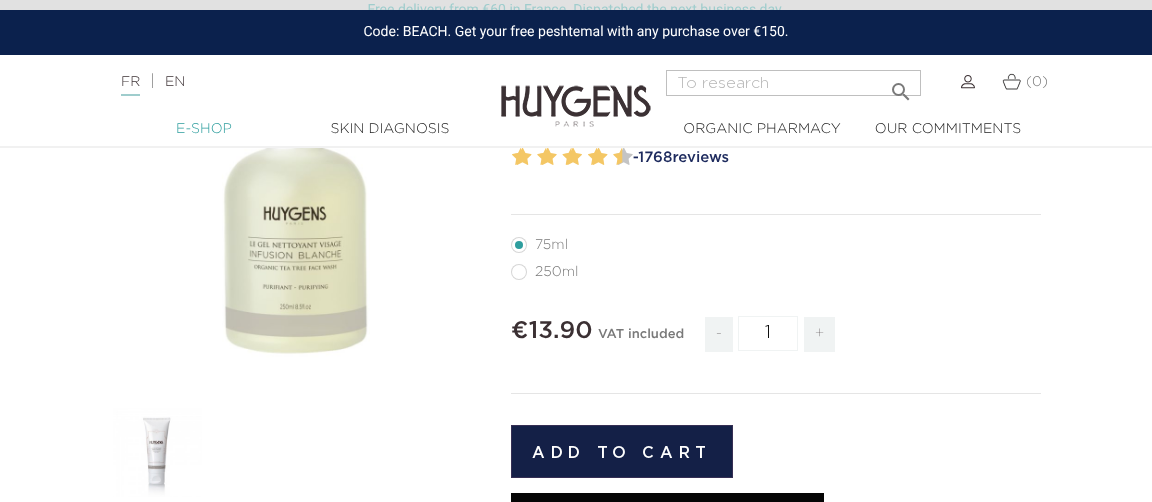 scroll, scrollTop: 233, scrollLeft: 0, axis: vertical 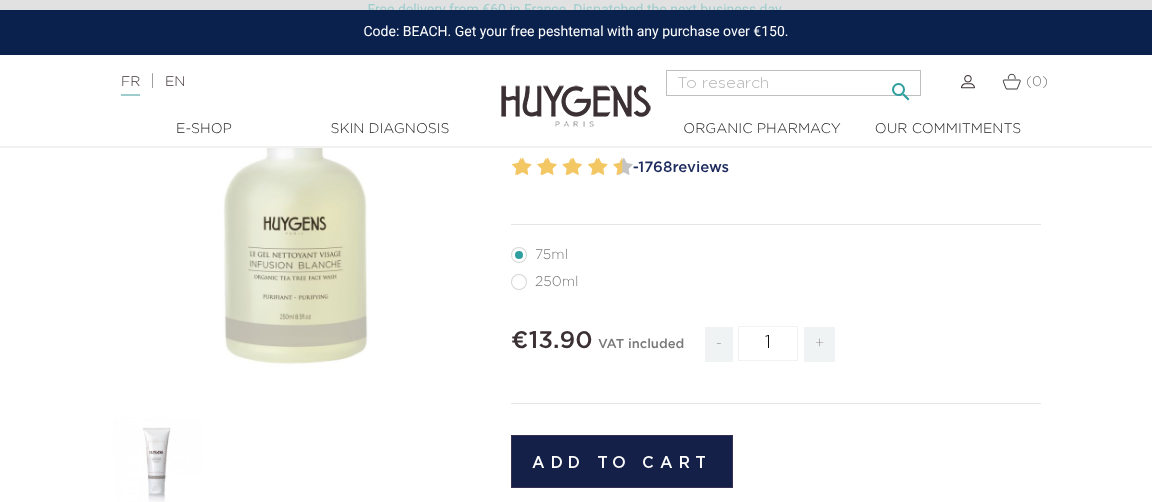 click at bounding box center (793, 83) 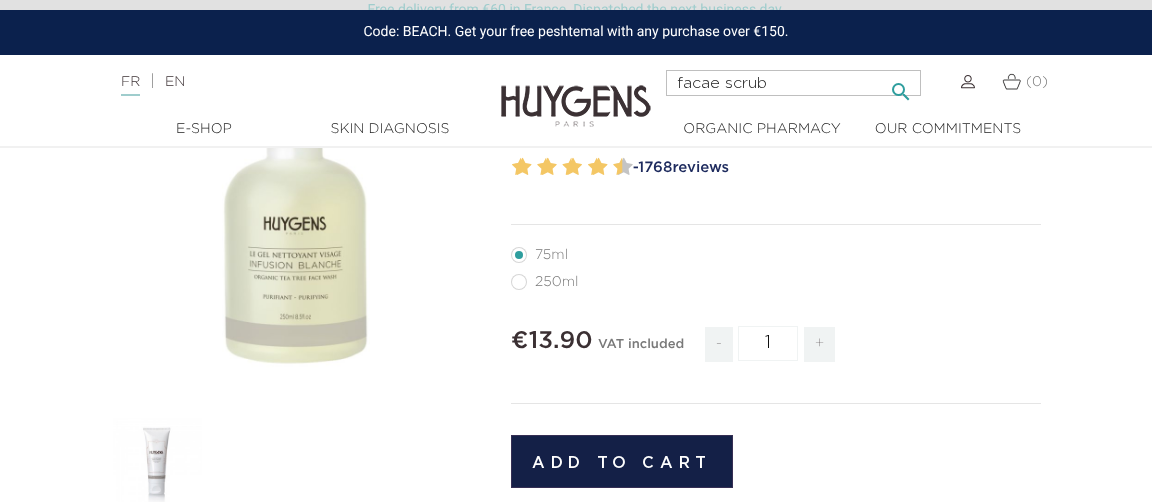 type on "facae scrub" 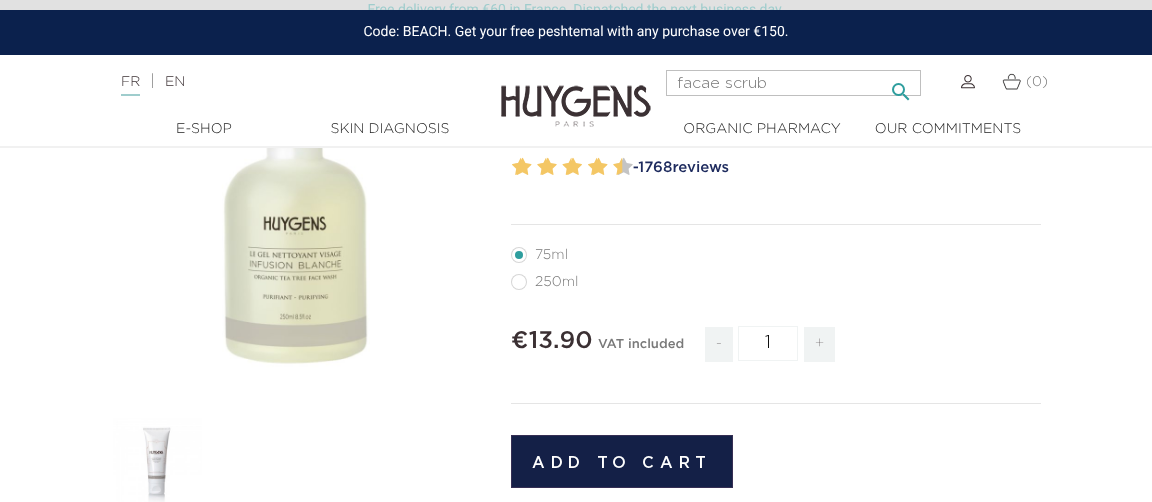 click on "" at bounding box center [901, 92] 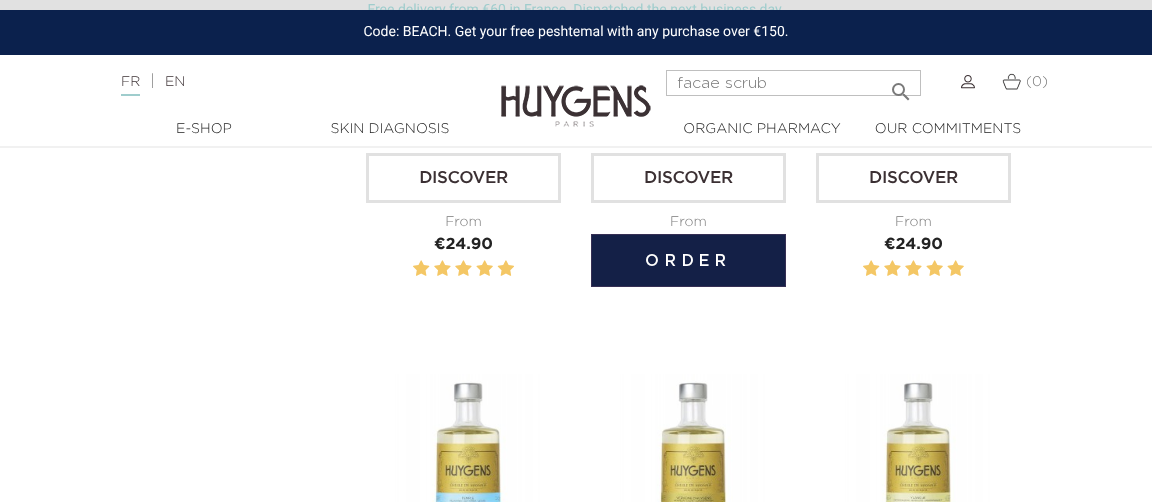 scroll, scrollTop: 401, scrollLeft: 0, axis: vertical 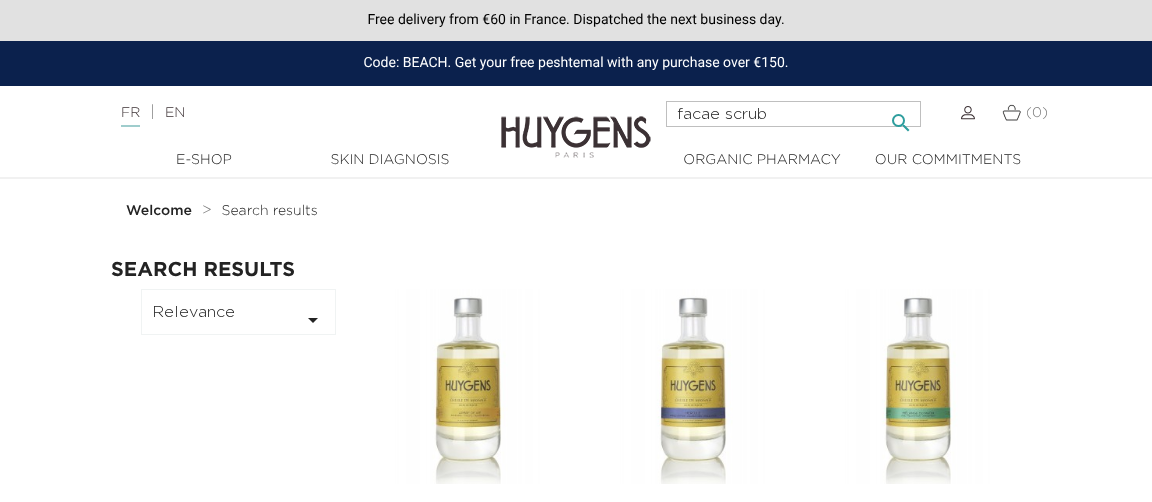 click on "facae scrub" at bounding box center (793, 114) 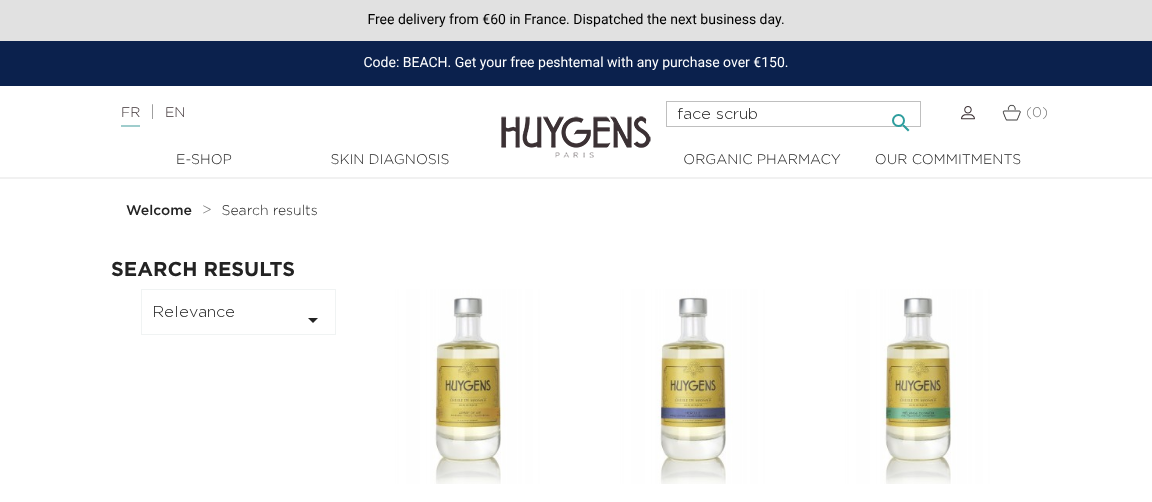 type on "face scrub" 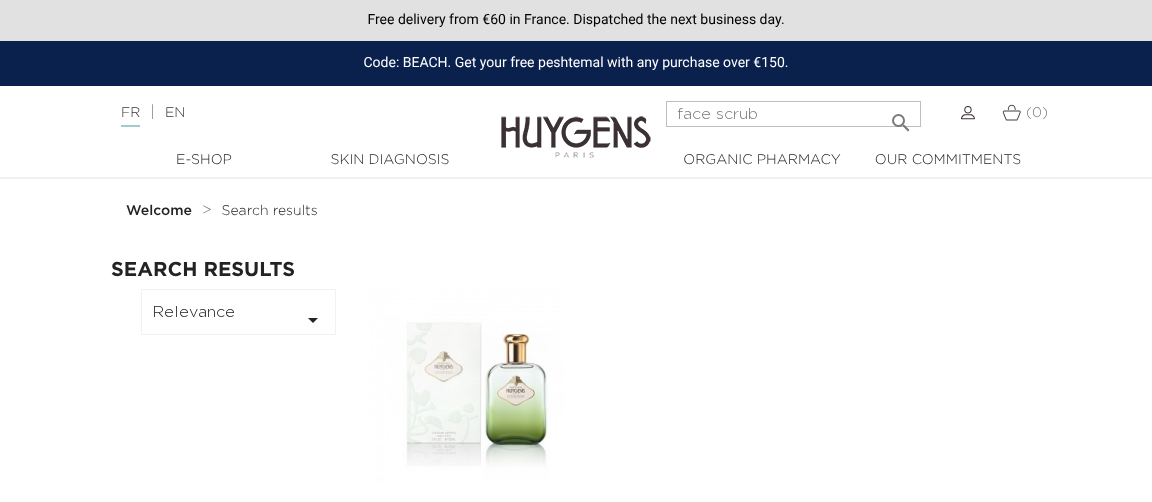 scroll, scrollTop: 0, scrollLeft: 0, axis: both 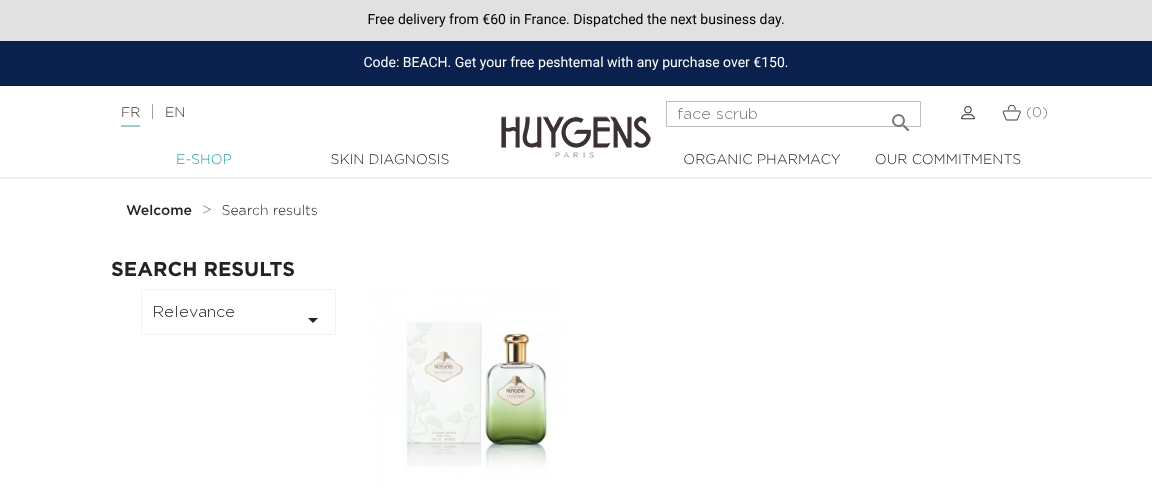 click on "E-Shop" at bounding box center [204, 160] 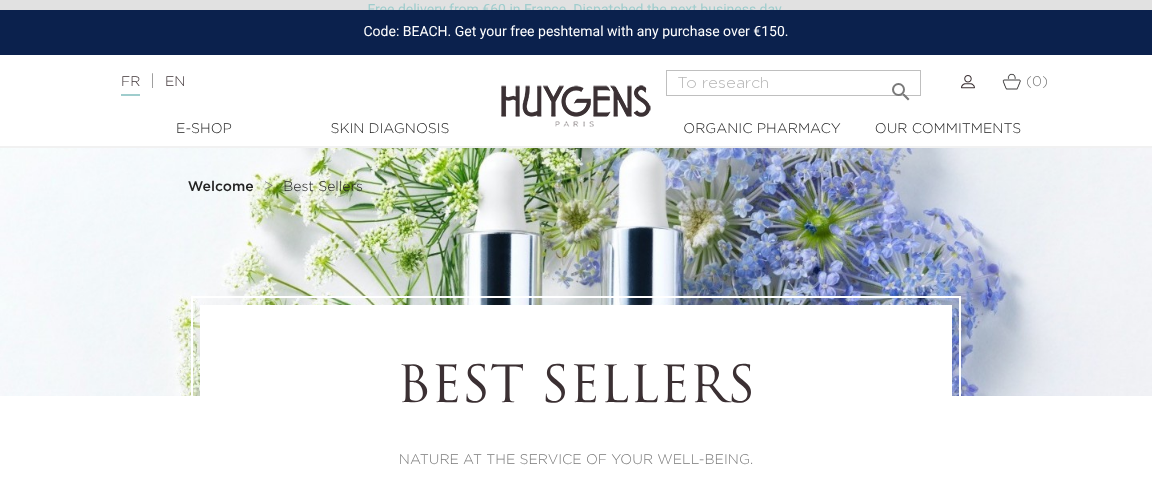 scroll, scrollTop: 92, scrollLeft: 0, axis: vertical 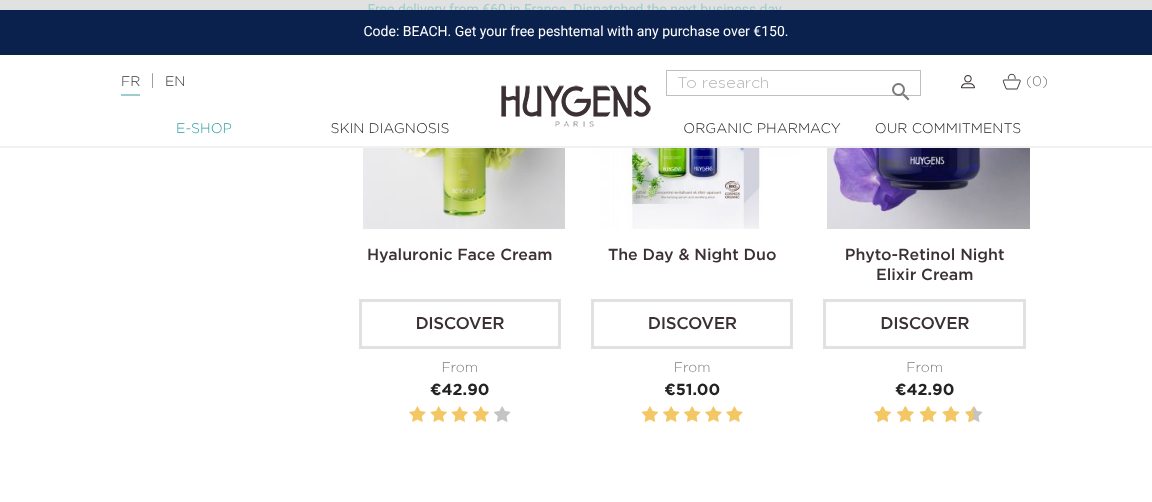 click on "E-Shop" at bounding box center (204, 129) 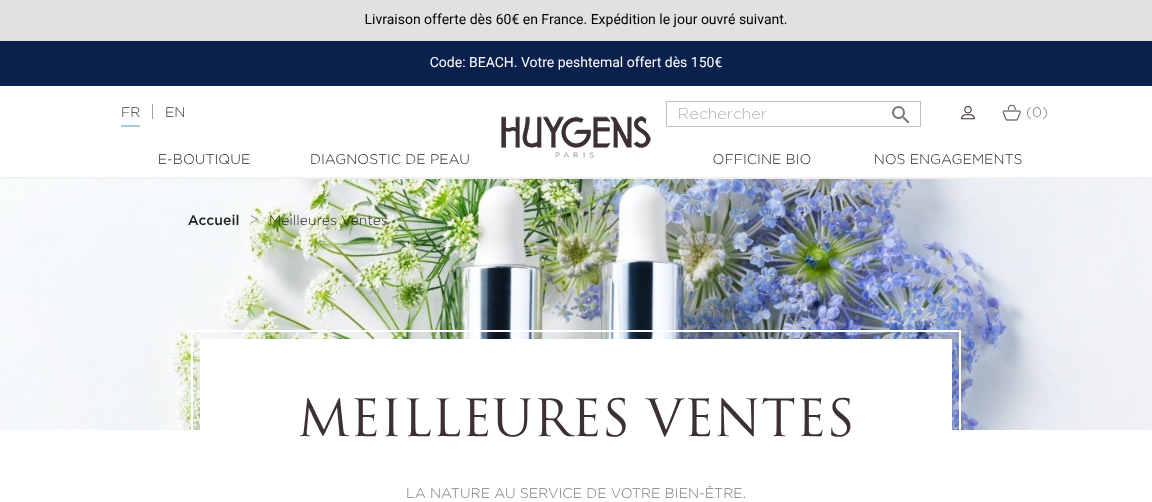 scroll, scrollTop: 0, scrollLeft: 0, axis: both 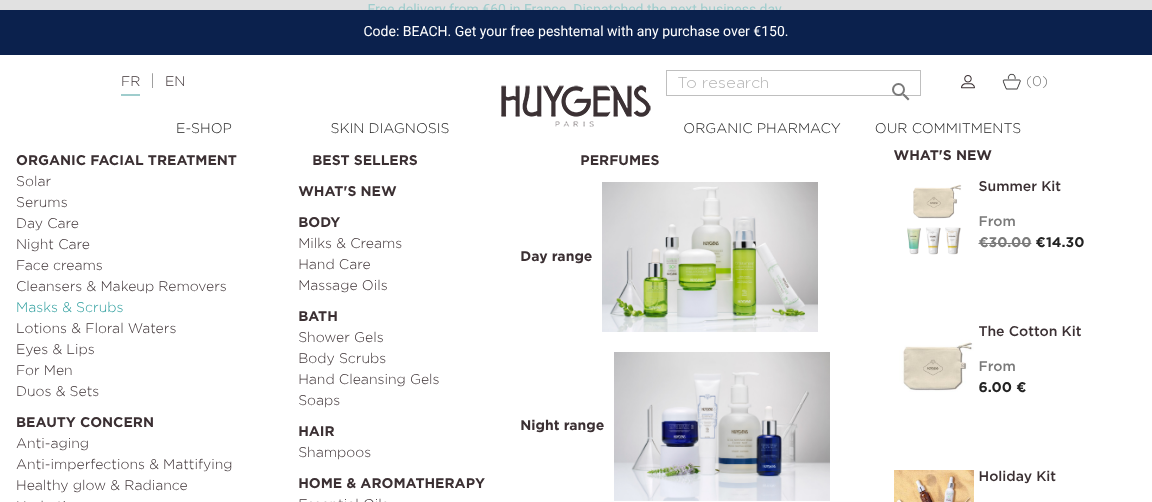 click on "Masks & Scrubs" at bounding box center (69, 308) 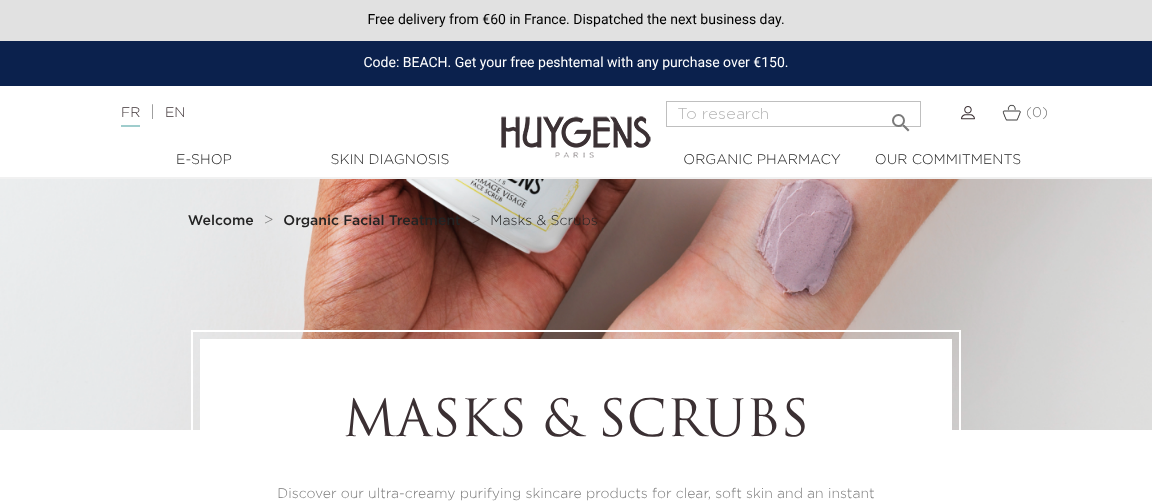 scroll, scrollTop: 0, scrollLeft: 0, axis: both 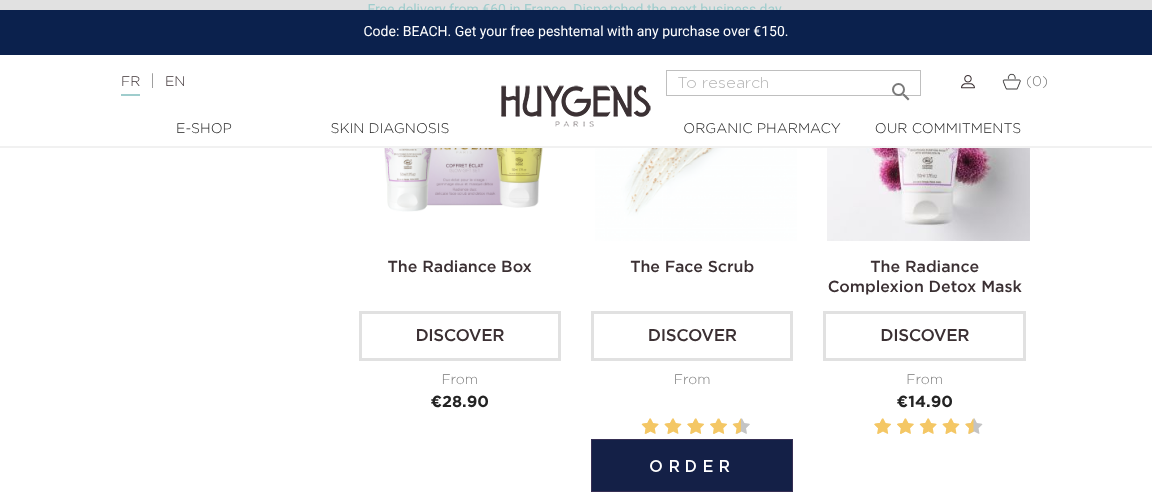 click at bounding box center [696, 140] 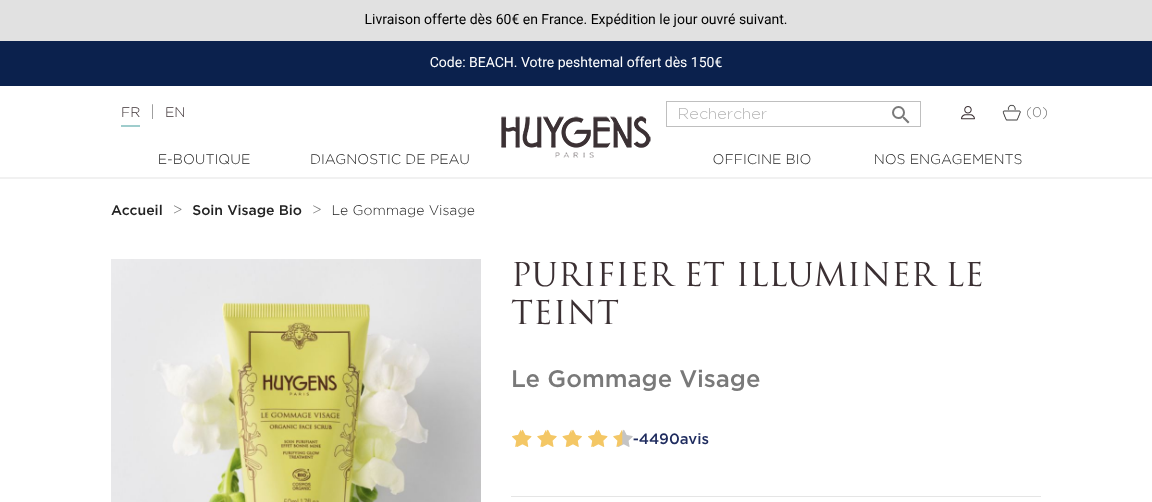 scroll, scrollTop: 0, scrollLeft: 0, axis: both 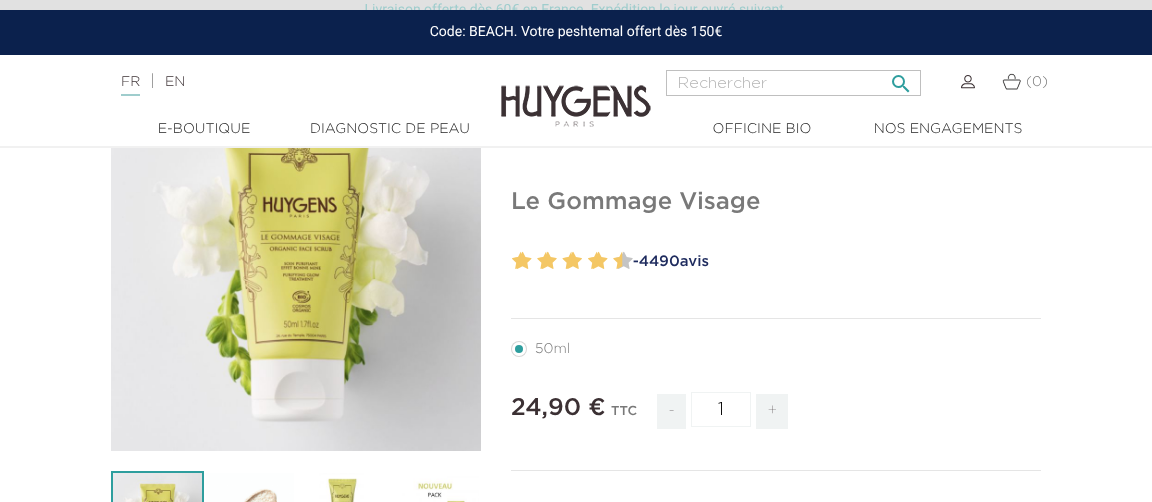 click at bounding box center [793, 83] 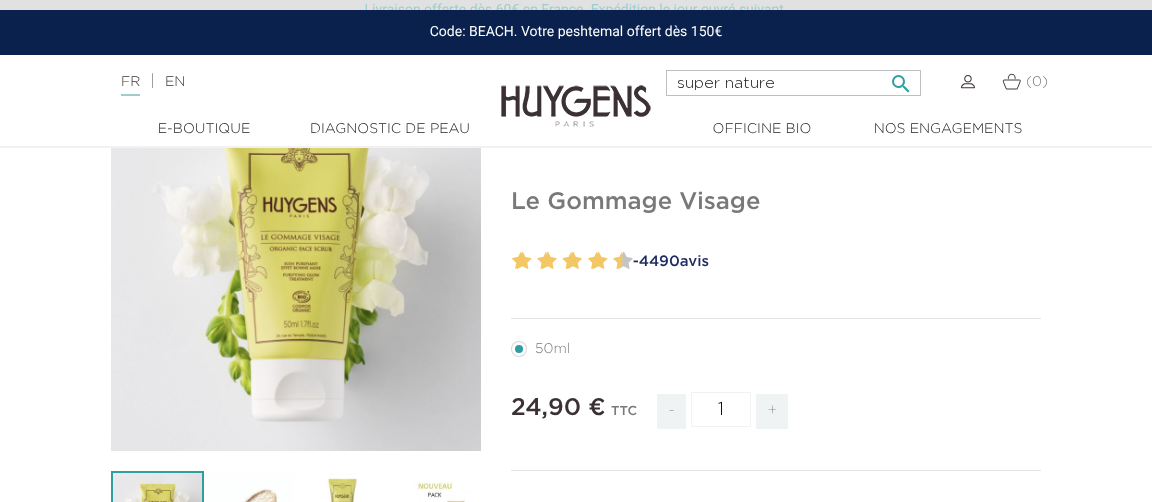 type on "super nature" 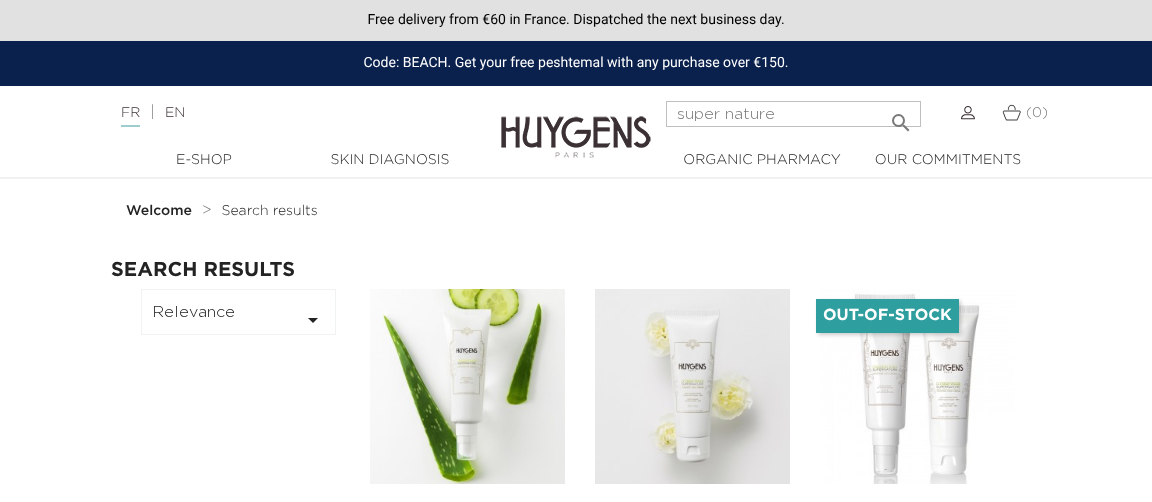 scroll, scrollTop: 0, scrollLeft: 0, axis: both 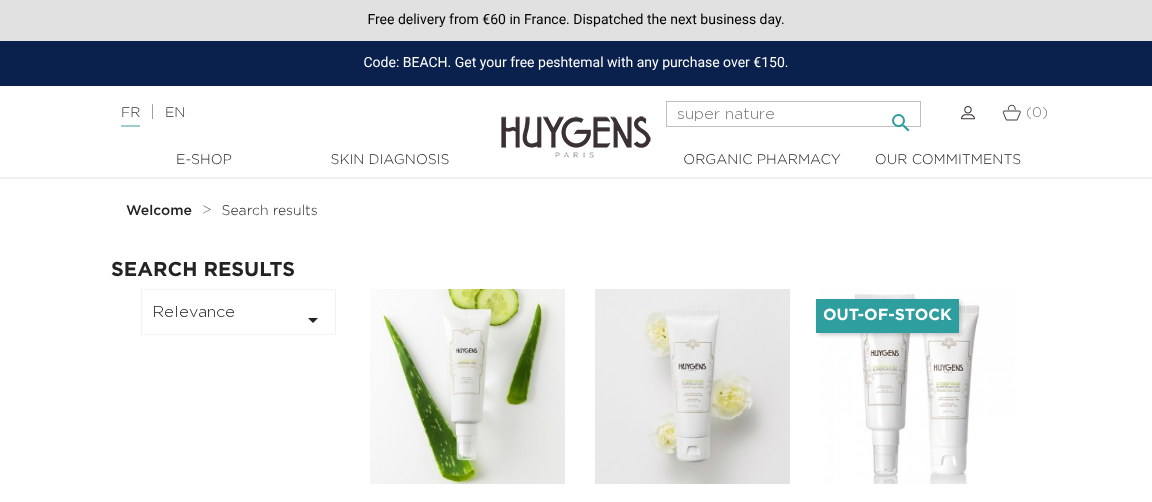 click on "" at bounding box center [901, 123] 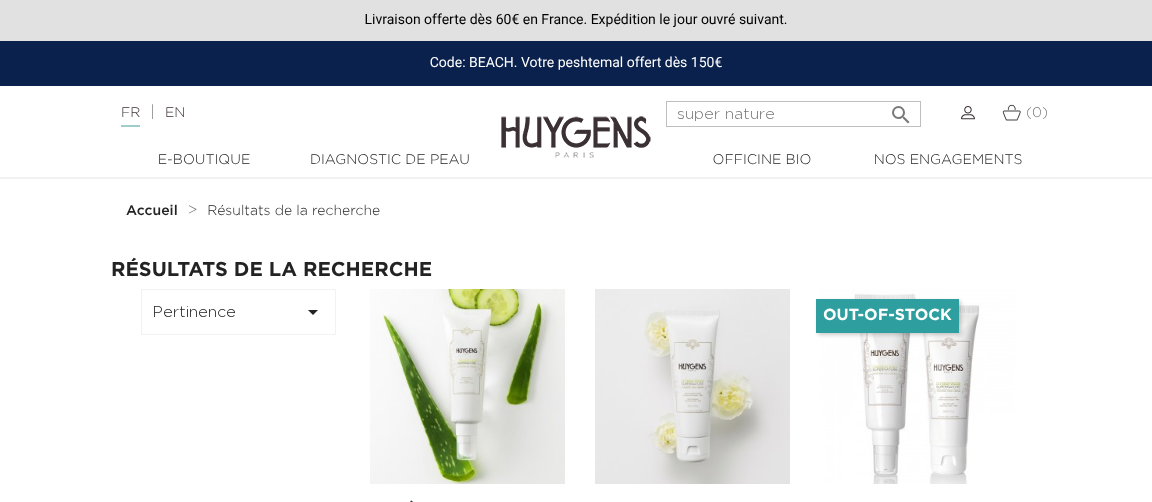 scroll, scrollTop: 0, scrollLeft: 0, axis: both 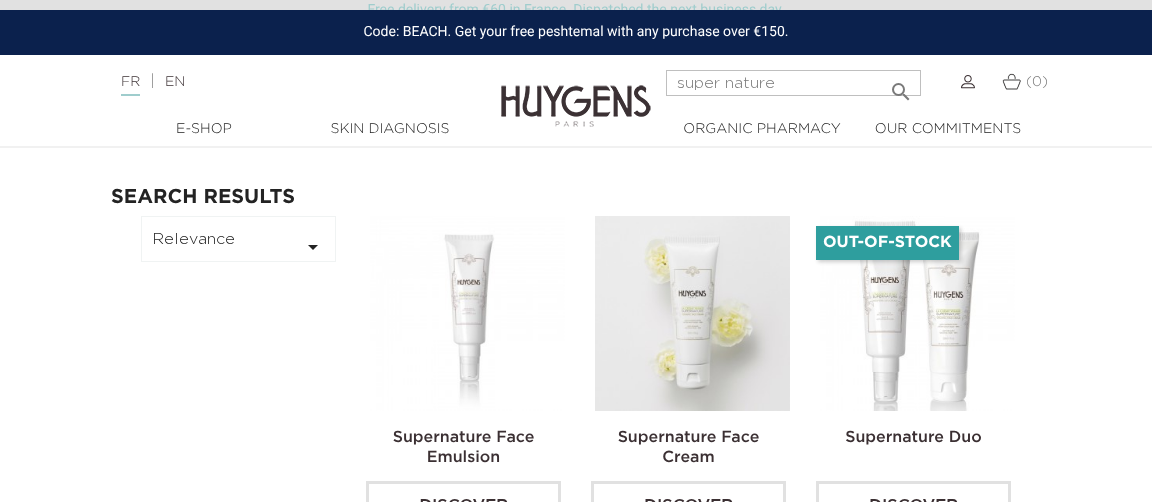 click at bounding box center [467, 313] 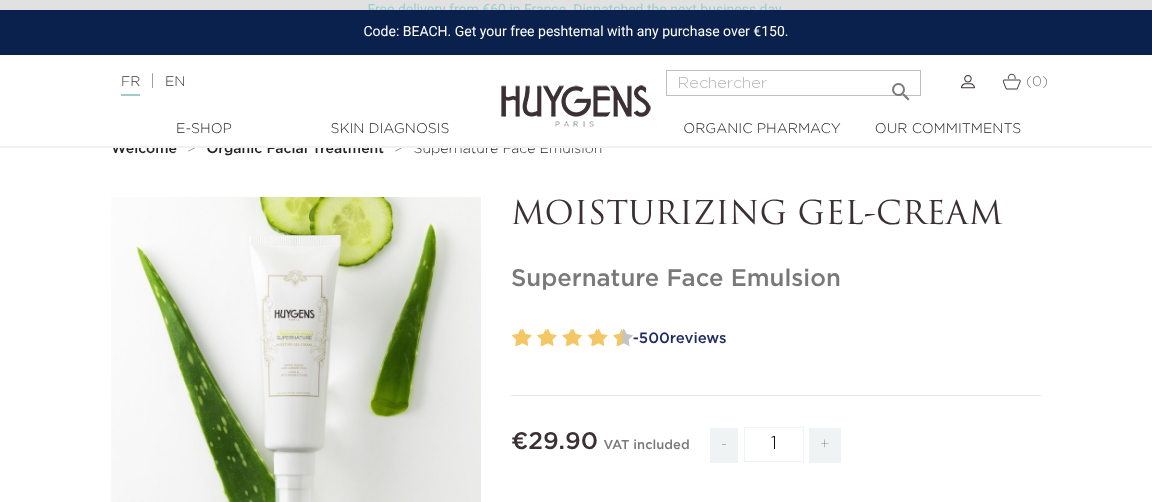 scroll, scrollTop: 0, scrollLeft: 0, axis: both 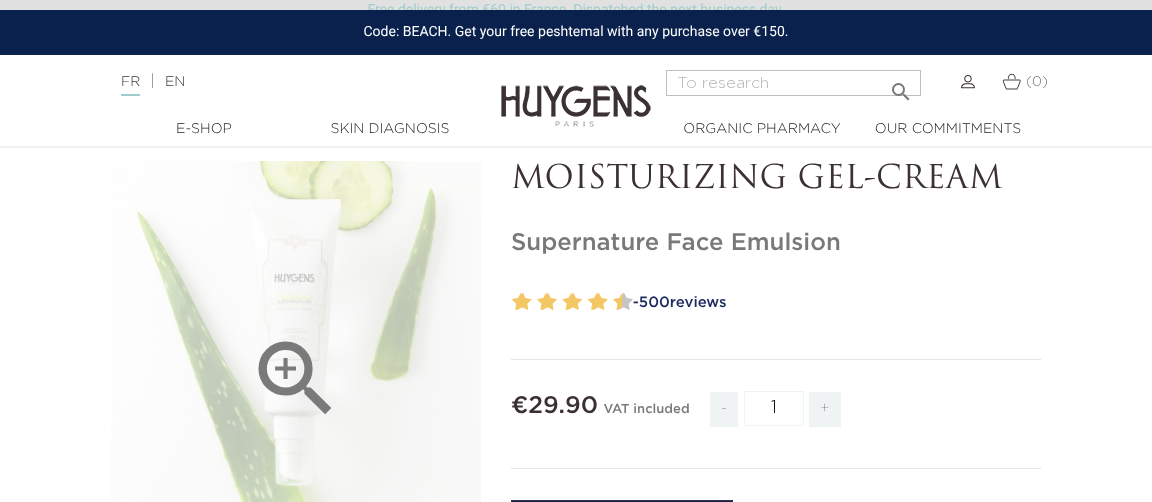 click on "" at bounding box center (296, 379) 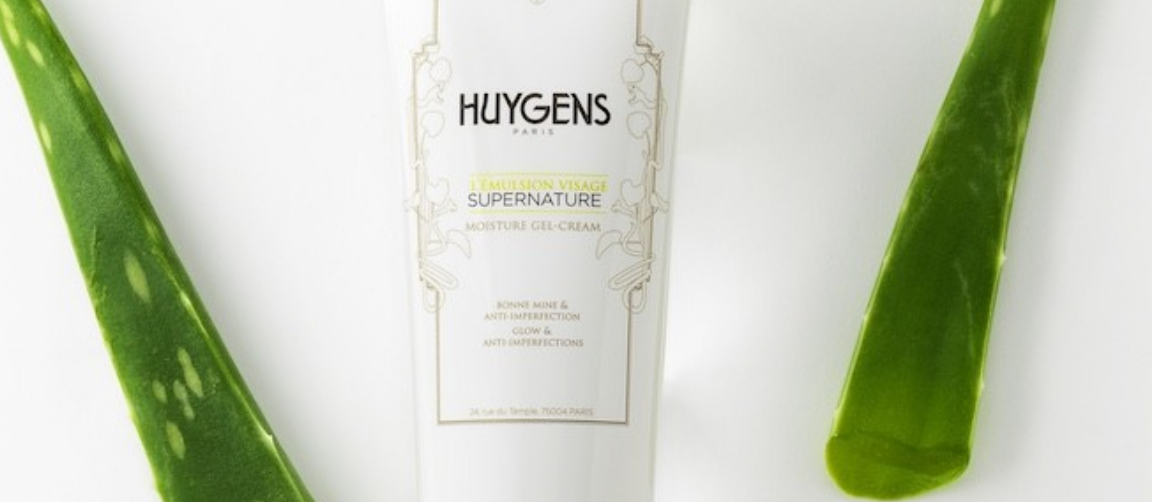 scroll, scrollTop: 90, scrollLeft: 0, axis: vertical 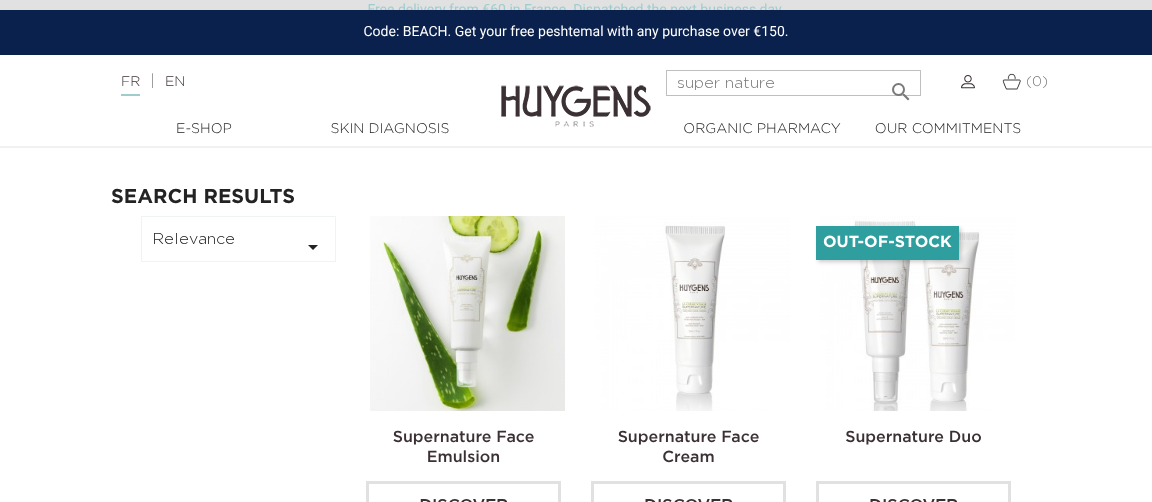 click at bounding box center [692, 313] 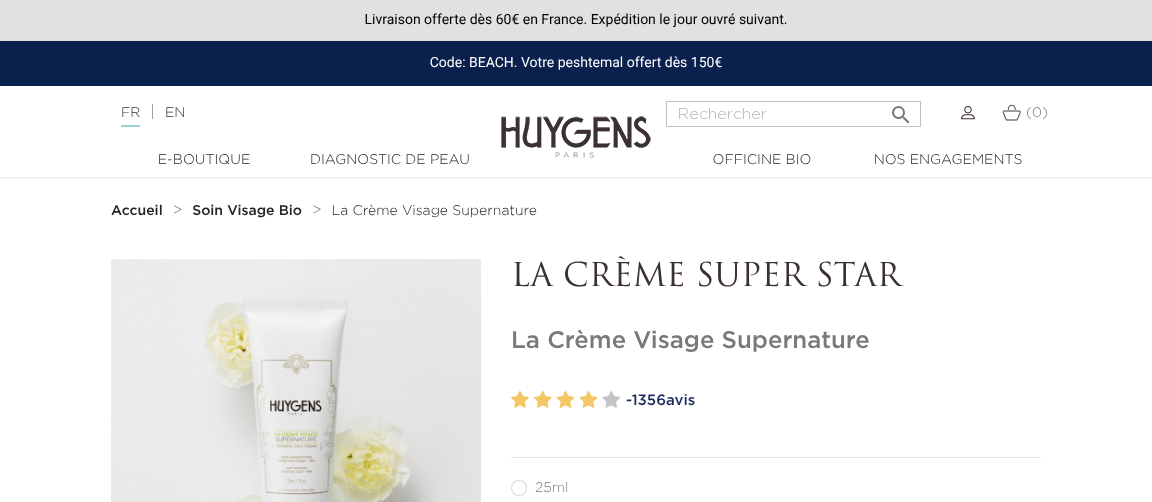 scroll, scrollTop: 0, scrollLeft: 0, axis: both 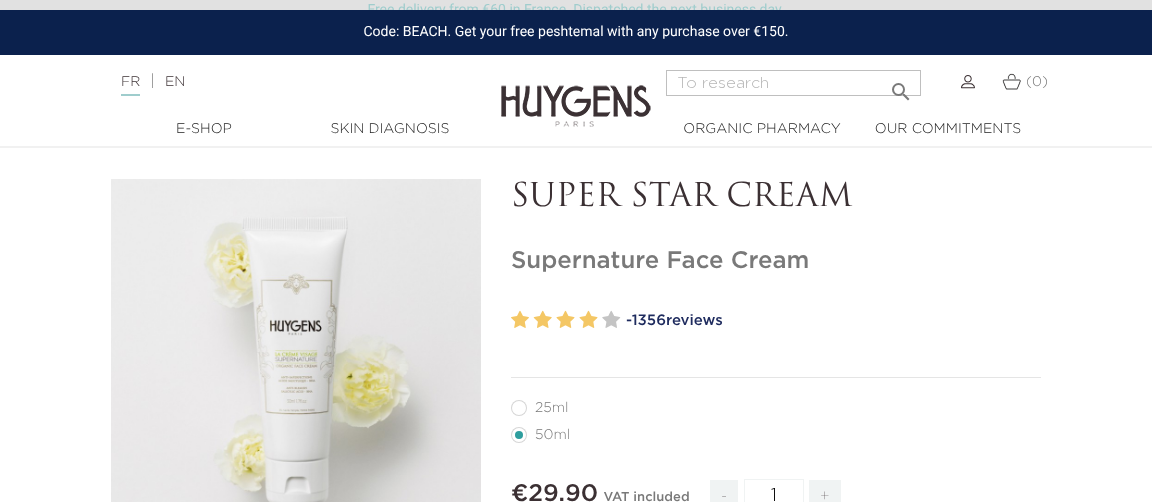 click on "25ml" at bounding box center (552, 408) 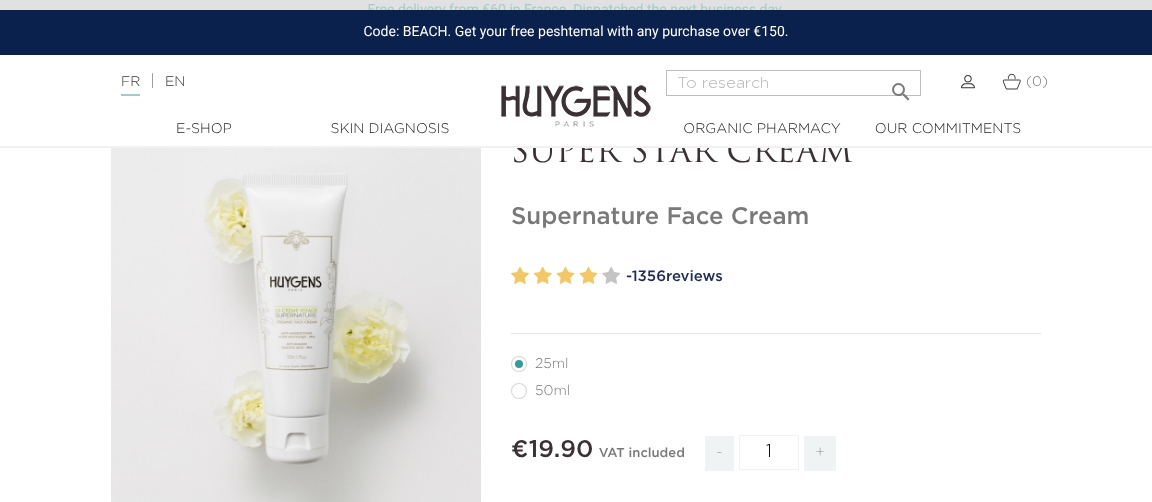 scroll, scrollTop: 162, scrollLeft: 0, axis: vertical 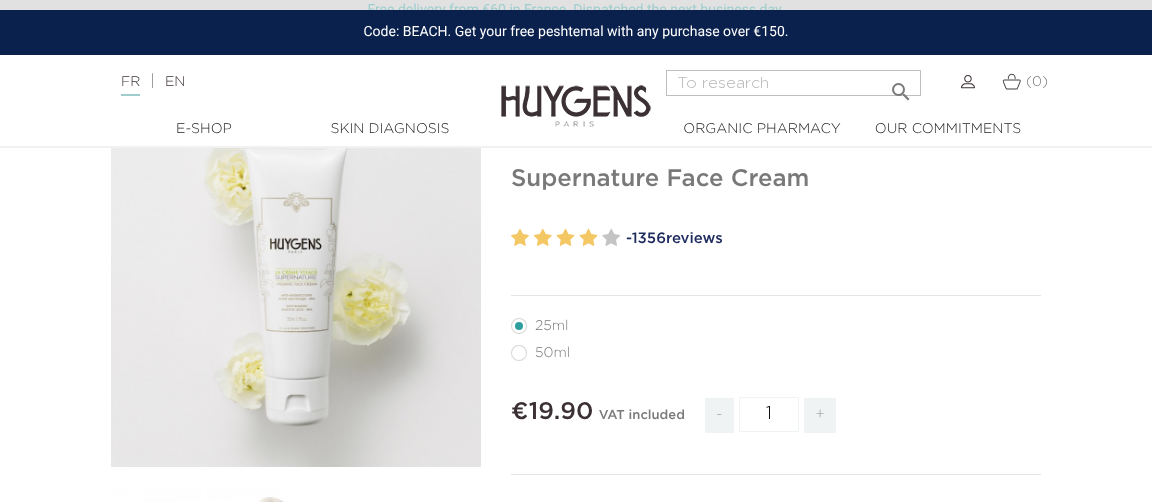 radio on "true" 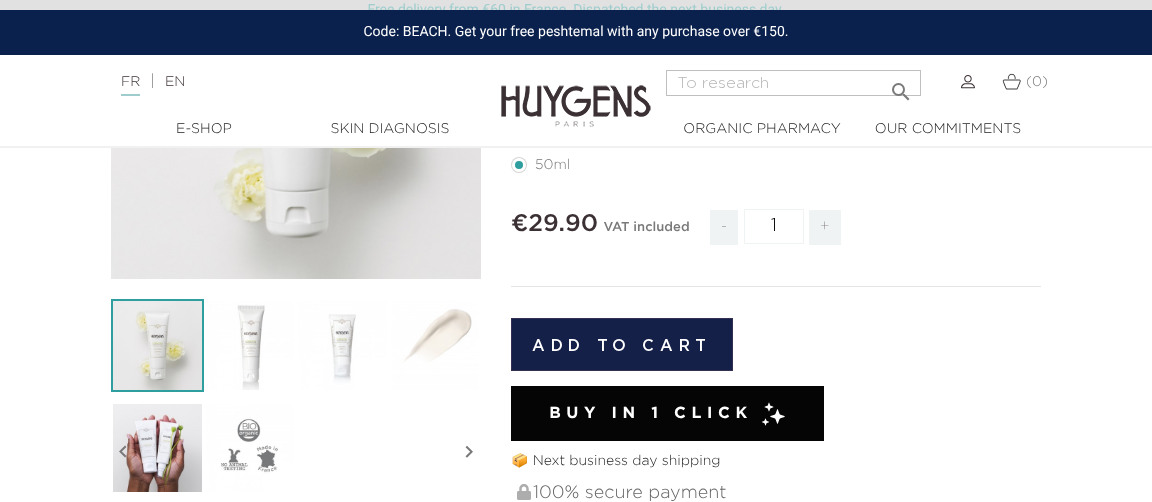 scroll, scrollTop: 313, scrollLeft: 0, axis: vertical 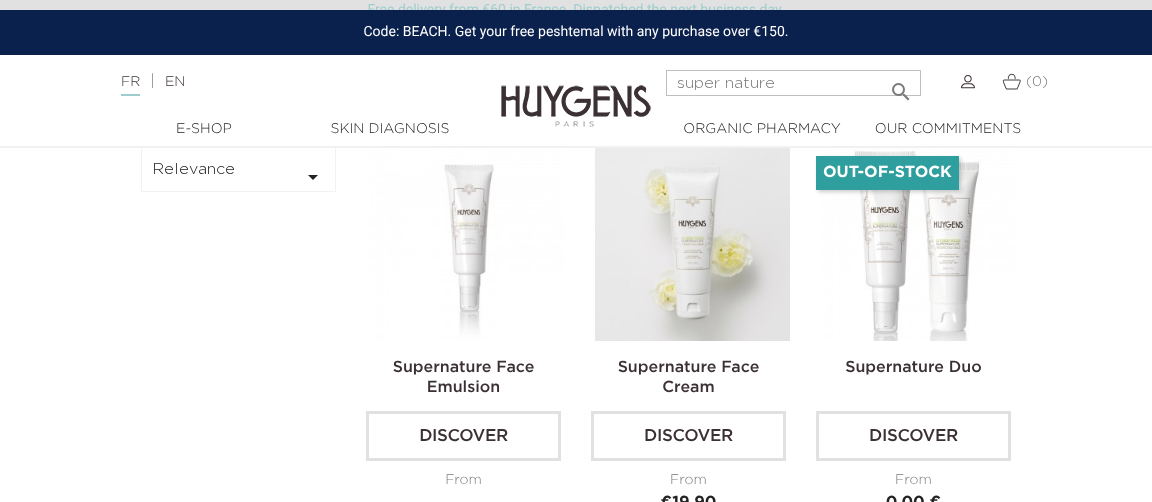 click at bounding box center (467, 243) 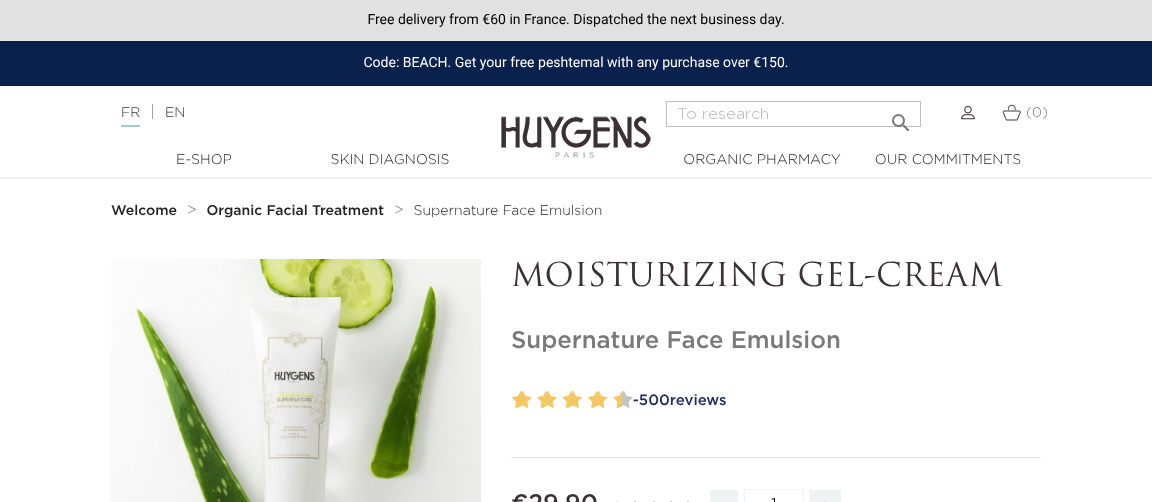 scroll, scrollTop: 0, scrollLeft: 0, axis: both 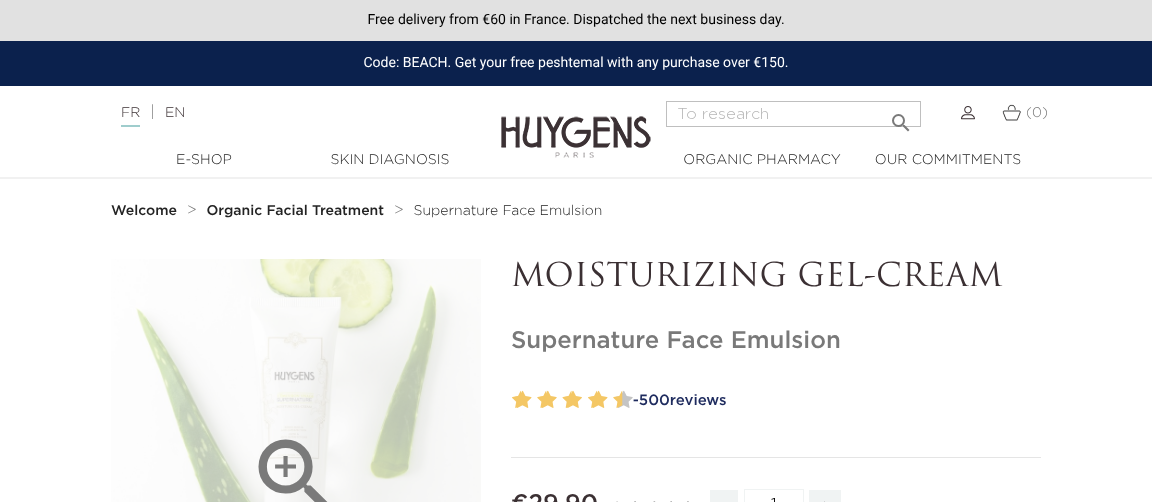 click on "" at bounding box center (296, 444) 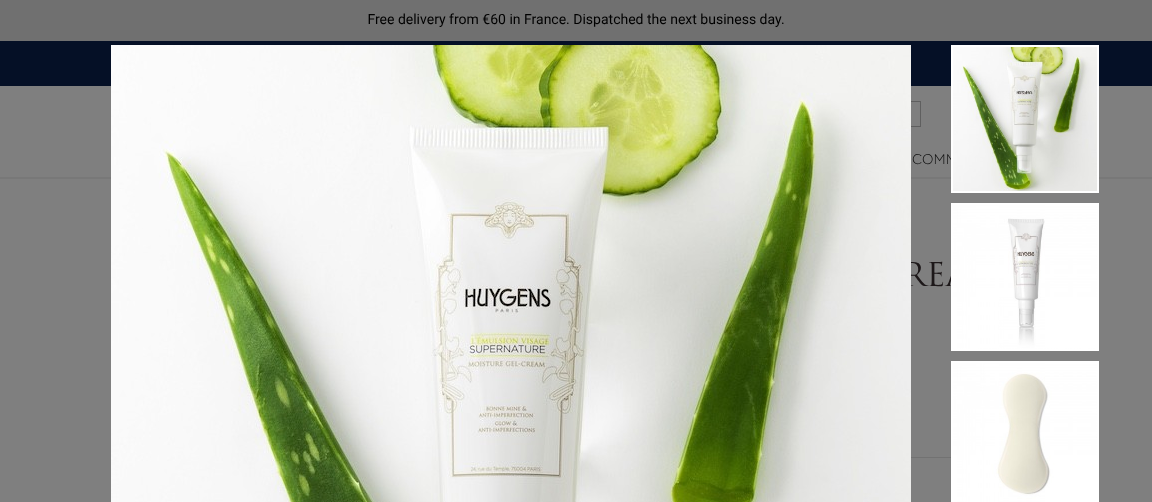 scroll, scrollTop: 14, scrollLeft: 0, axis: vertical 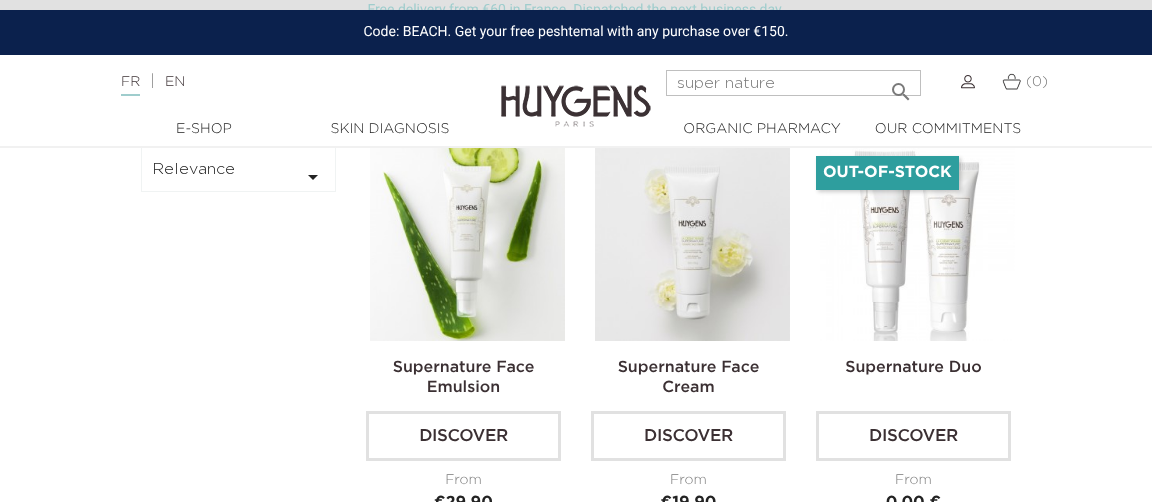 click on "Free delivery from €60 in [COUNTRY]. Dispatched the next business day.
Code: BEACH. Get your free peshtemal with any purchase over €150.
Language :
FR
|                  EN
French
English
super nature

To research
(0)
" at bounding box center (576, 2077) 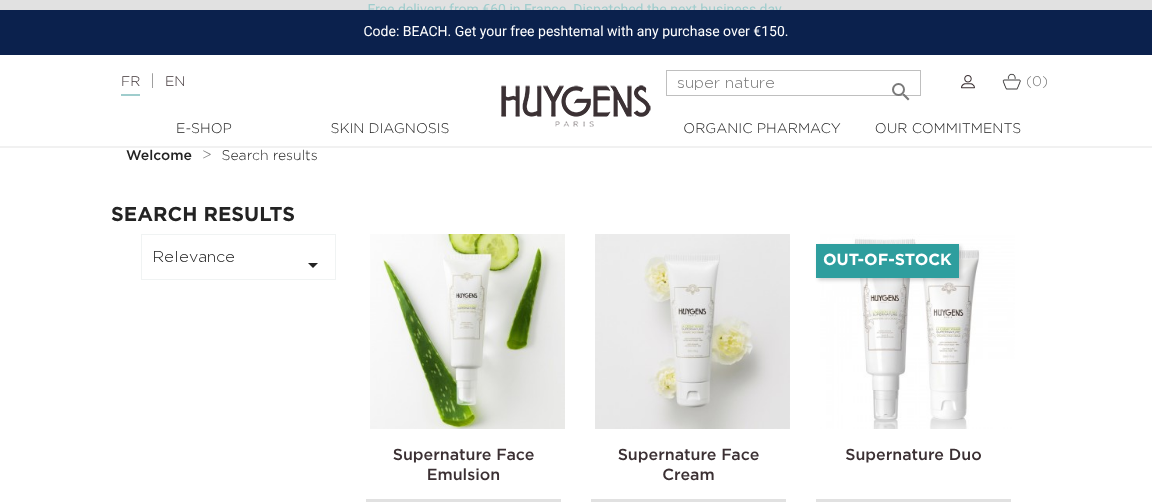 scroll, scrollTop: 0, scrollLeft: 0, axis: both 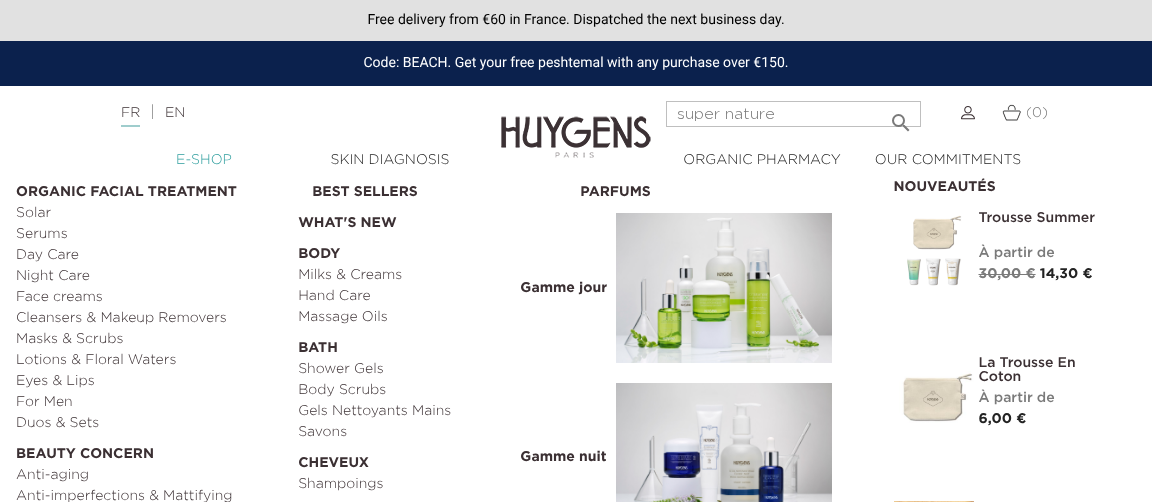 click on "E-Shop" at bounding box center [204, 160] 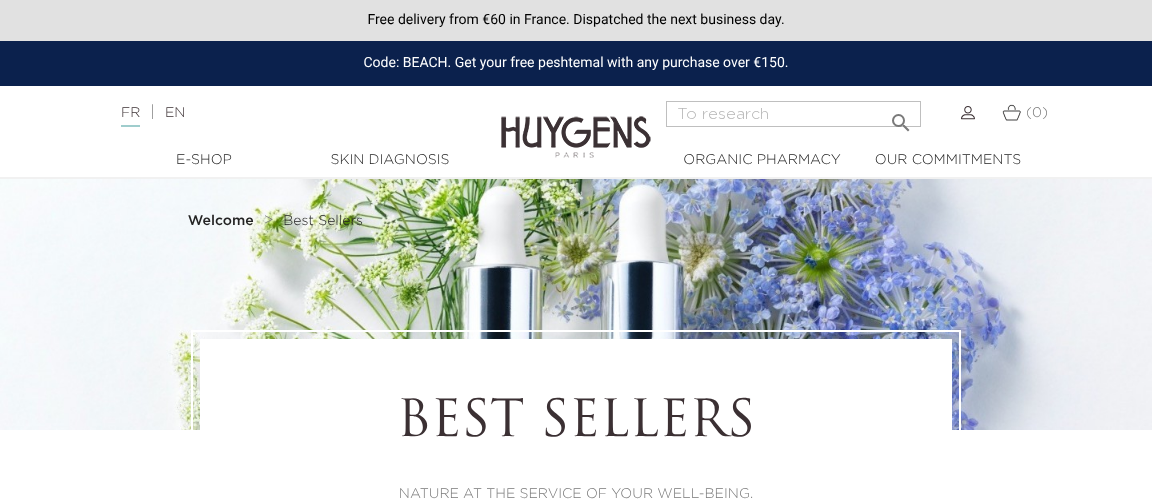 scroll, scrollTop: 0, scrollLeft: 0, axis: both 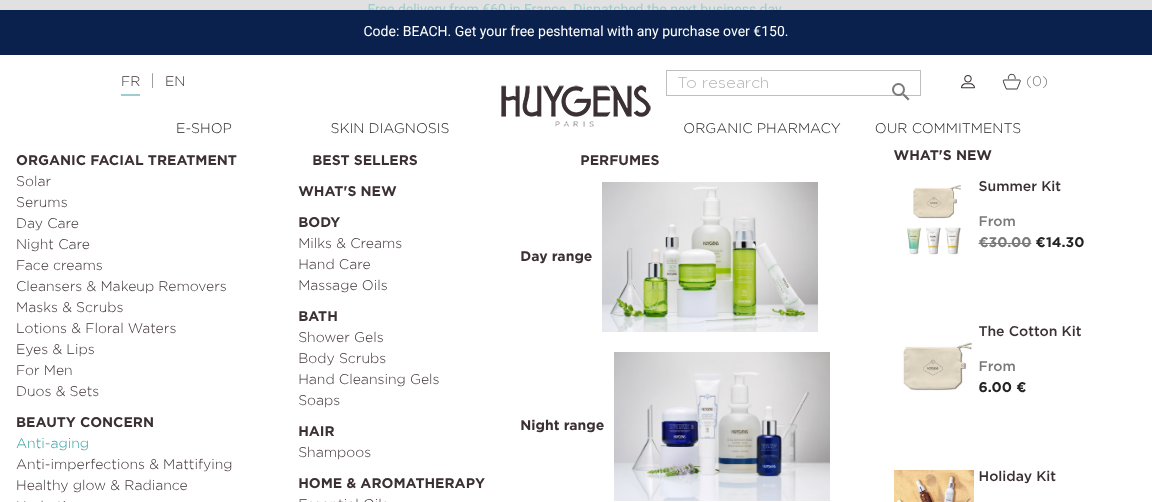 click on "Anti-aging" at bounding box center [52, 444] 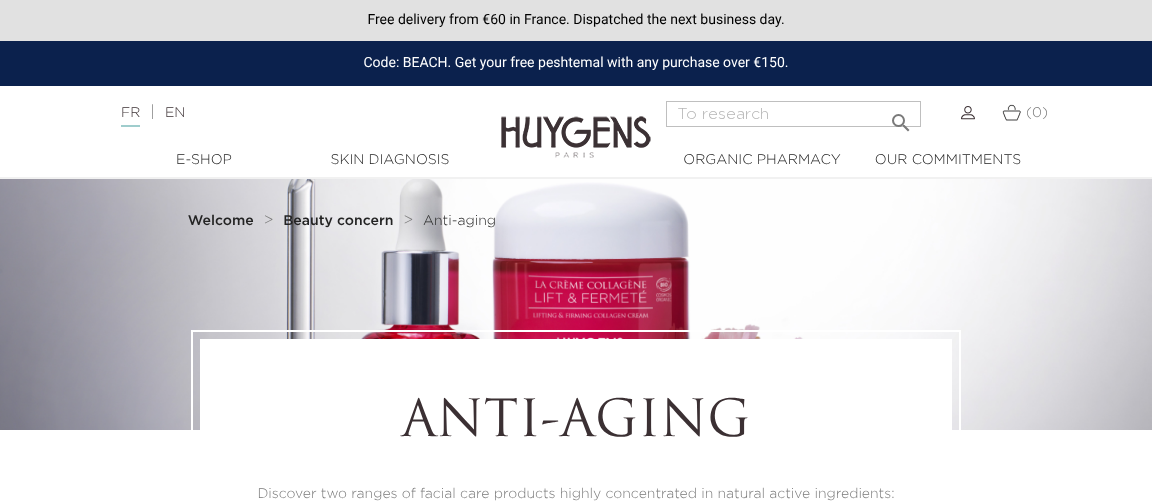 scroll, scrollTop: 321, scrollLeft: 0, axis: vertical 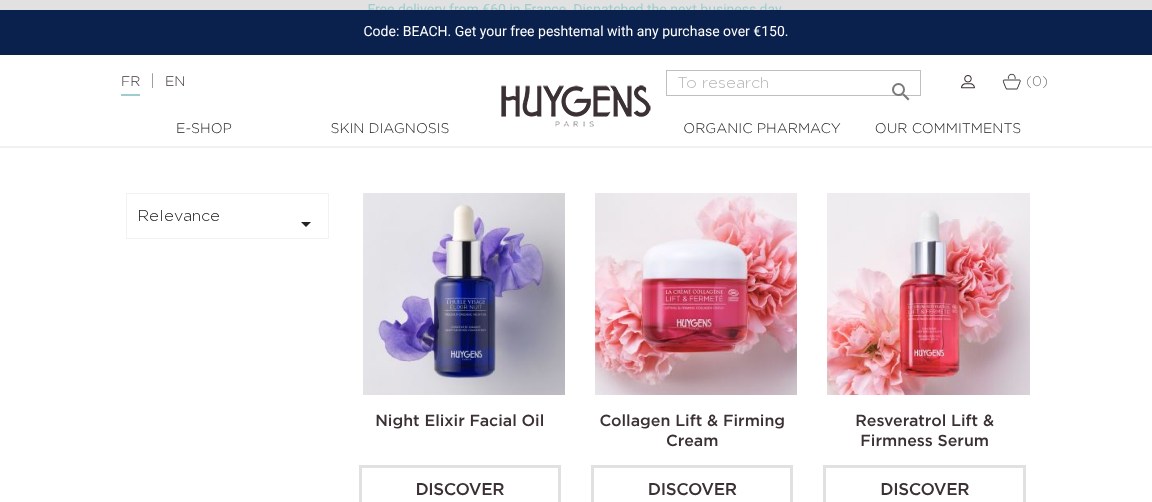 click at bounding box center (0, 0) 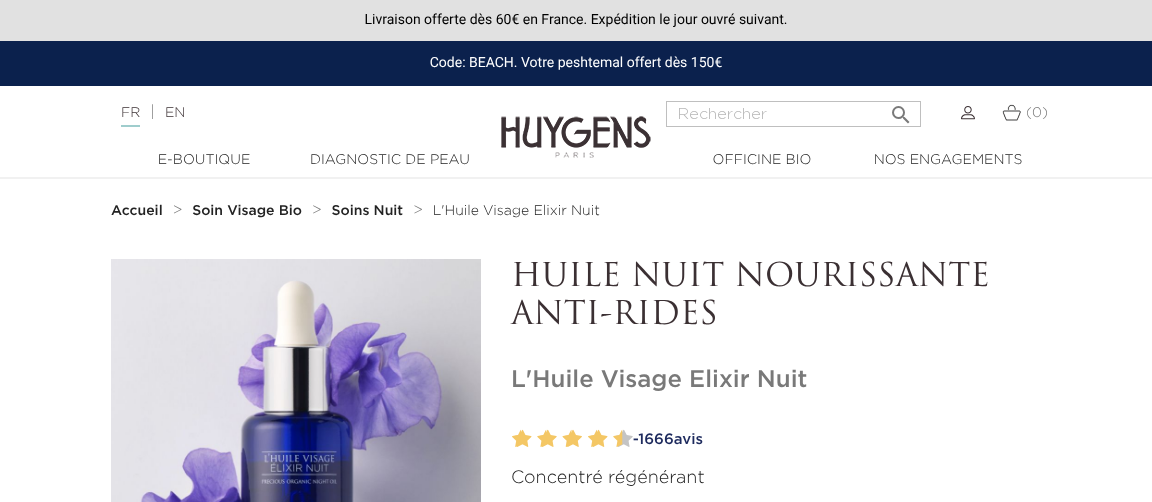 scroll, scrollTop: 0, scrollLeft: 0, axis: both 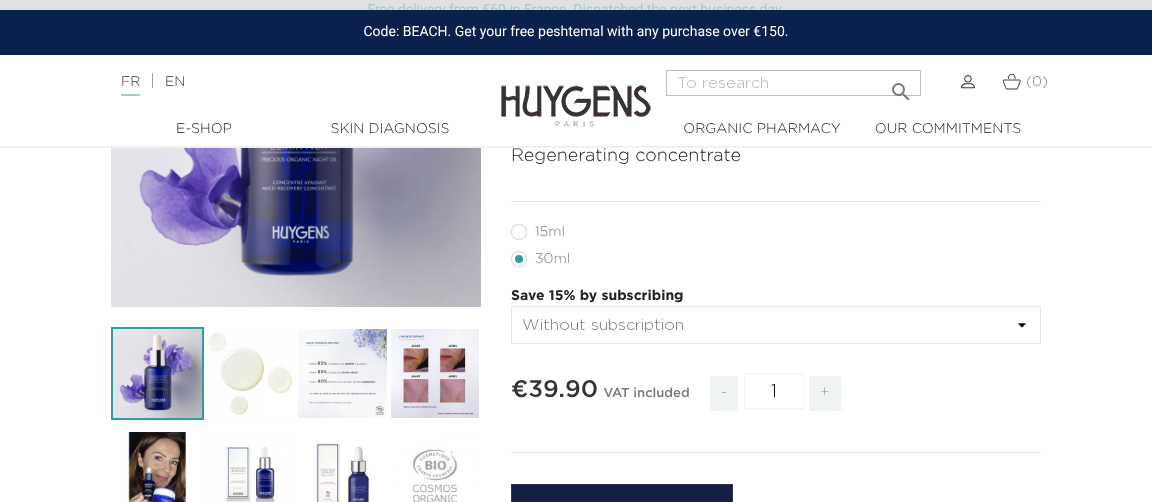 click on "15ml" at bounding box center (550, 232) 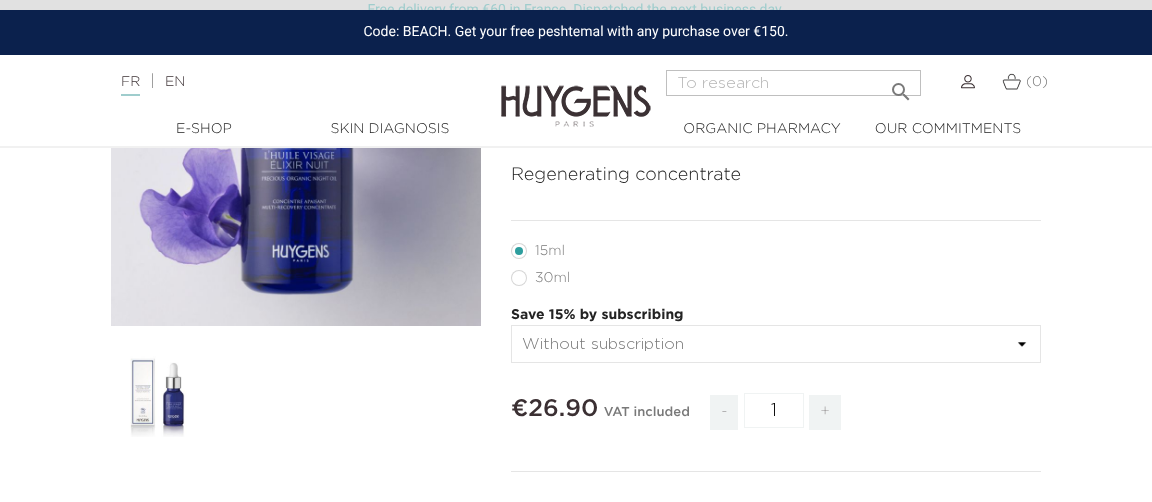 scroll, scrollTop: 309, scrollLeft: 0, axis: vertical 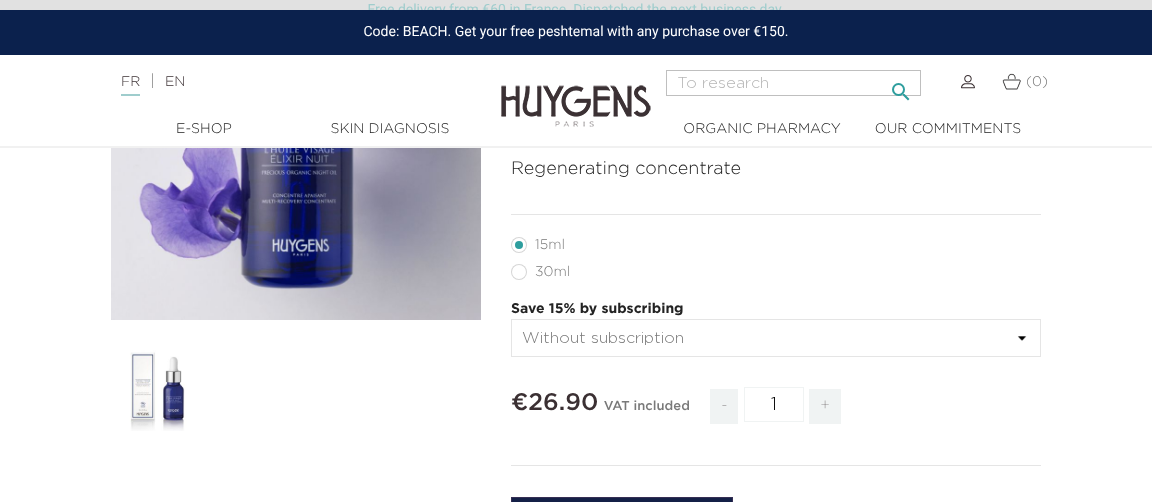 click at bounding box center [793, 83] 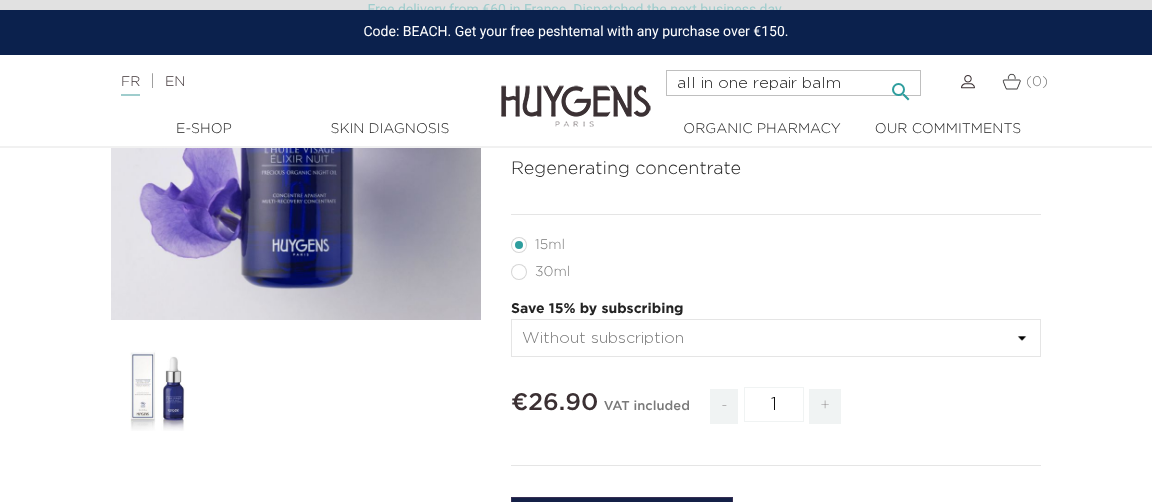 type on "all in one repair balm" 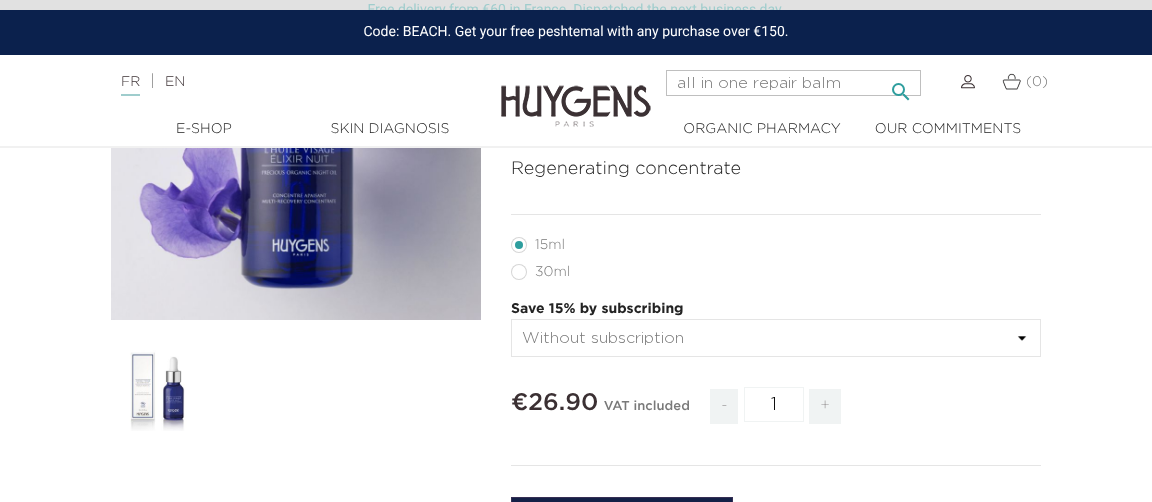 click on "" at bounding box center [901, 92] 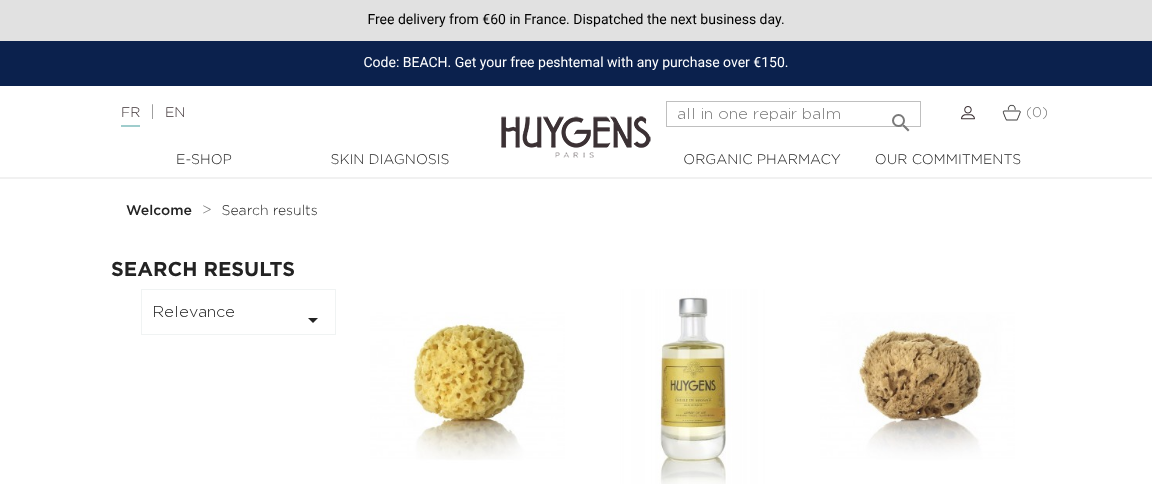 scroll, scrollTop: 0, scrollLeft: 0, axis: both 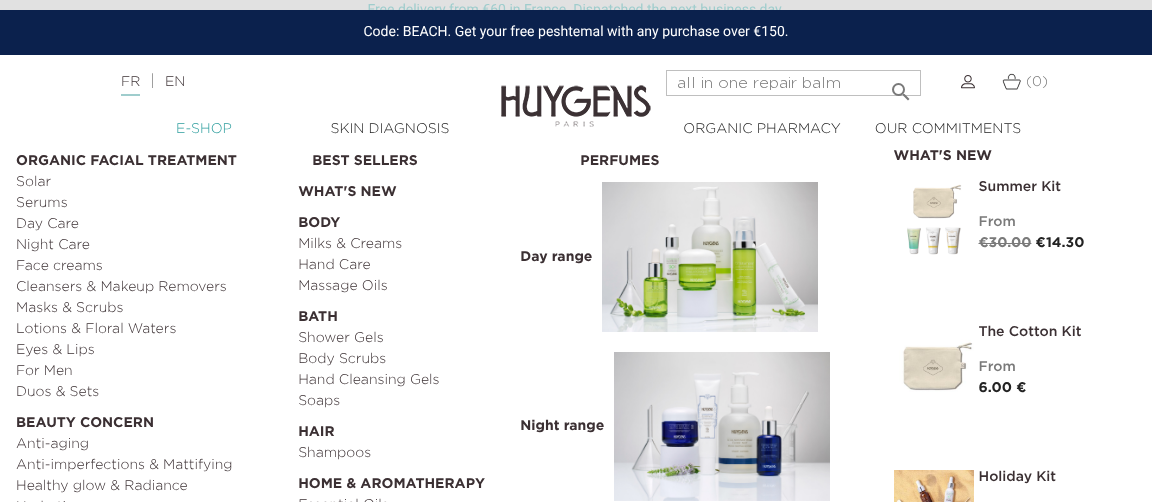 click on "

E-Shop" at bounding box center (204, 129) 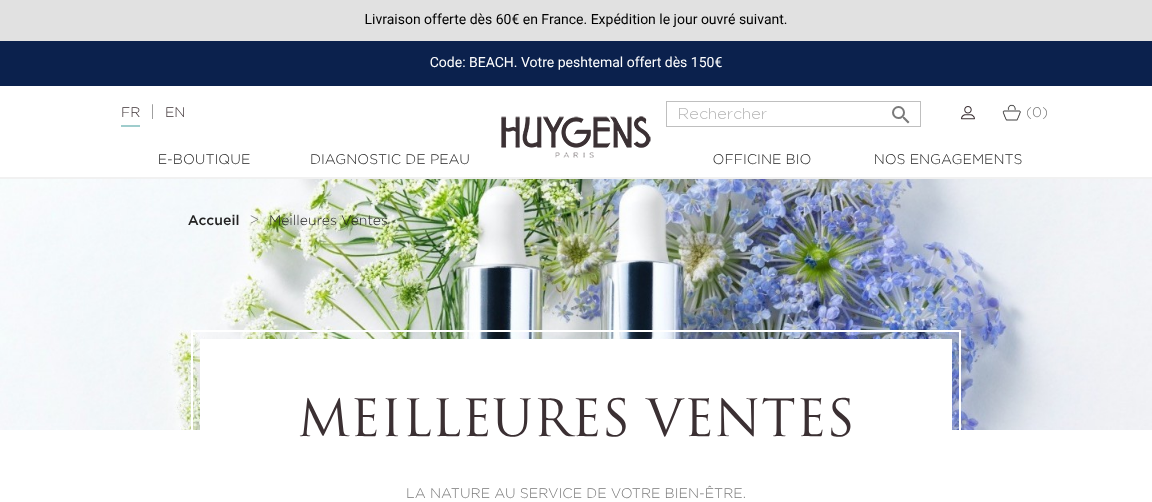 scroll, scrollTop: 0, scrollLeft: 0, axis: both 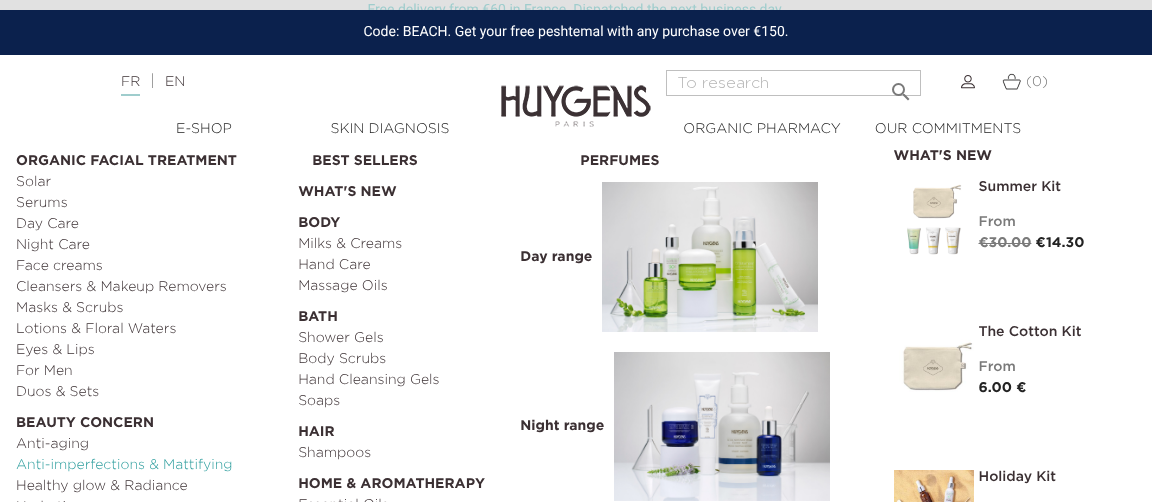 click on "Anti-imperfections & Mattifying" at bounding box center (124, 465) 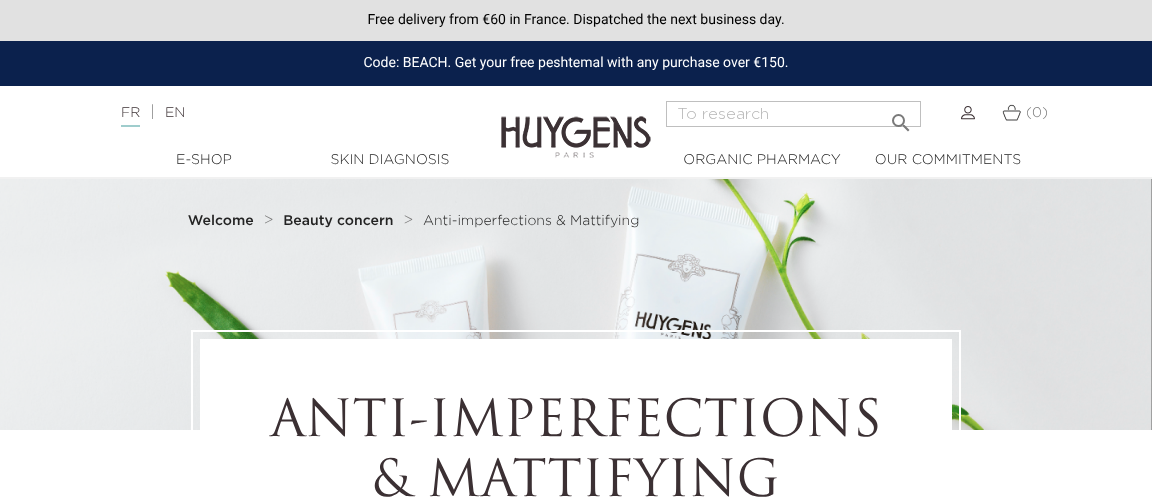 scroll, scrollTop: 0, scrollLeft: 0, axis: both 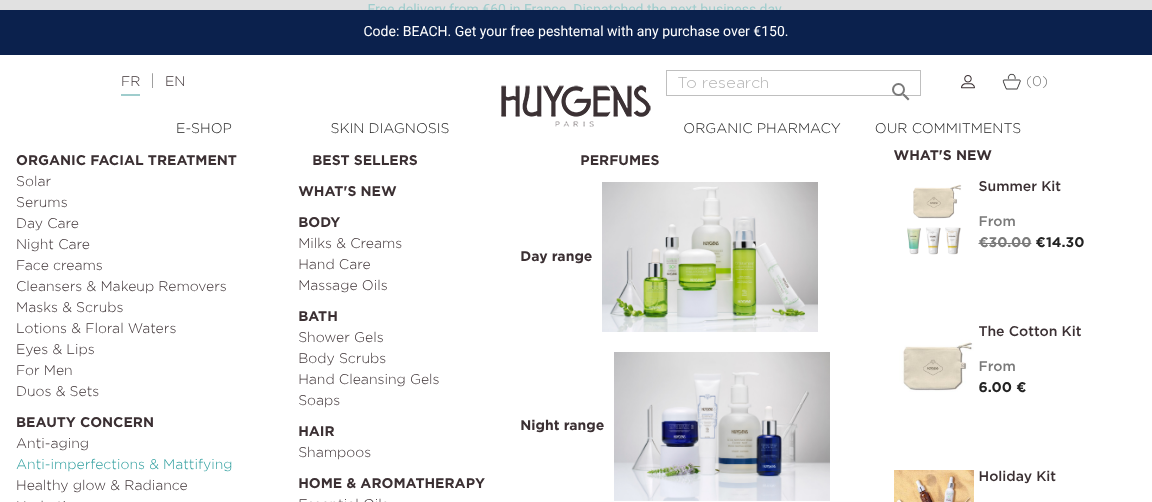 click on "Anti-imperfections & Mattifying" at bounding box center (124, 465) 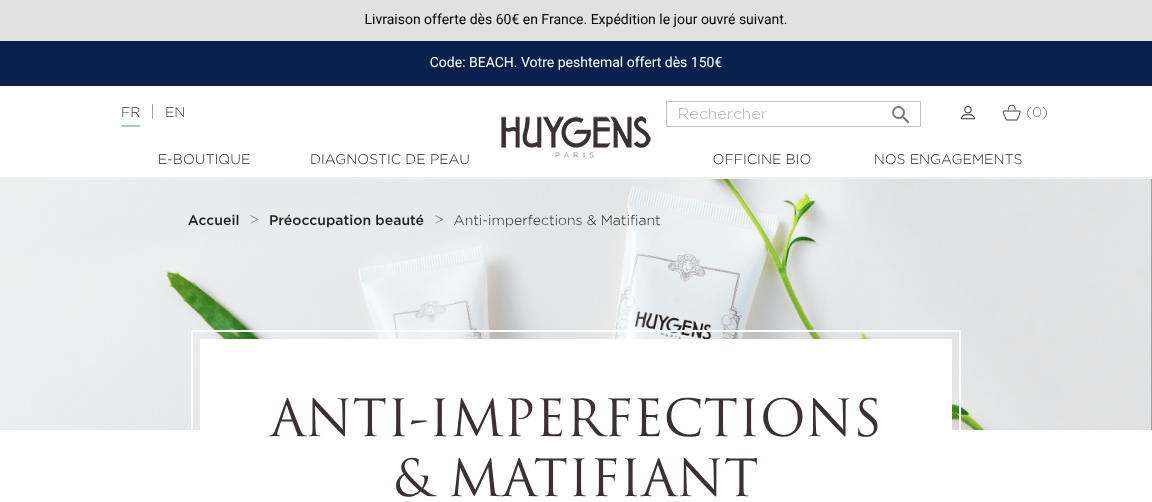 scroll, scrollTop: 0, scrollLeft: 0, axis: both 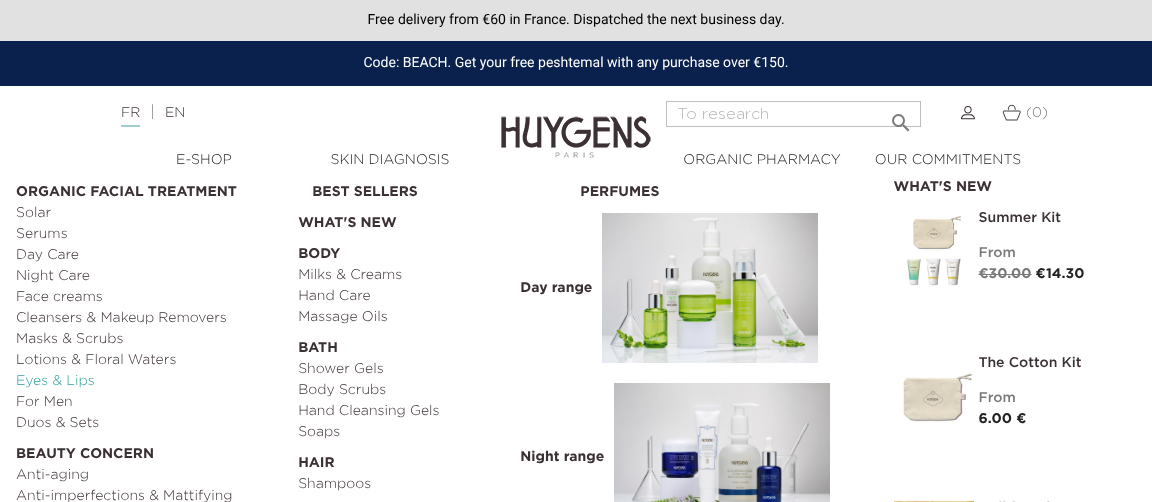 click on "Eyes & Lips" at bounding box center [55, 381] 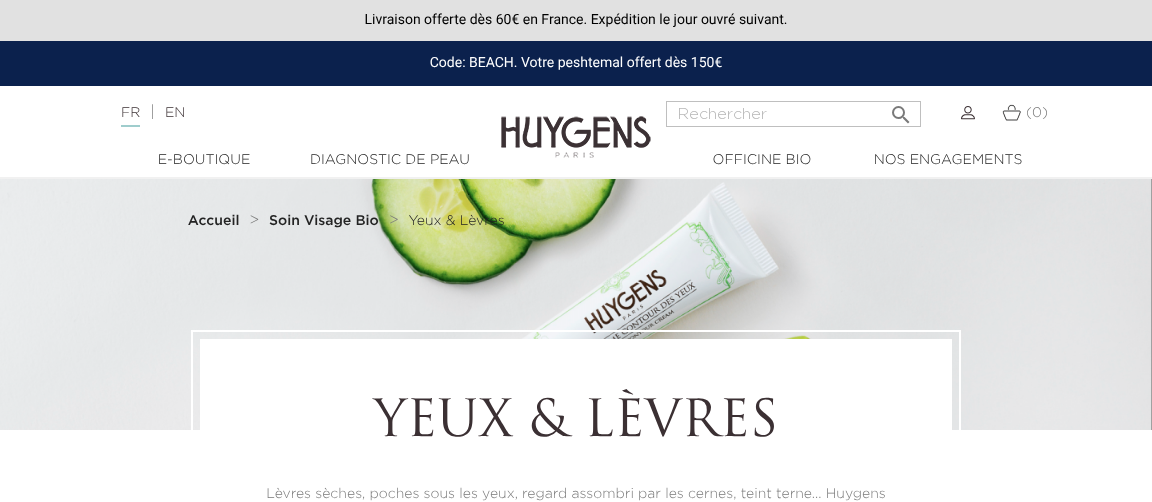 scroll, scrollTop: 0, scrollLeft: 0, axis: both 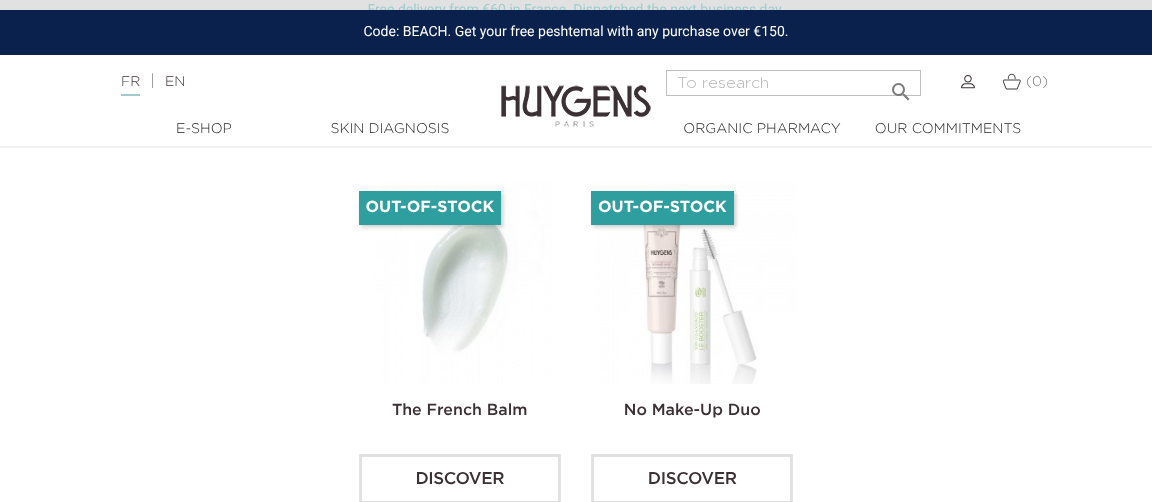 click at bounding box center [464, 282] 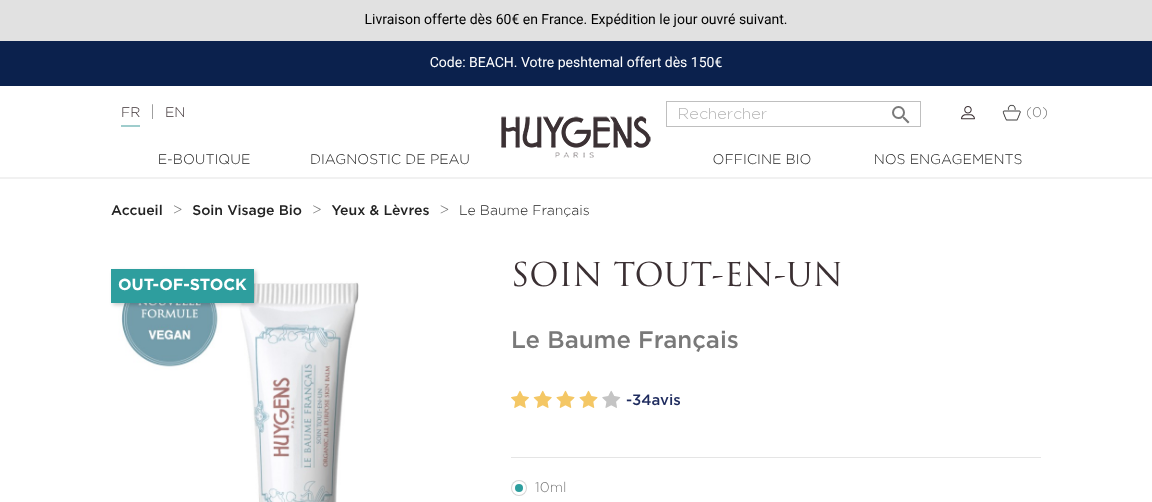 scroll, scrollTop: 0, scrollLeft: 0, axis: both 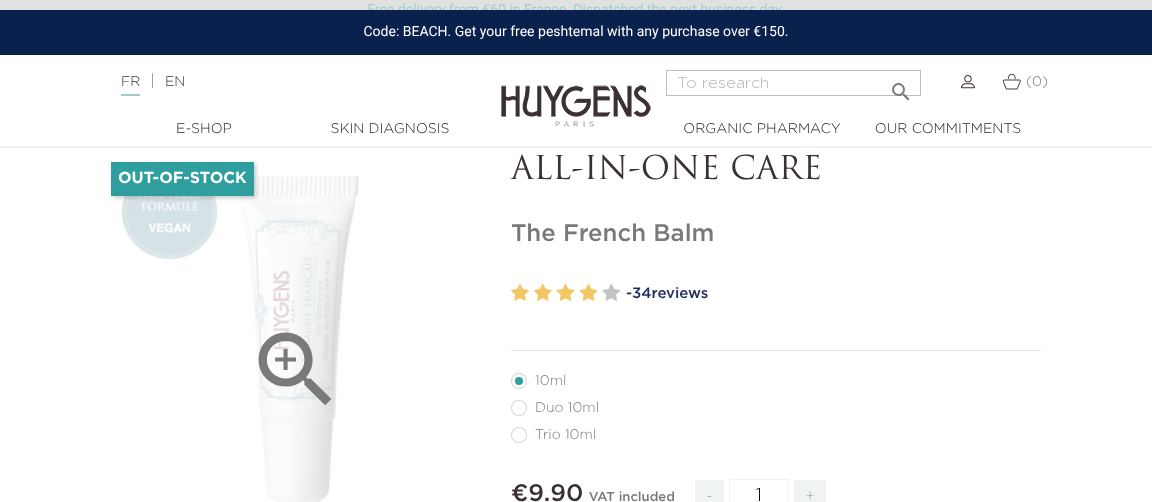 click on "" at bounding box center (296, 370) 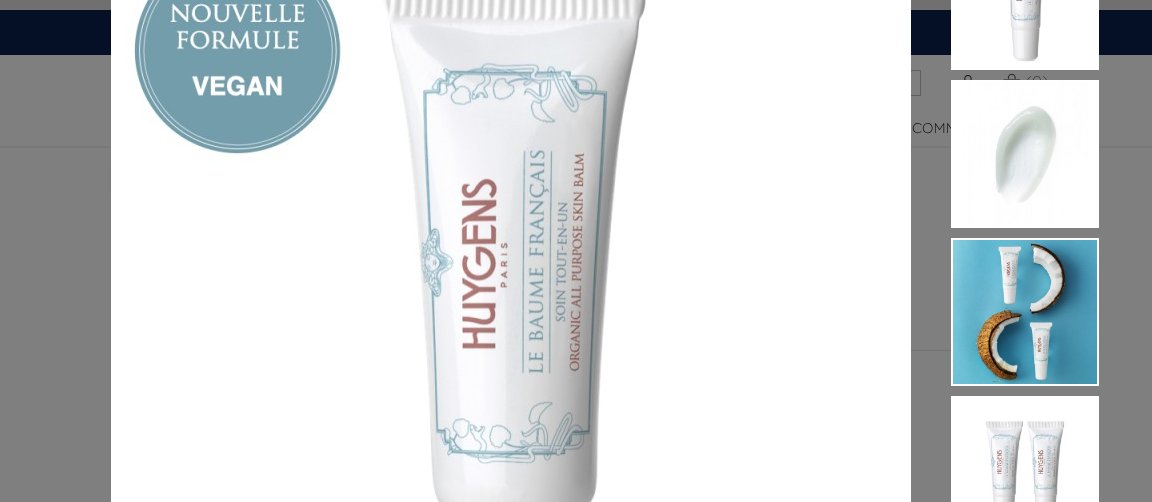 scroll, scrollTop: 192, scrollLeft: 0, axis: vertical 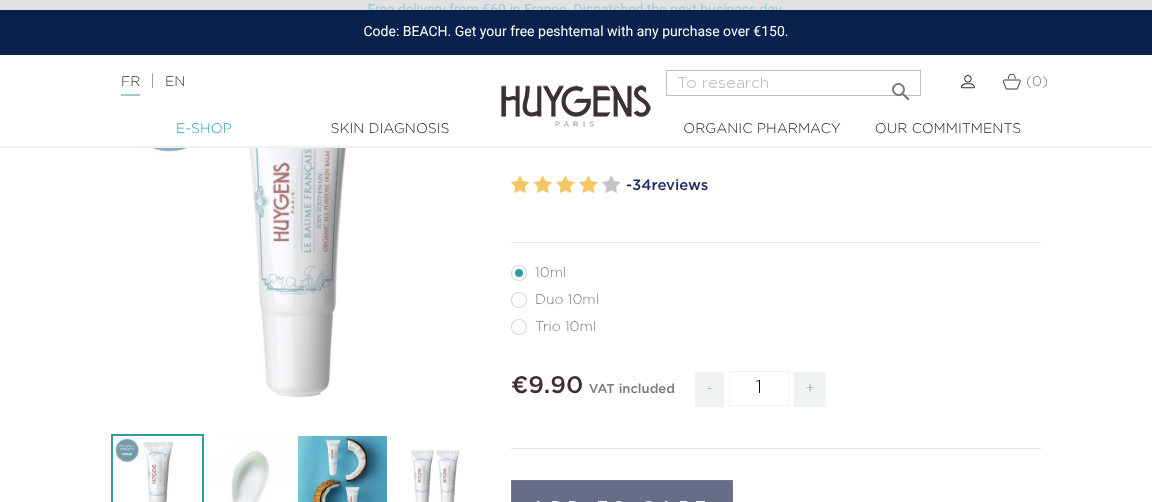 click on "E-Shop" at bounding box center (204, 129) 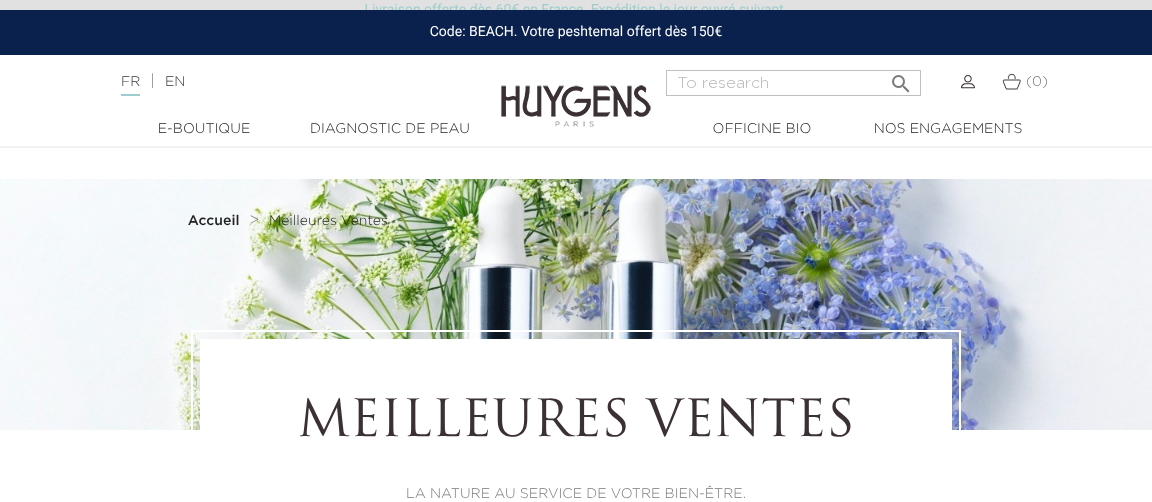 scroll, scrollTop: 21, scrollLeft: 0, axis: vertical 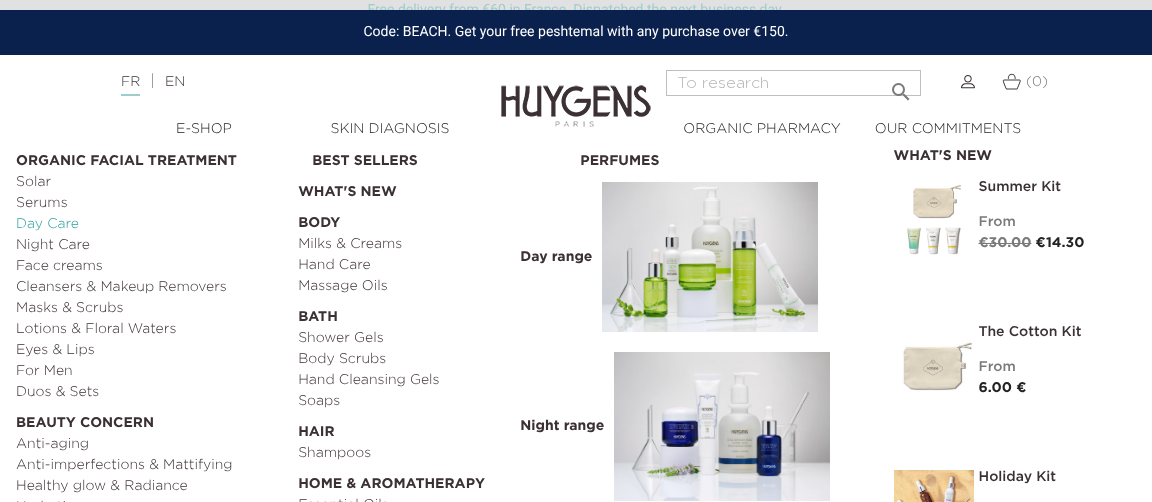 click on "Day Care" at bounding box center [47, 224] 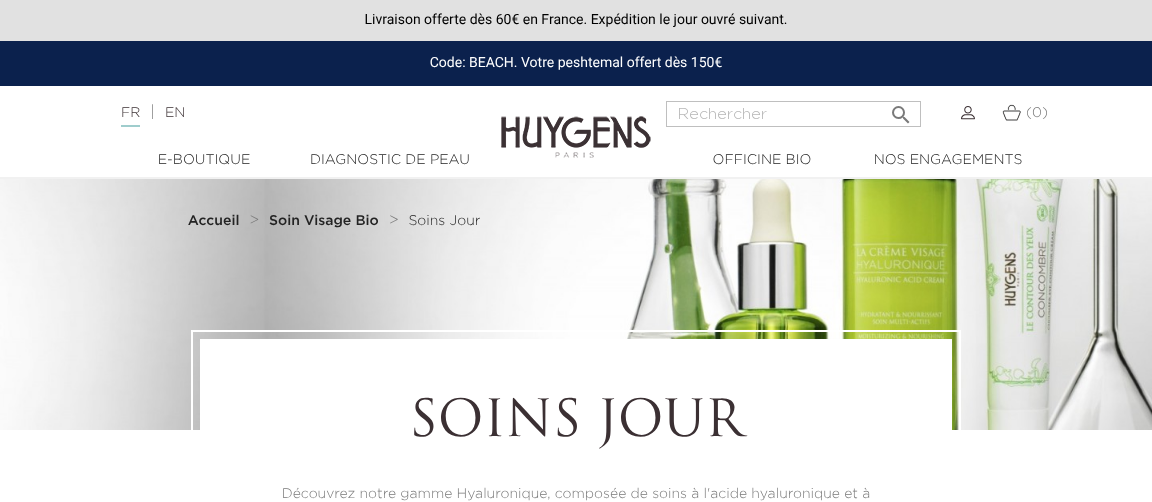 scroll, scrollTop: 0, scrollLeft: 0, axis: both 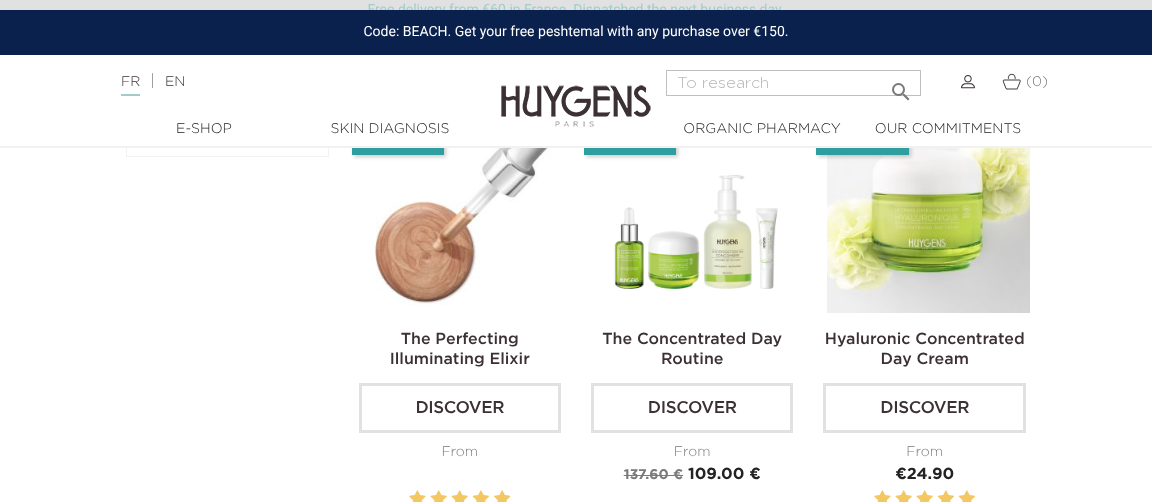 click at bounding box center [464, 212] 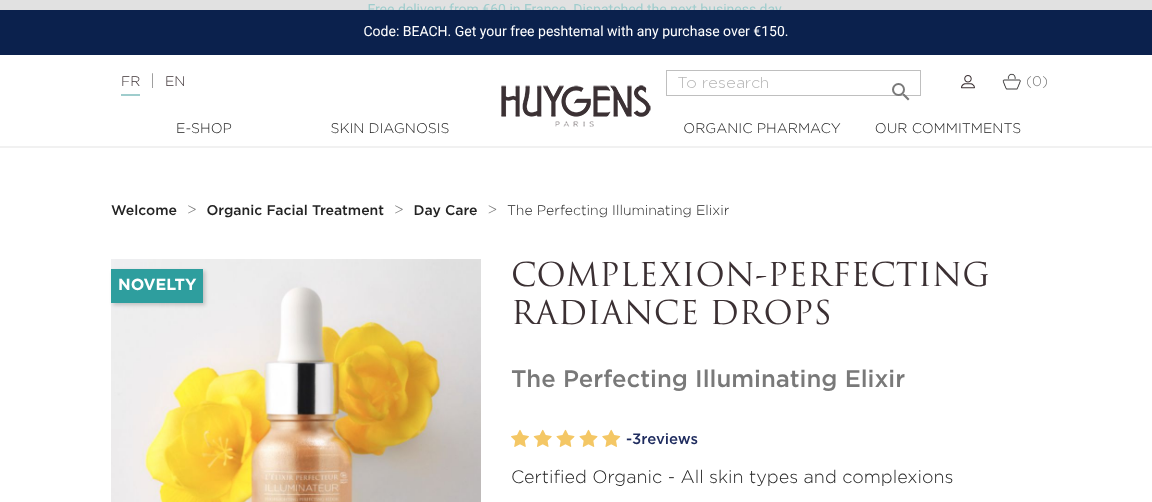 scroll, scrollTop: 160, scrollLeft: 0, axis: vertical 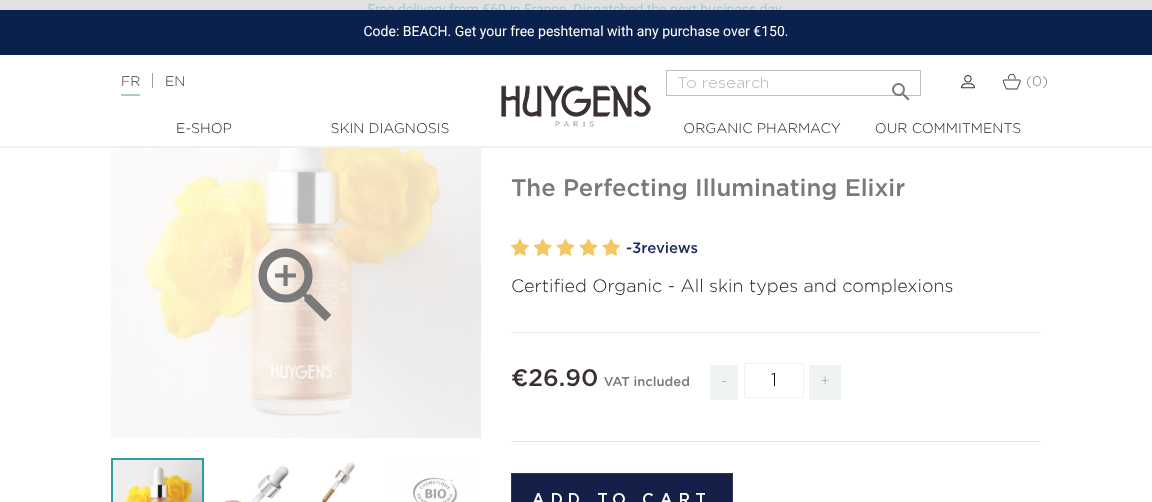 click on "" at bounding box center [296, 286] 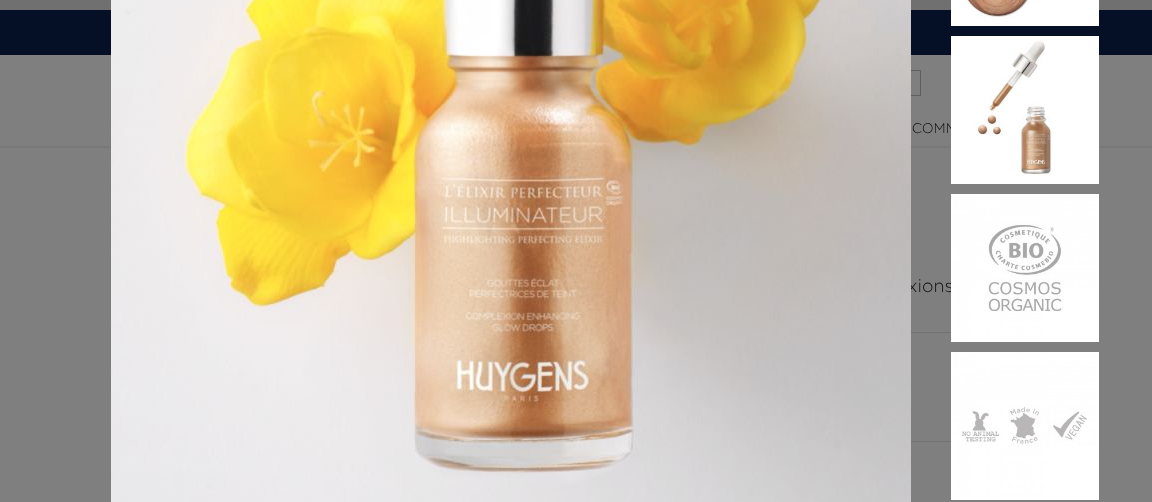 scroll, scrollTop: 339, scrollLeft: 0, axis: vertical 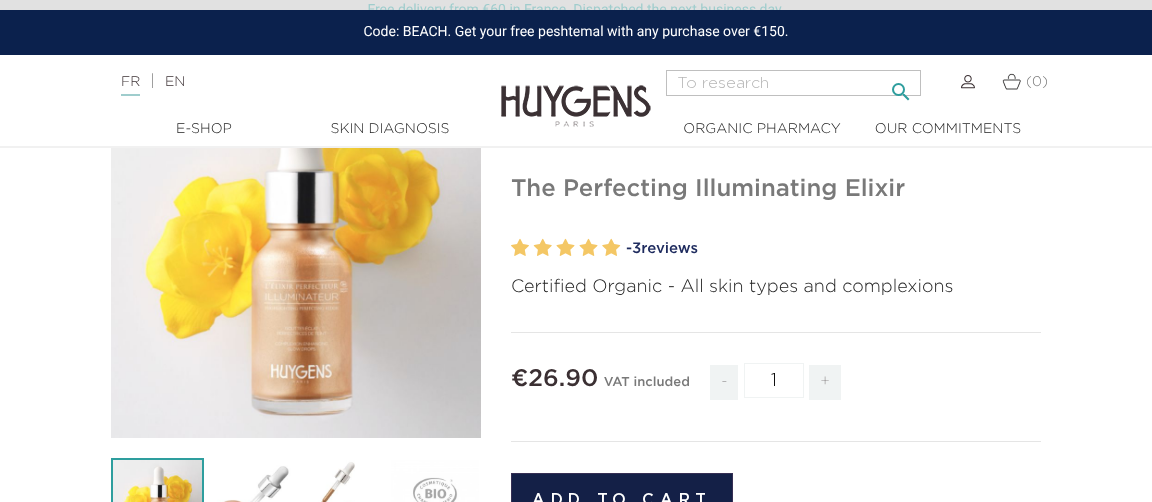 click at bounding box center [793, 83] 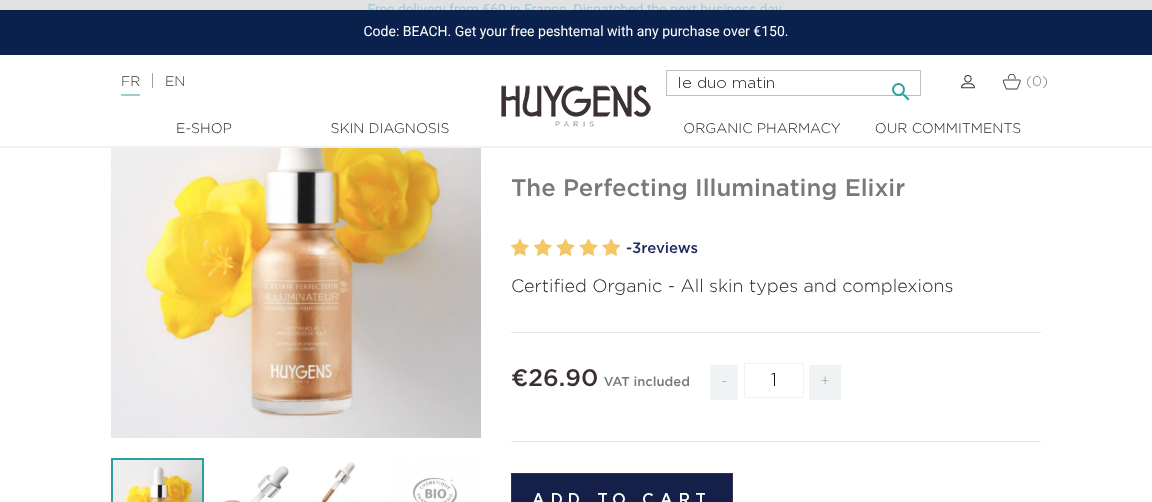 type on "le duo matin" 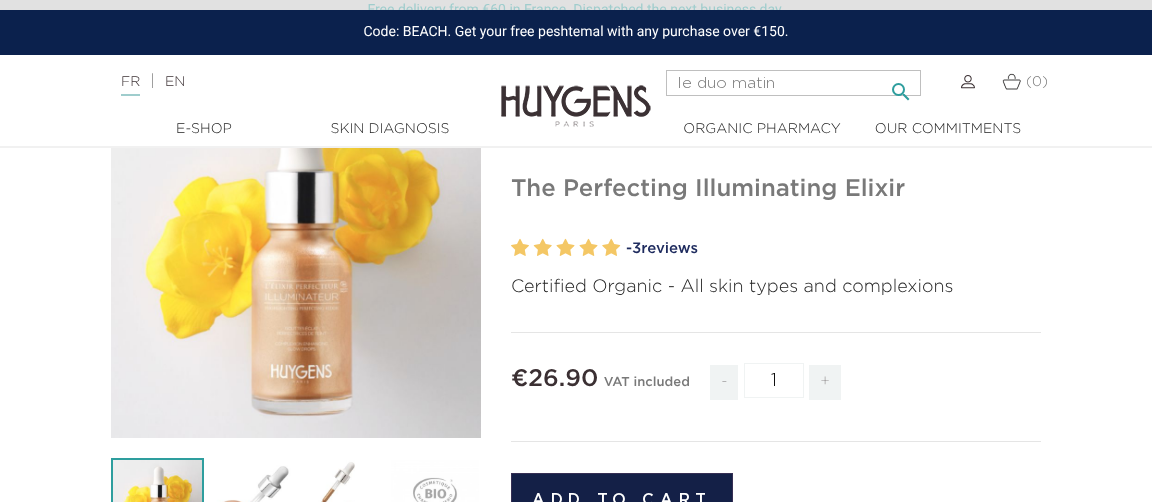 click on "" at bounding box center (901, 92) 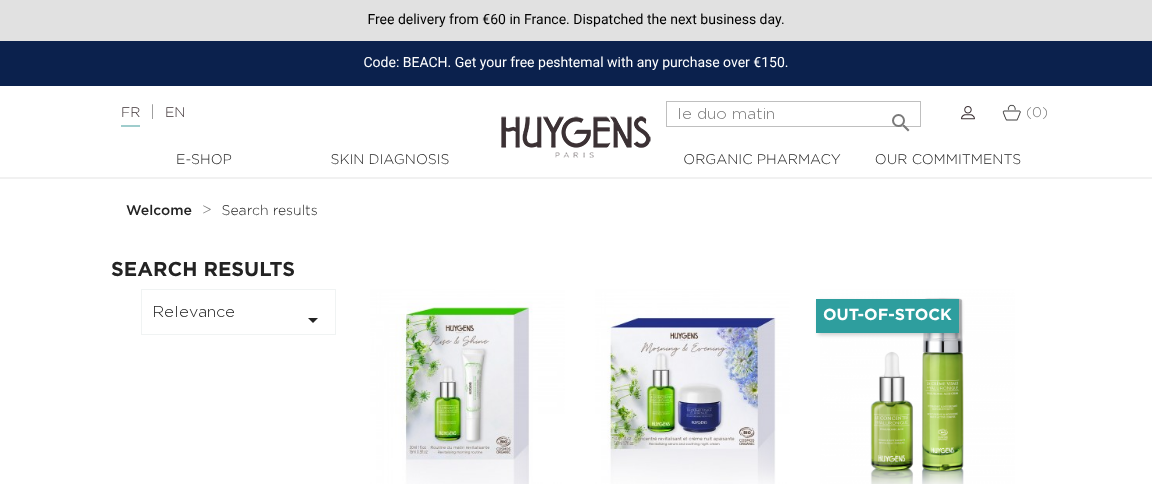 scroll, scrollTop: 0, scrollLeft: 0, axis: both 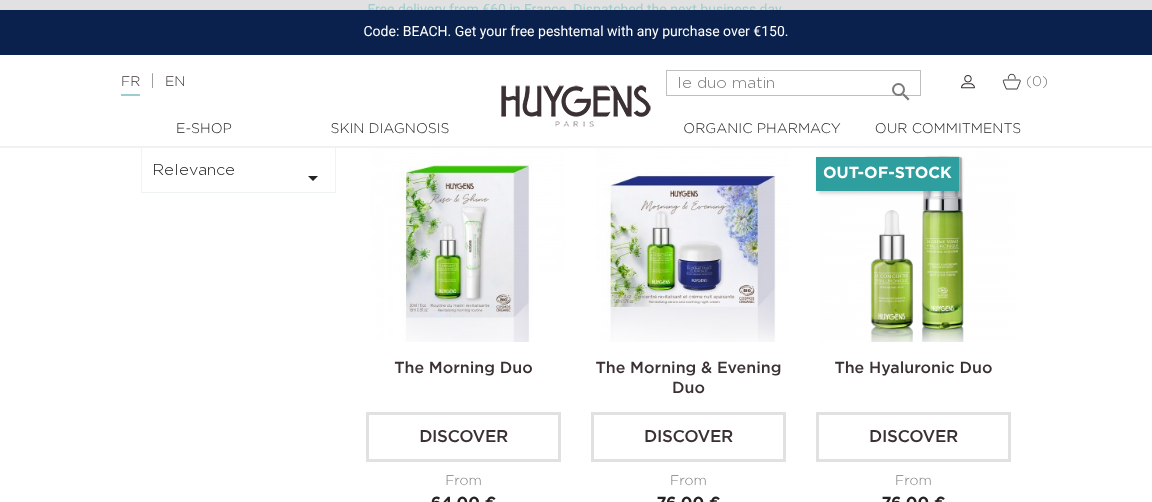 click at bounding box center (0, 0) 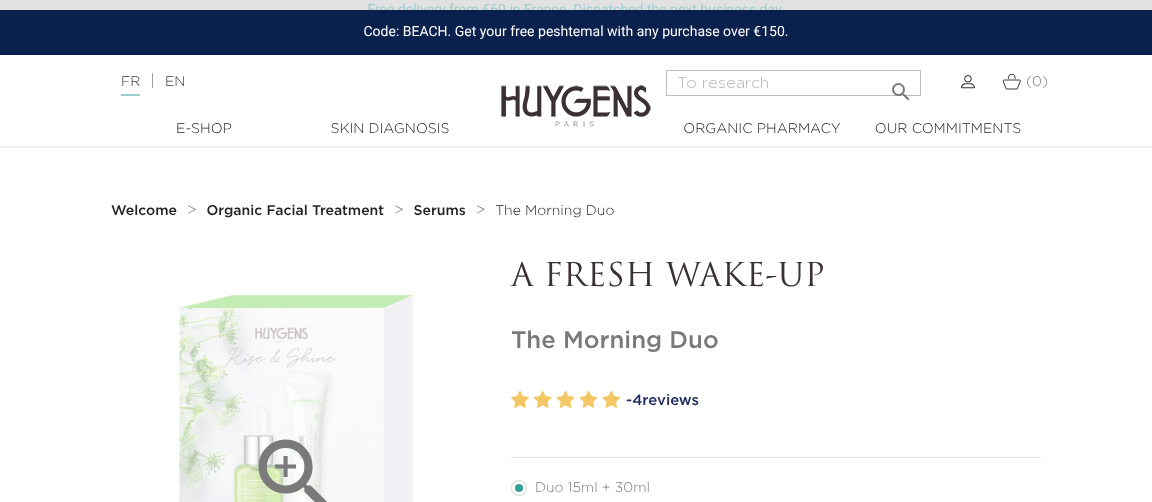 scroll, scrollTop: 33, scrollLeft: 0, axis: vertical 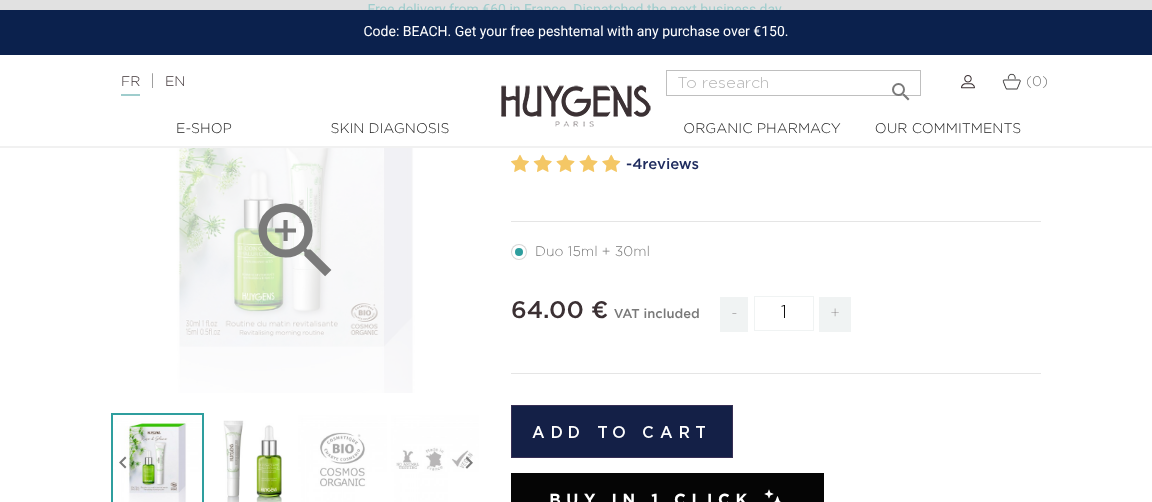 click on "" at bounding box center [296, 241] 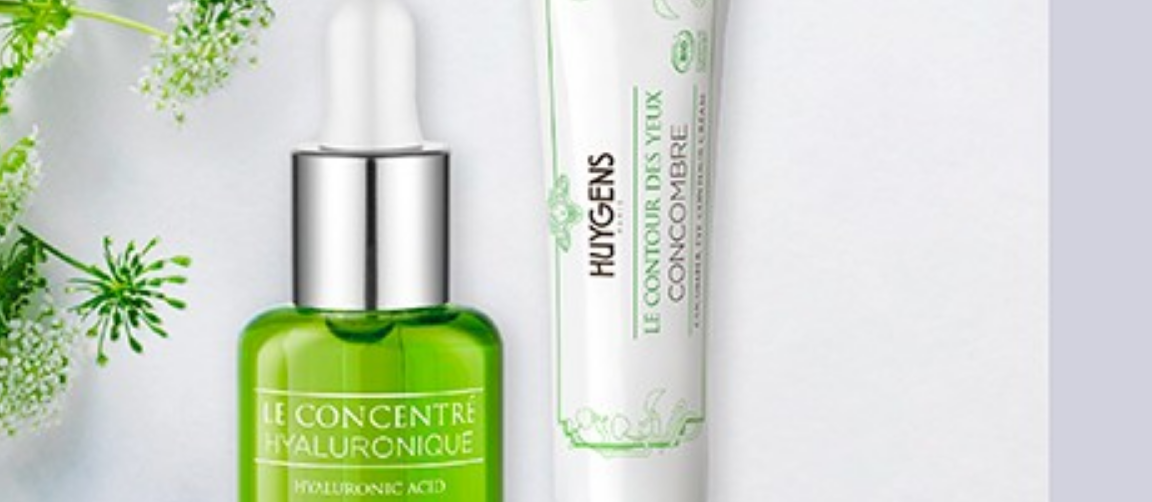 scroll, scrollTop: 219, scrollLeft: 0, axis: vertical 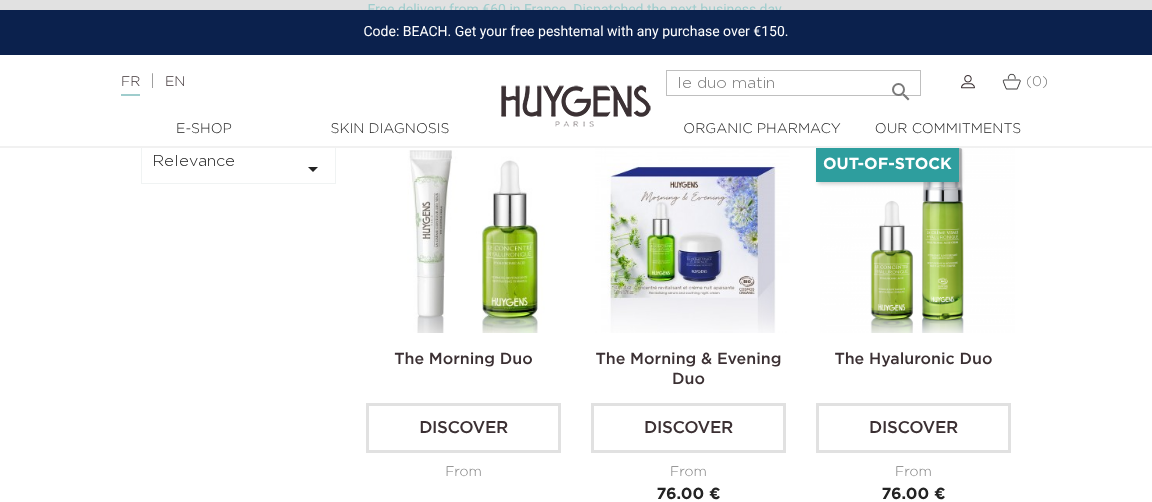 click at bounding box center [467, 235] 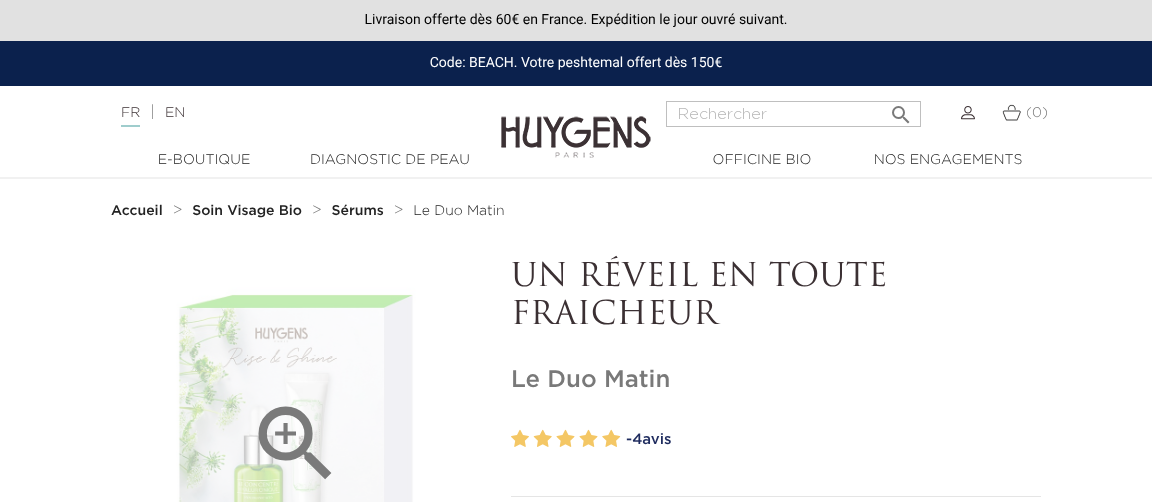 scroll, scrollTop: 0, scrollLeft: 0, axis: both 